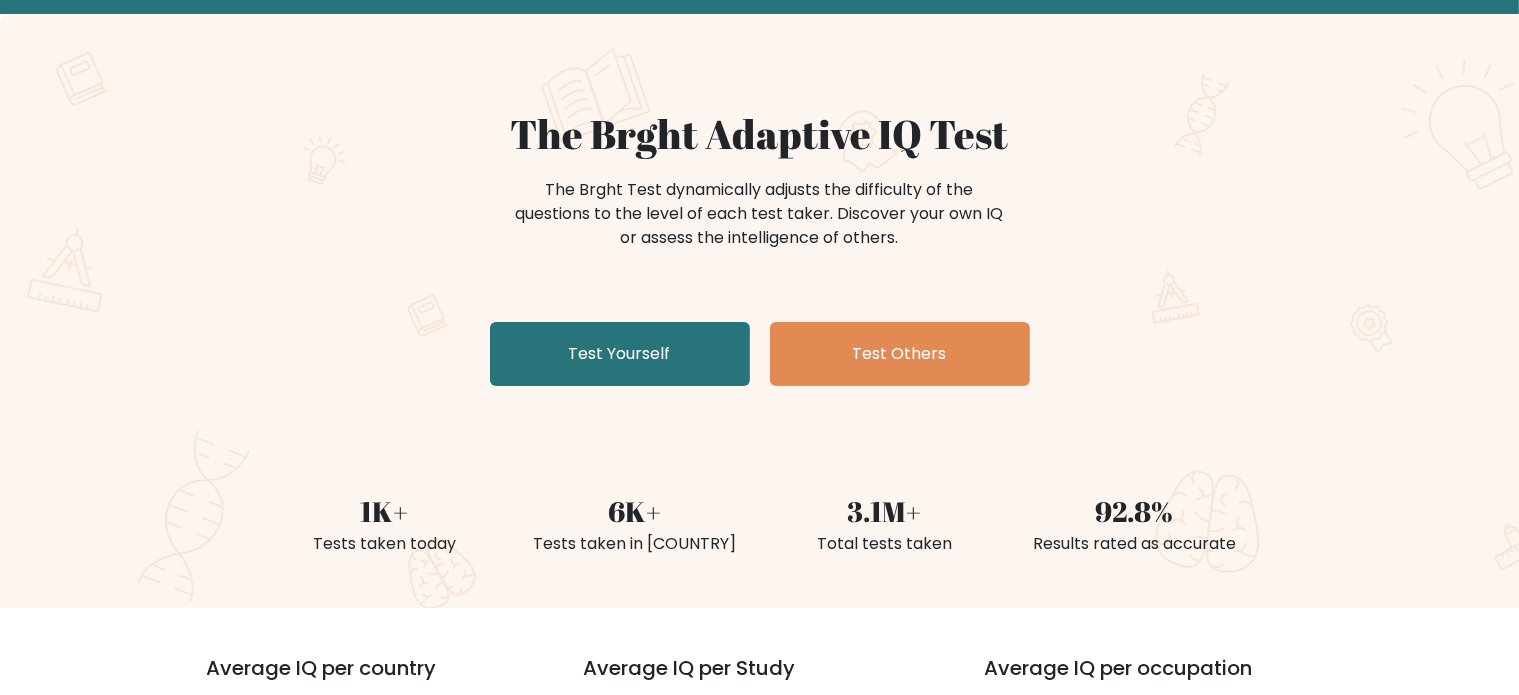 scroll, scrollTop: 95, scrollLeft: 0, axis: vertical 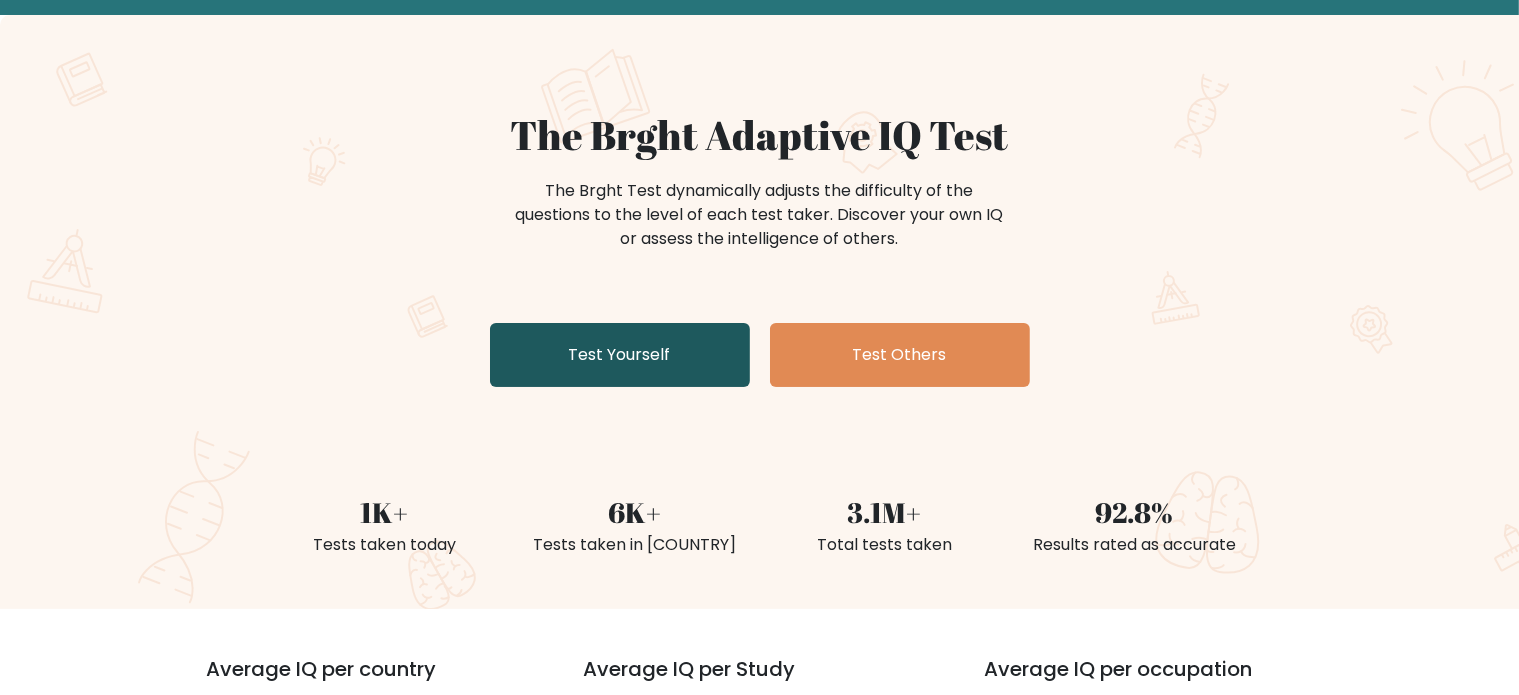 click on "Test Yourself" at bounding box center (620, 355) 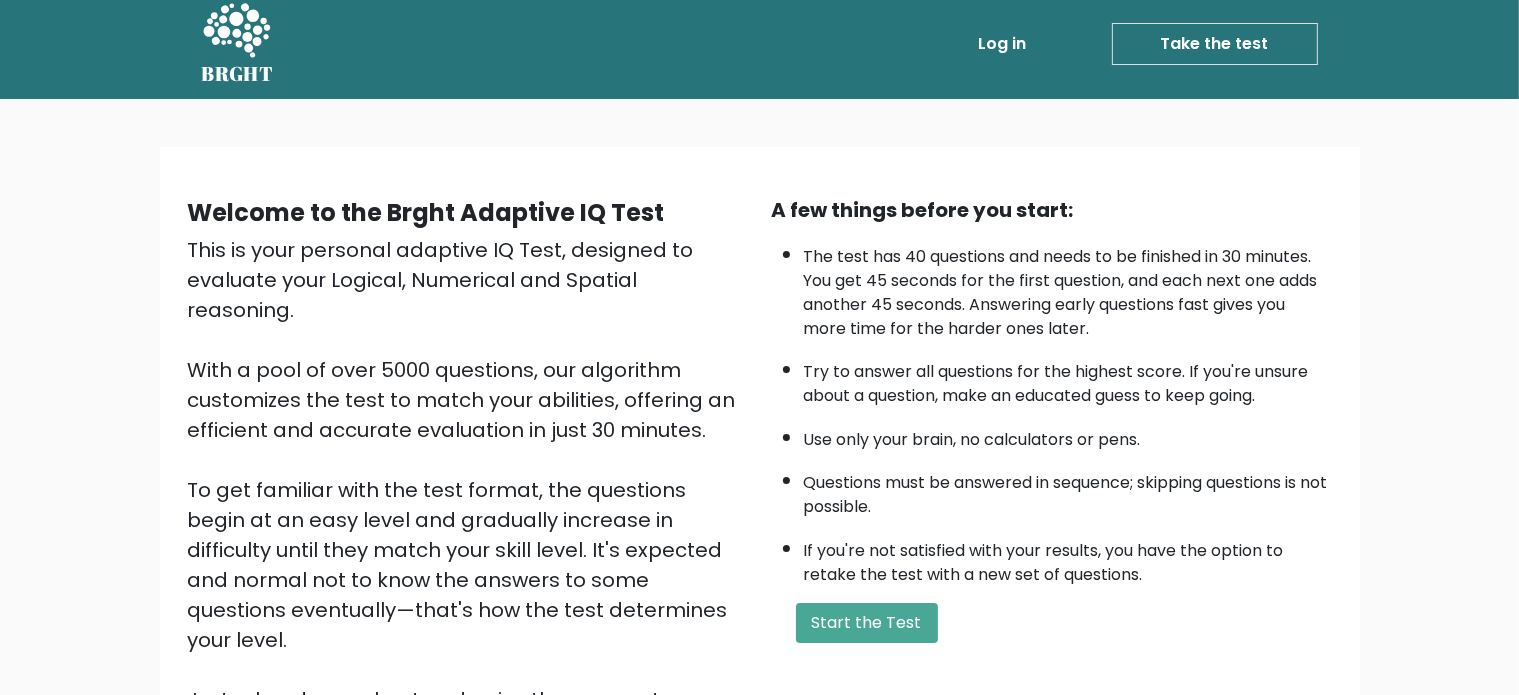 scroll, scrollTop: 19, scrollLeft: 0, axis: vertical 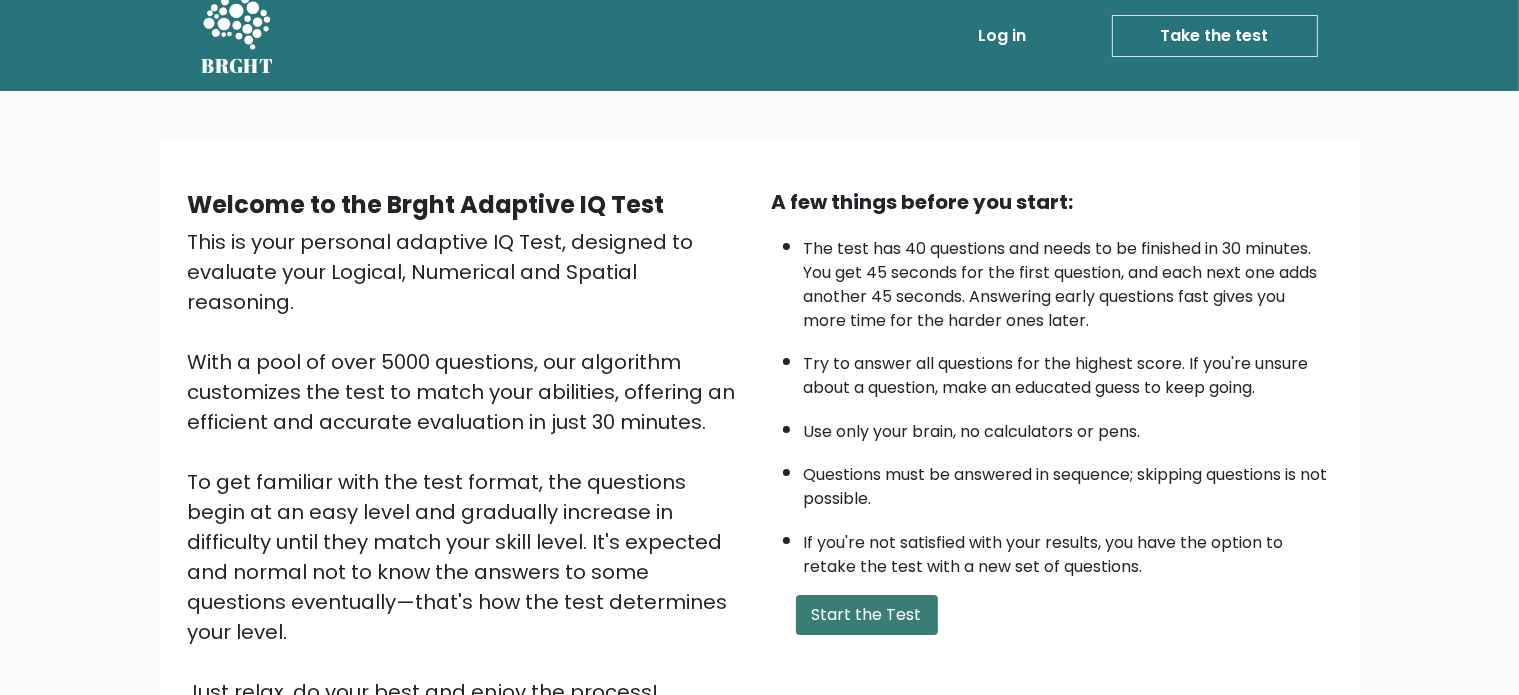 click on "Start the Test" at bounding box center [867, 615] 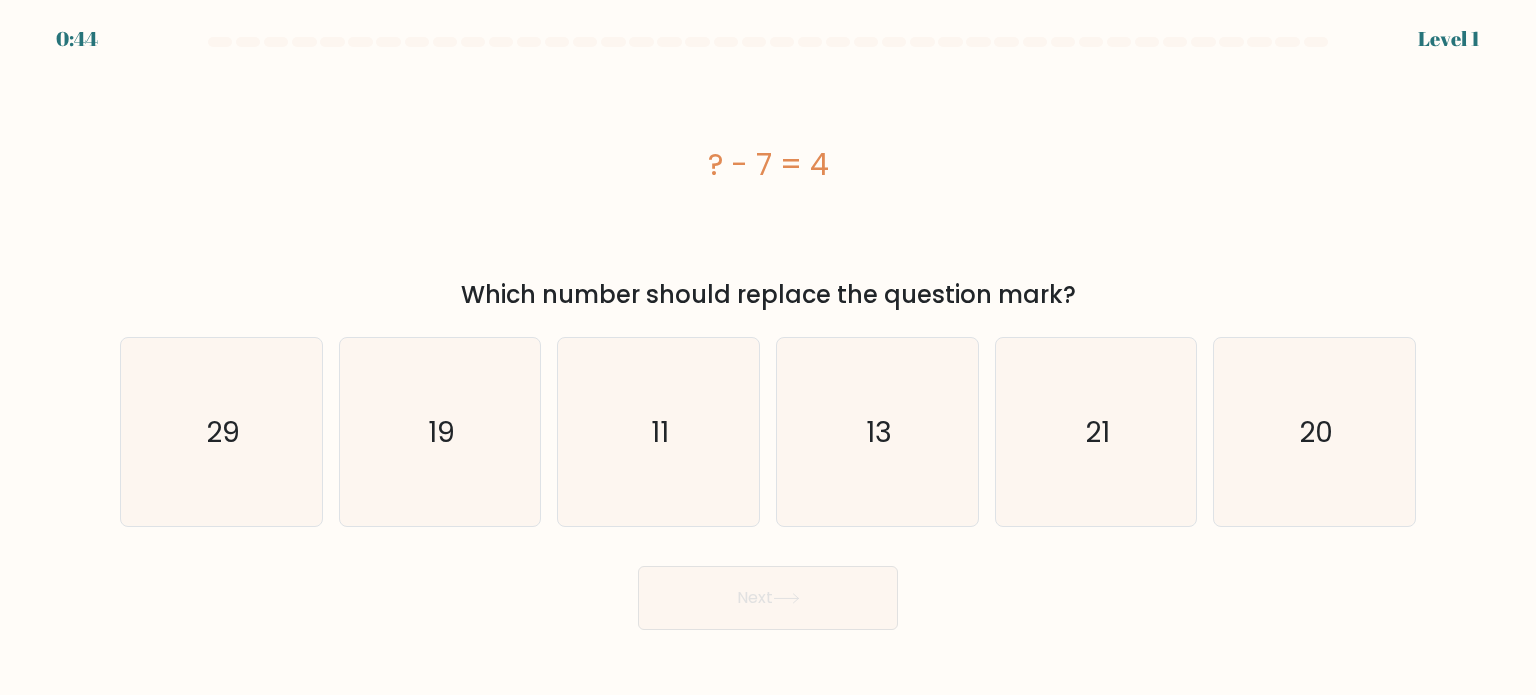 scroll, scrollTop: 0, scrollLeft: 0, axis: both 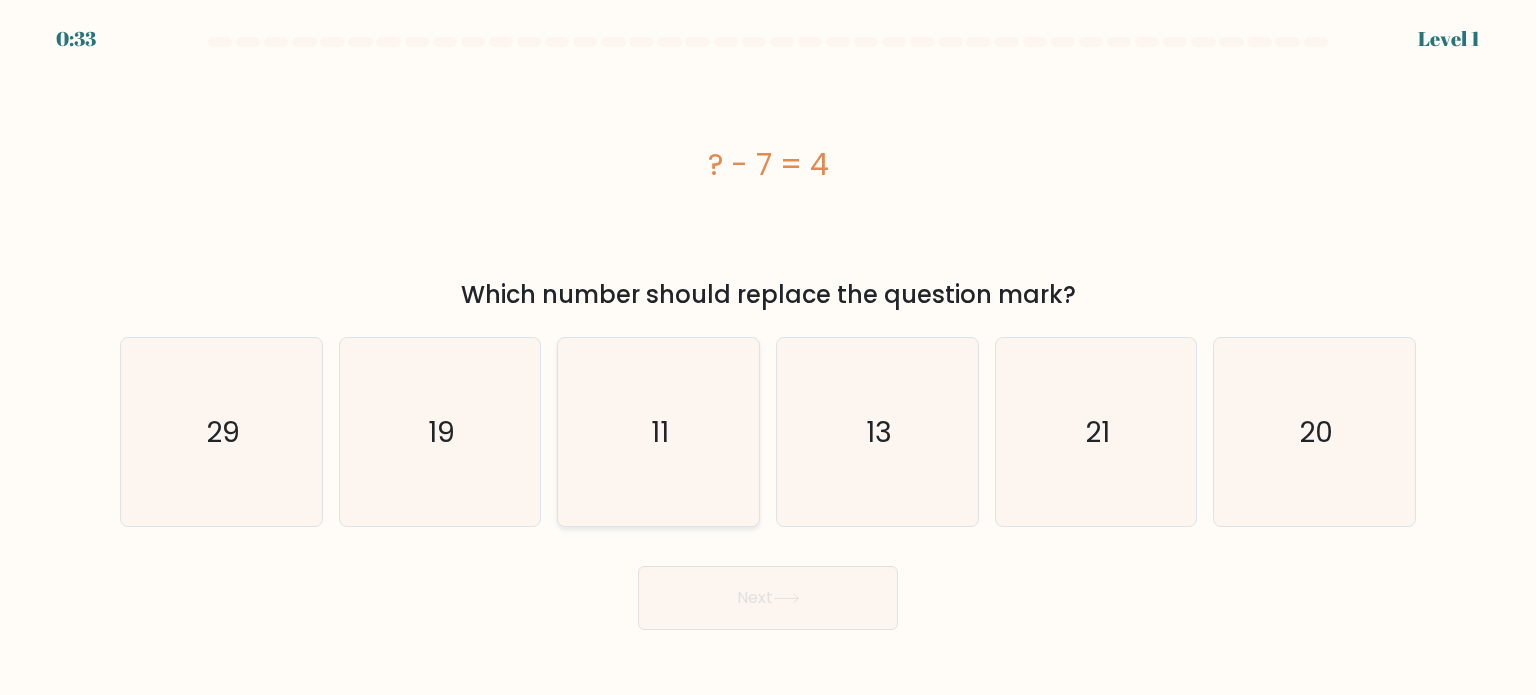 click on "11" 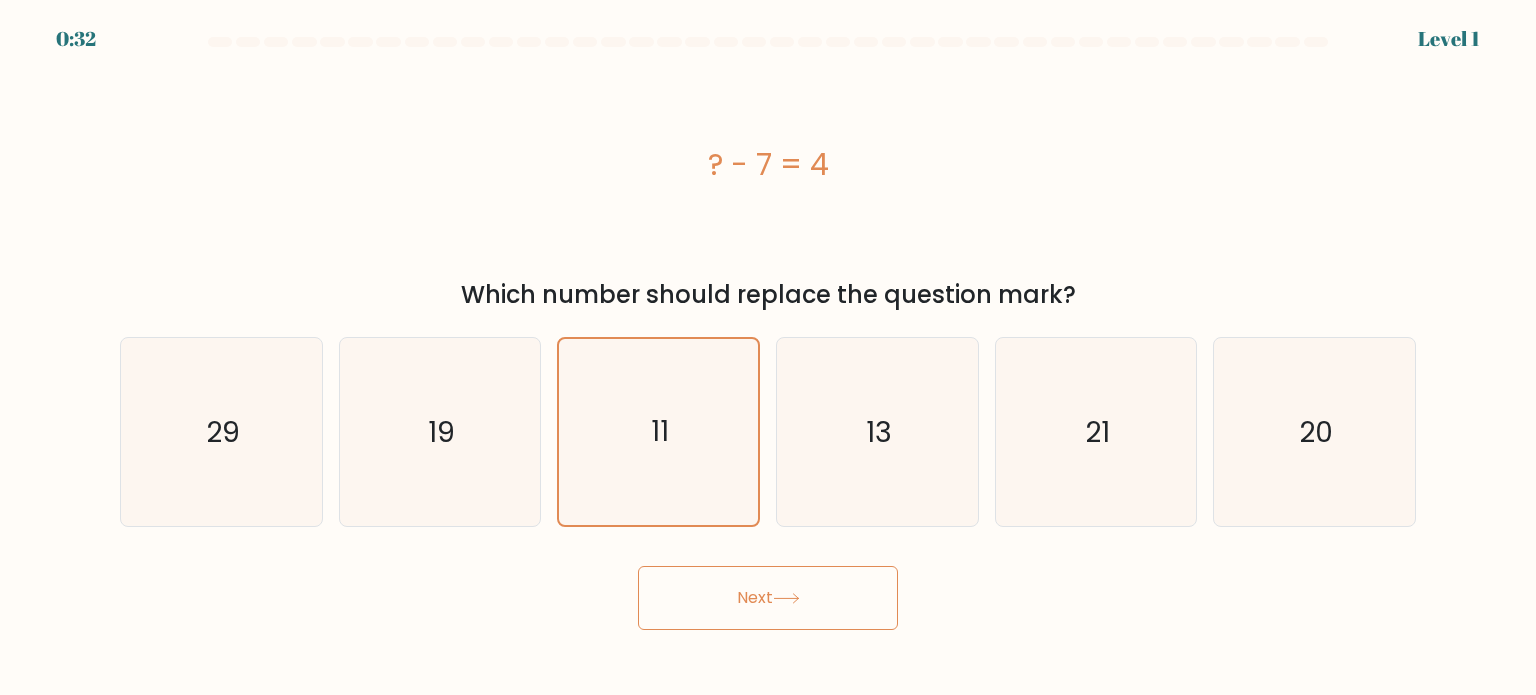 click on "Next" at bounding box center [768, 598] 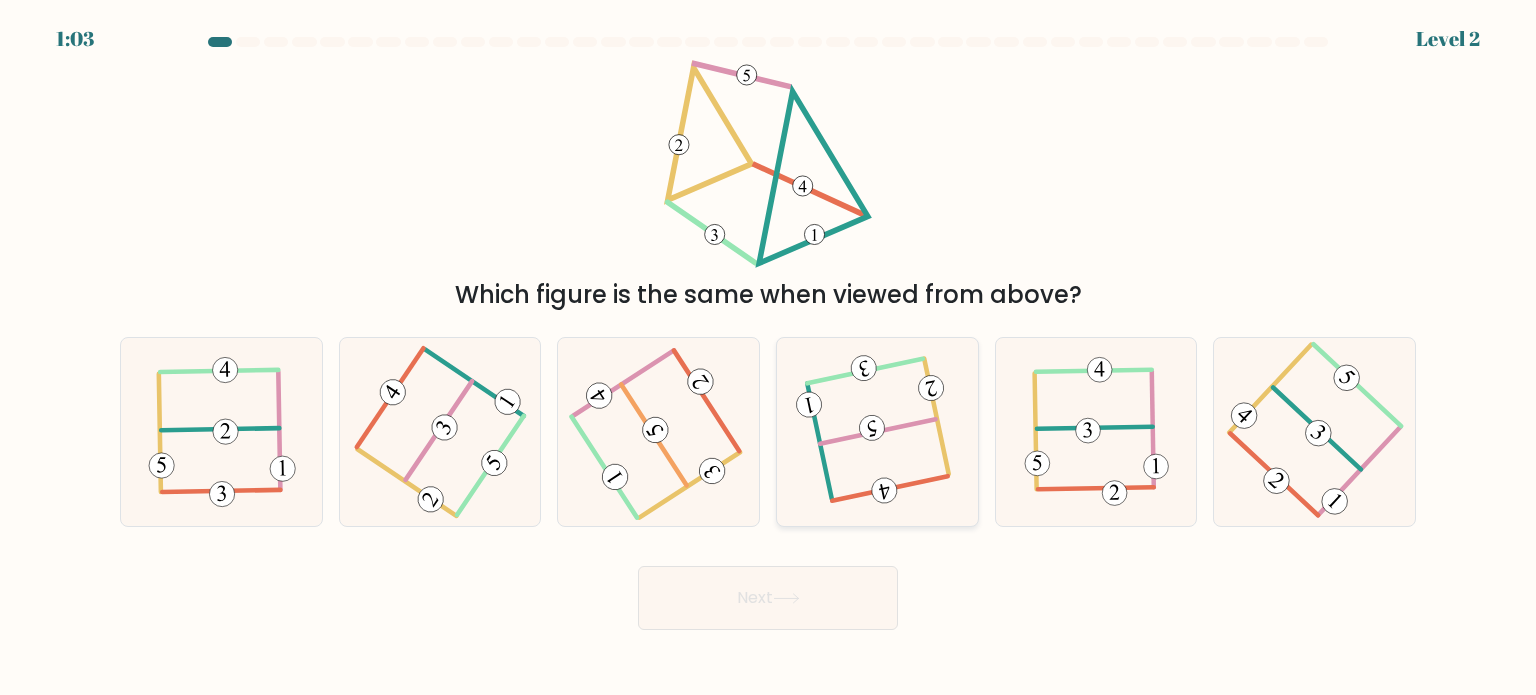 click 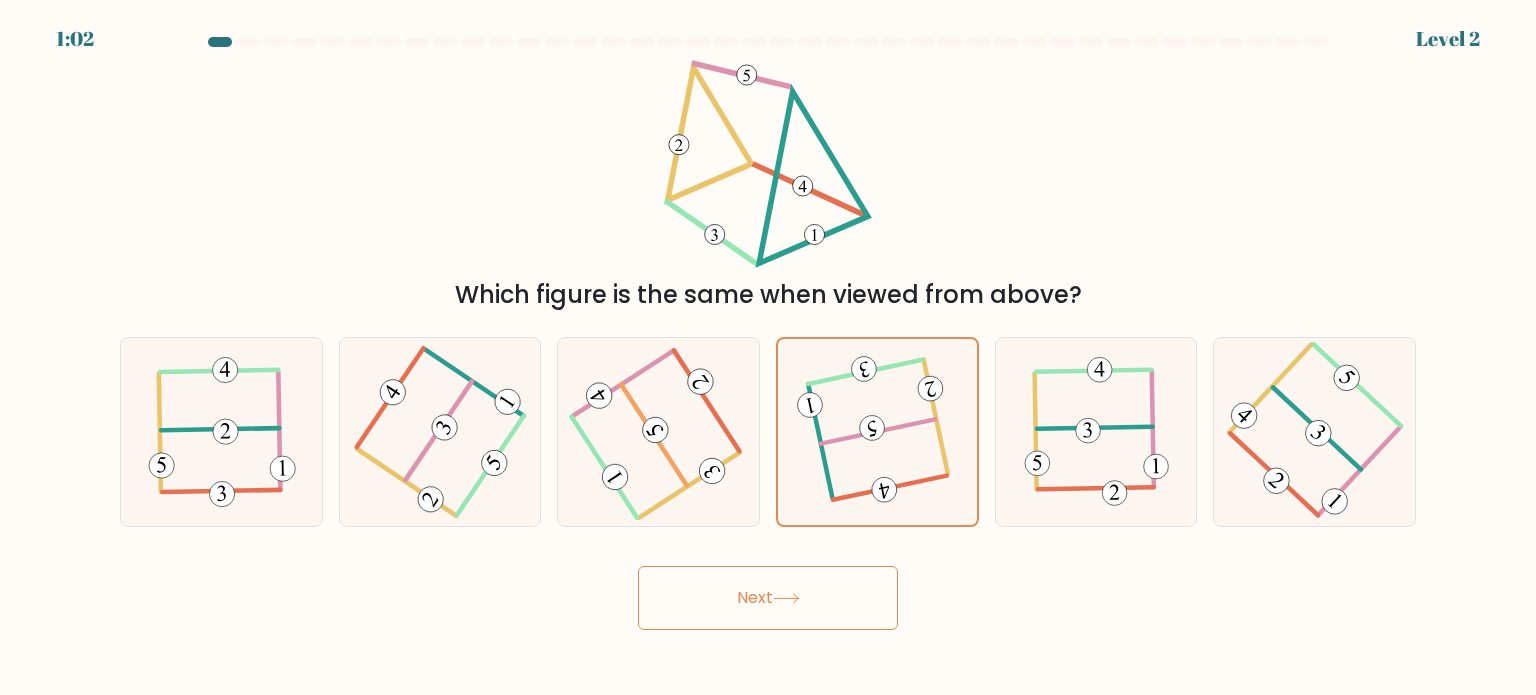 click on "Next" at bounding box center [768, 598] 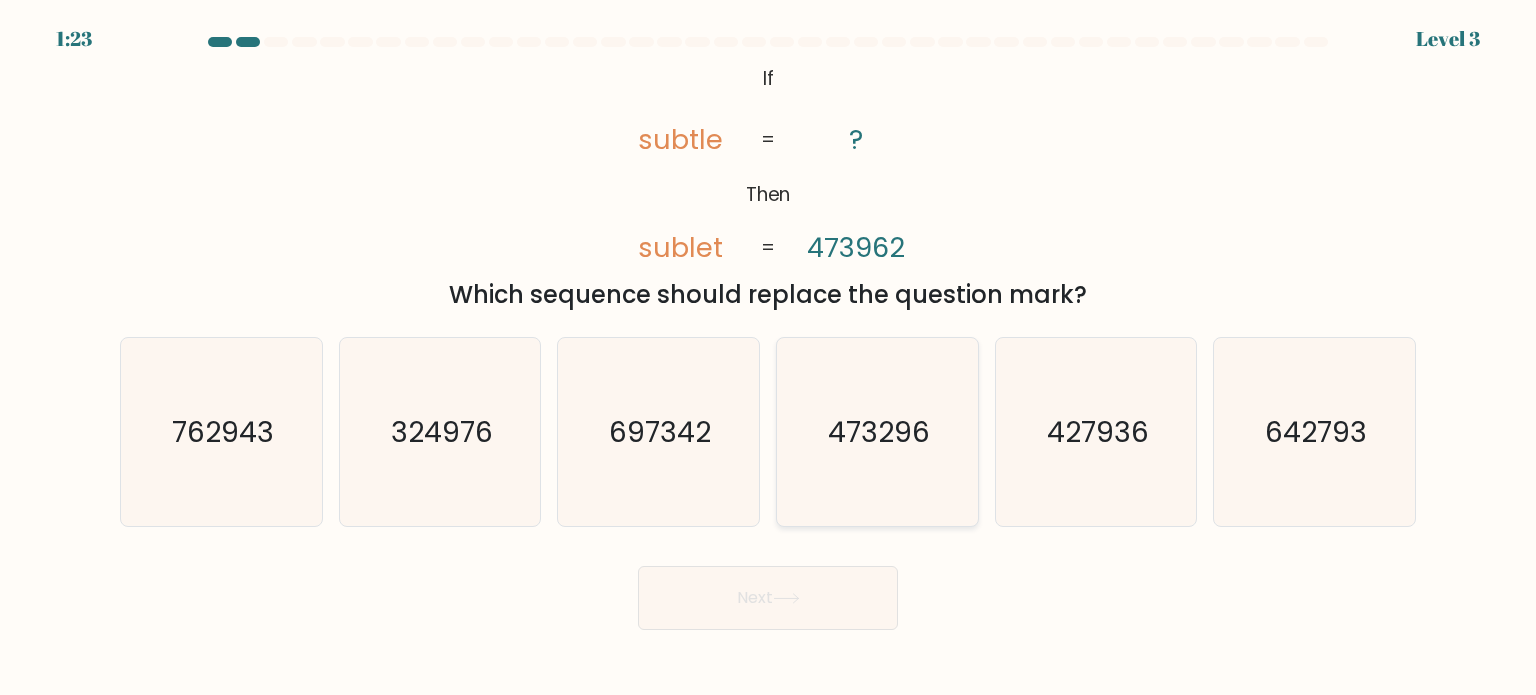 click on "473296" 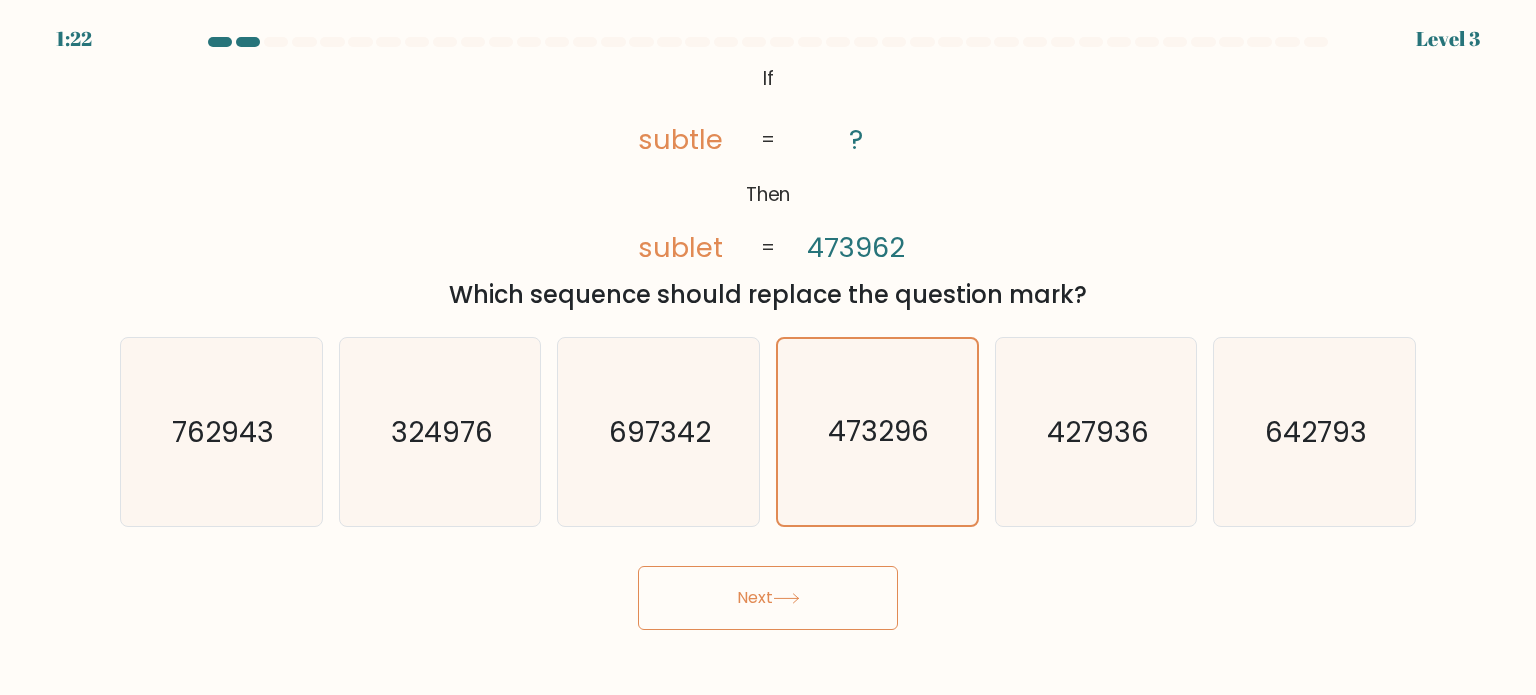 click on "Next" at bounding box center [768, 598] 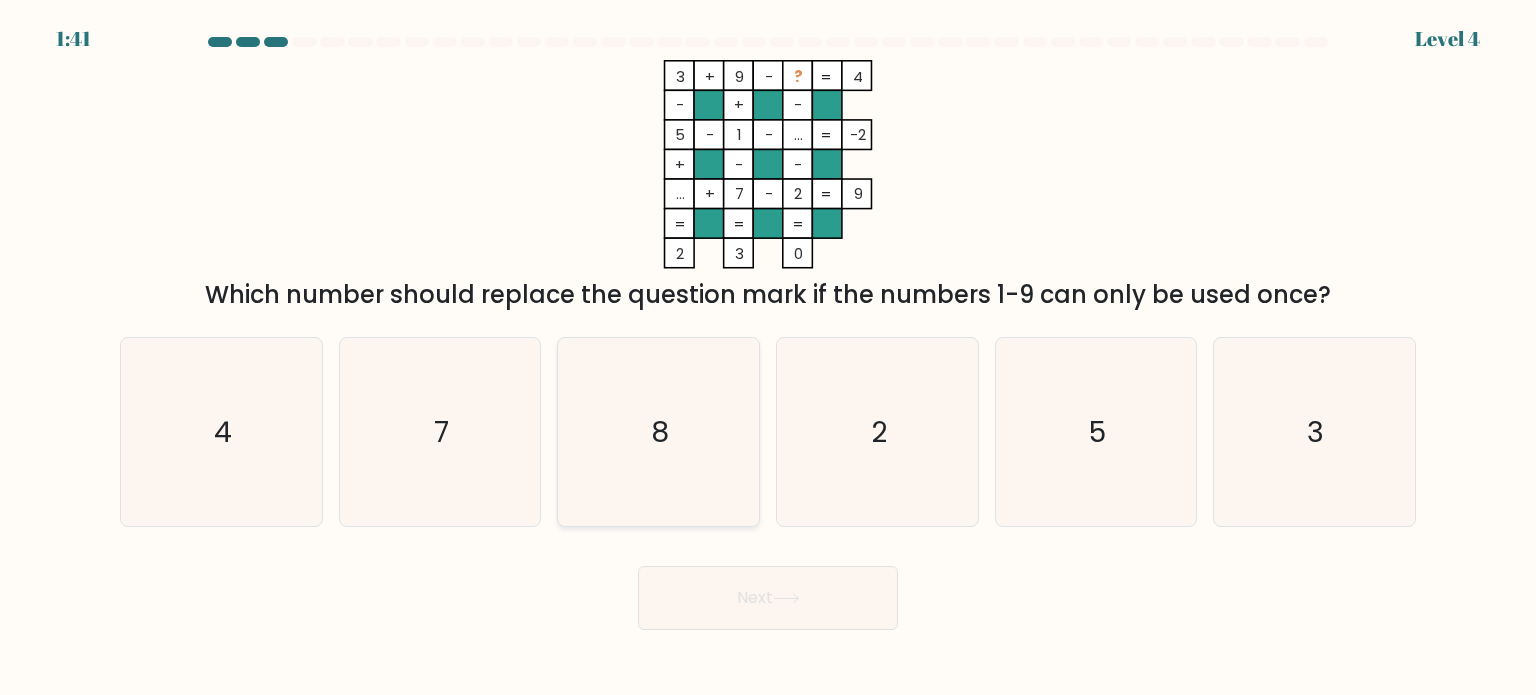 click on "8" 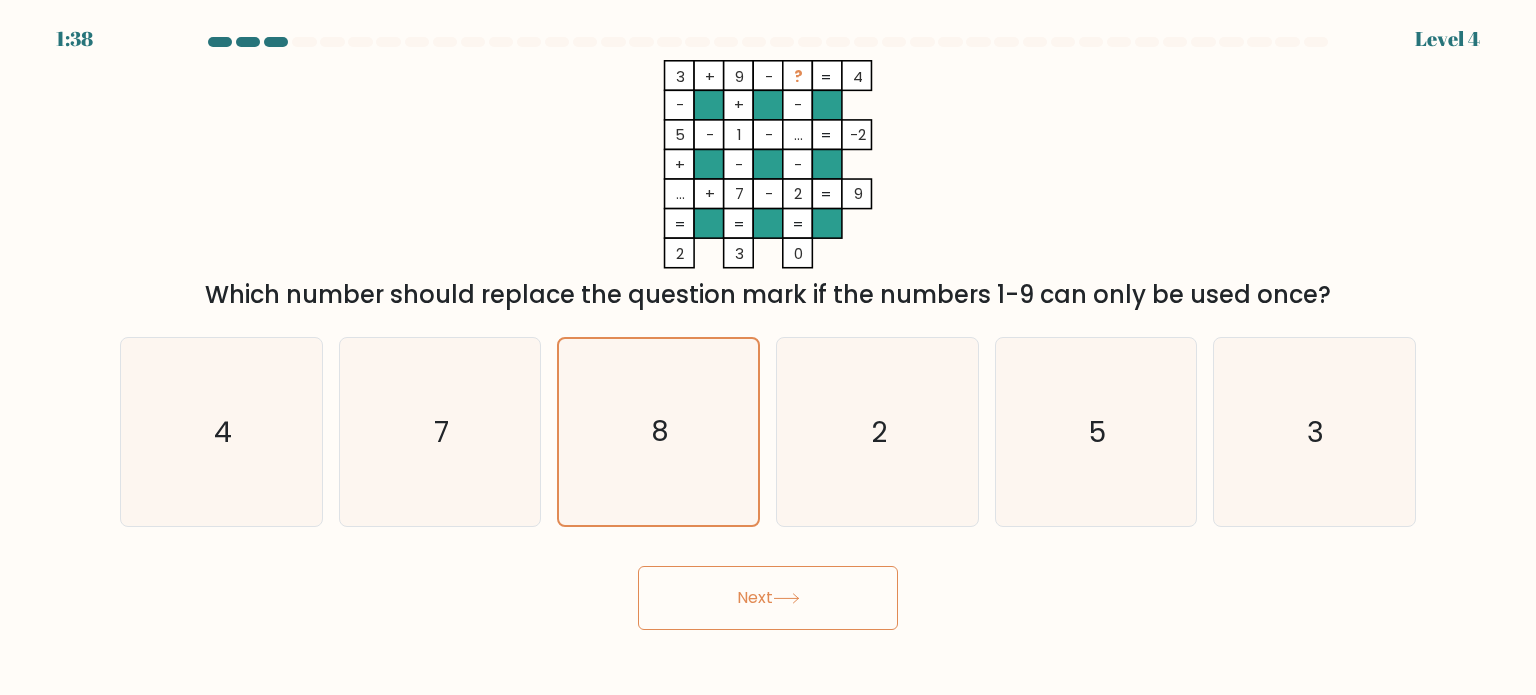 click on "Next" at bounding box center (768, 598) 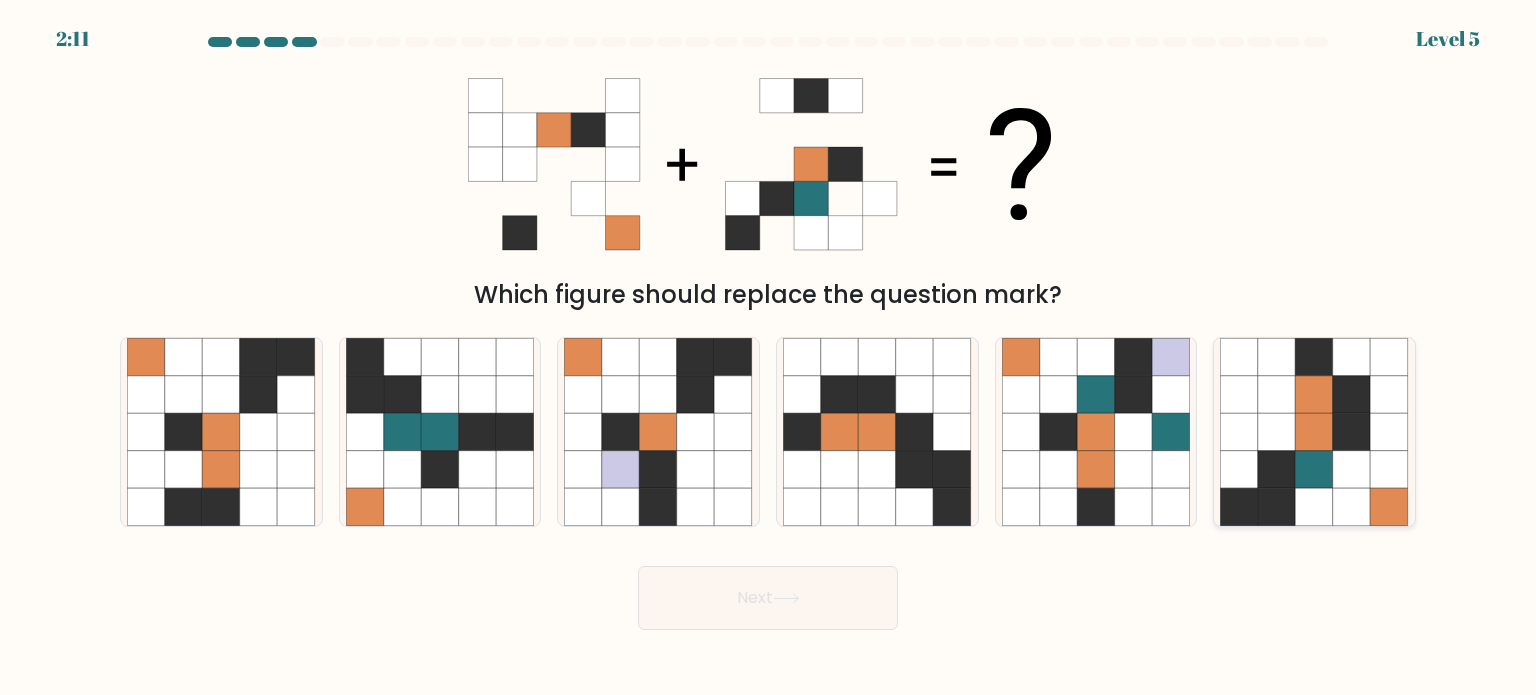 click 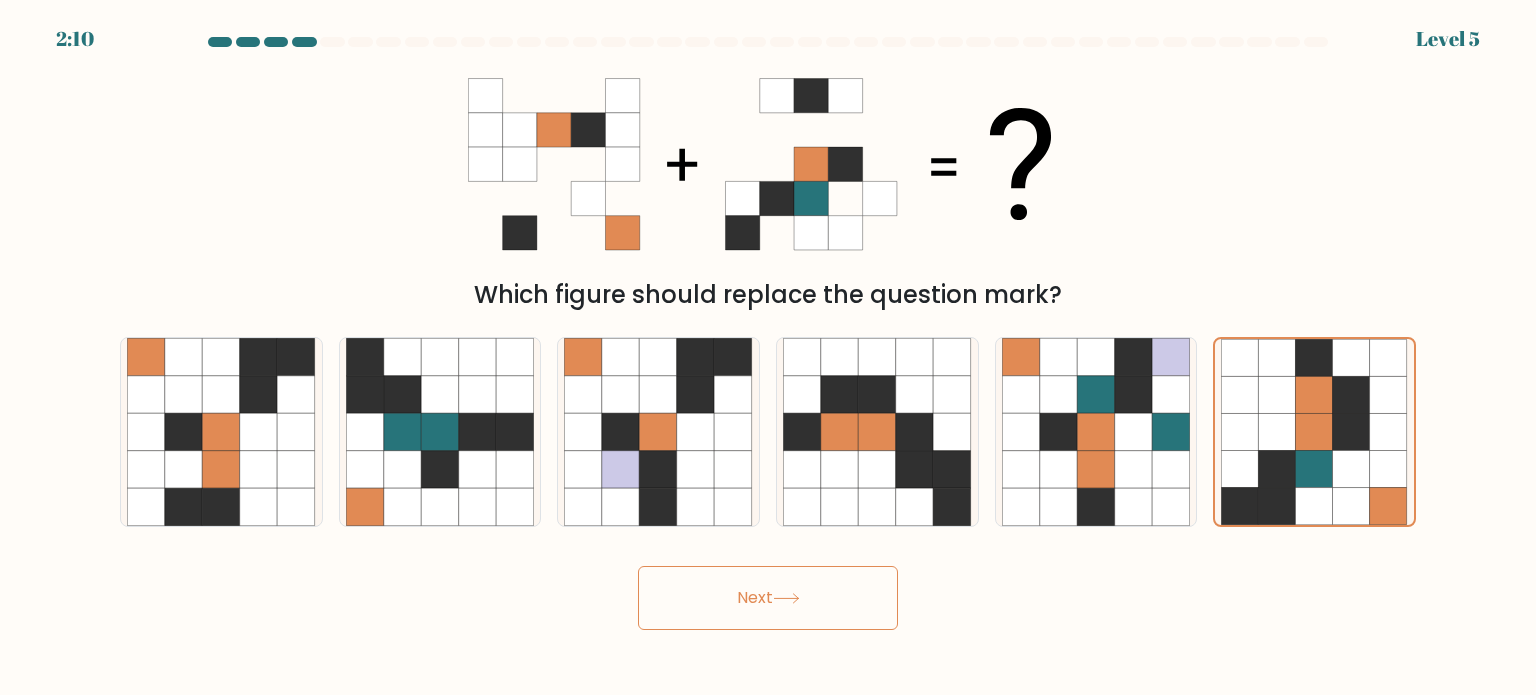 click on "Next" at bounding box center [768, 598] 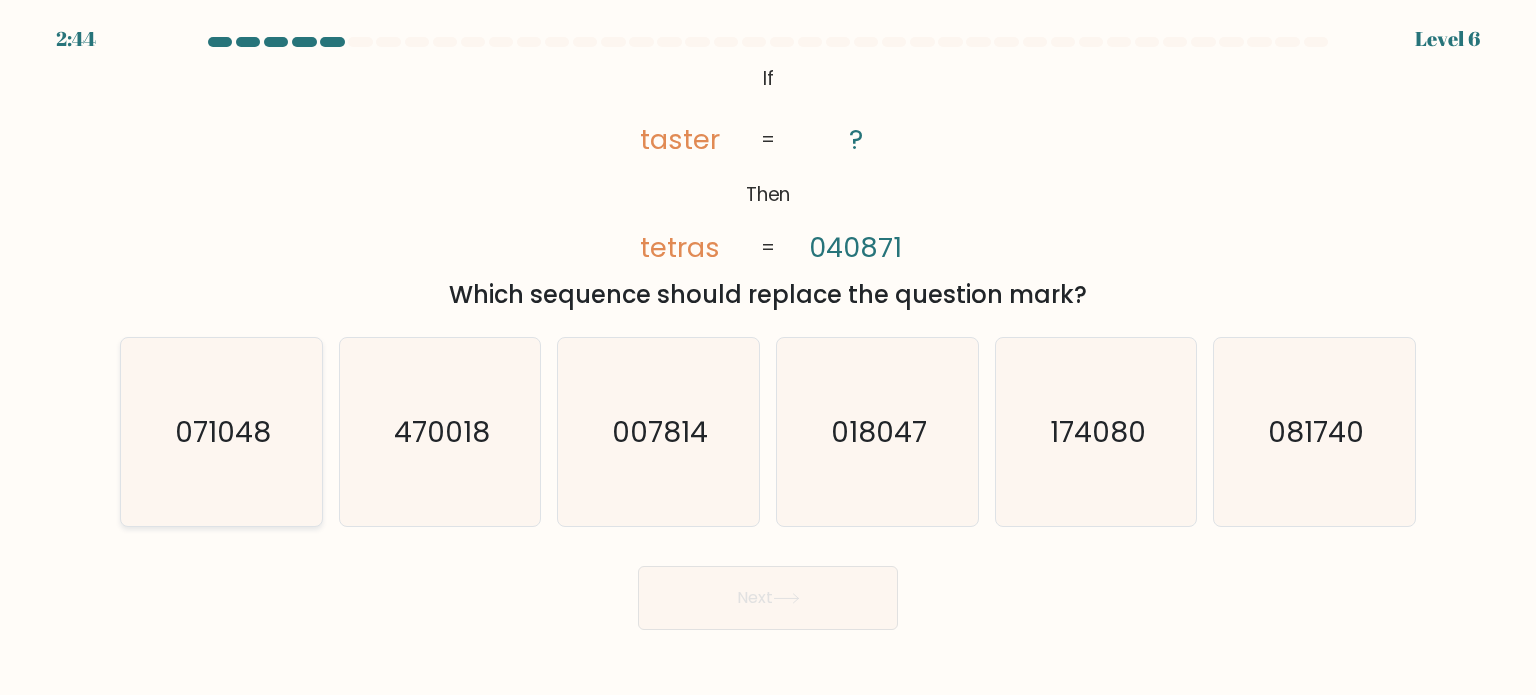 click on "071048" 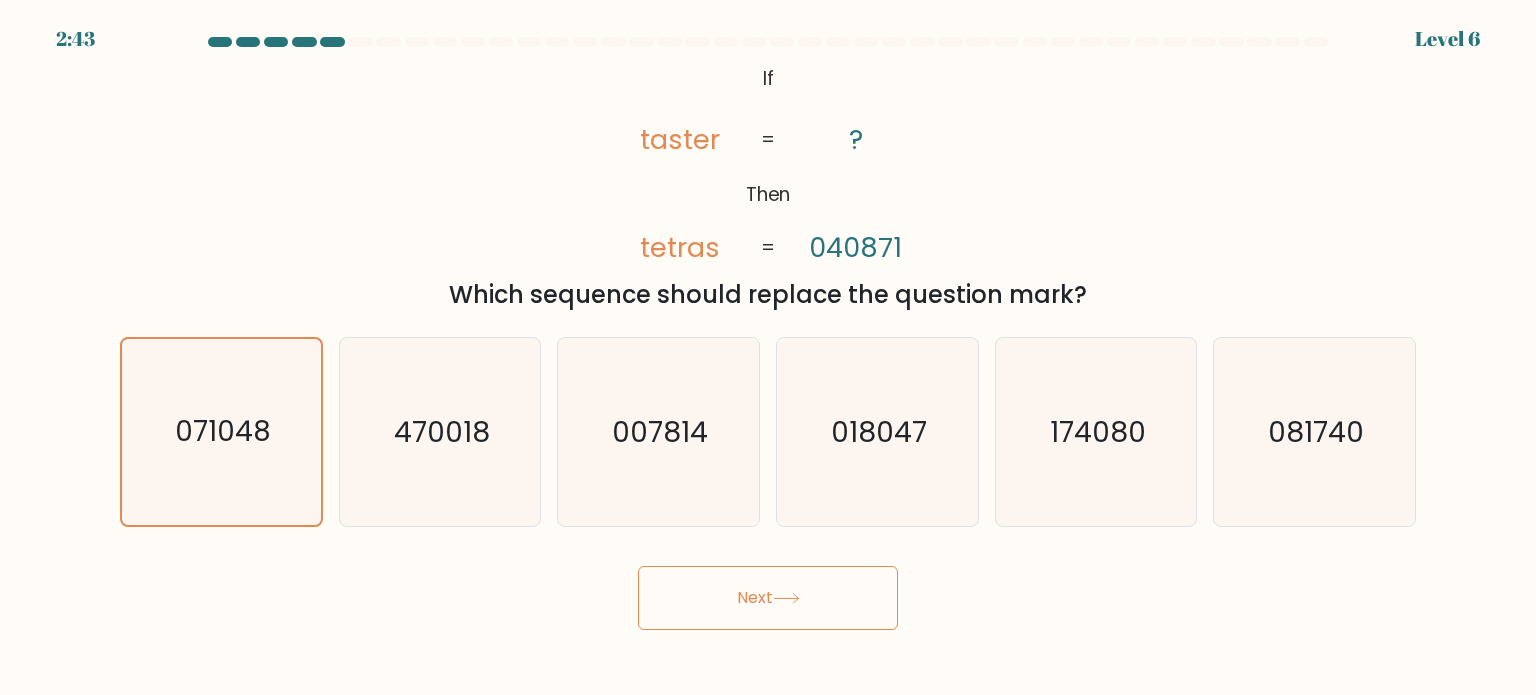 click on "Next" at bounding box center (768, 598) 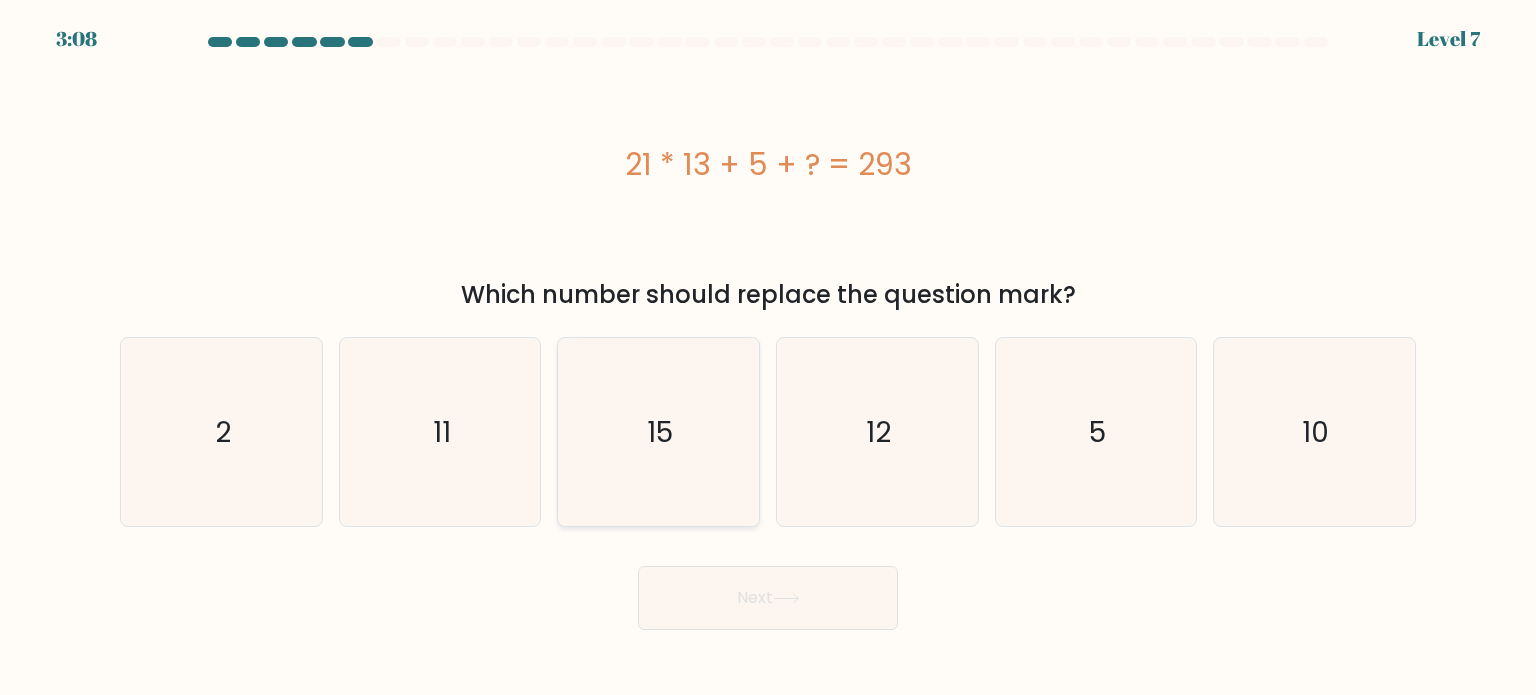 drag, startPoint x: 732, startPoint y: 607, endPoint x: 648, endPoint y: 487, distance: 146.47867 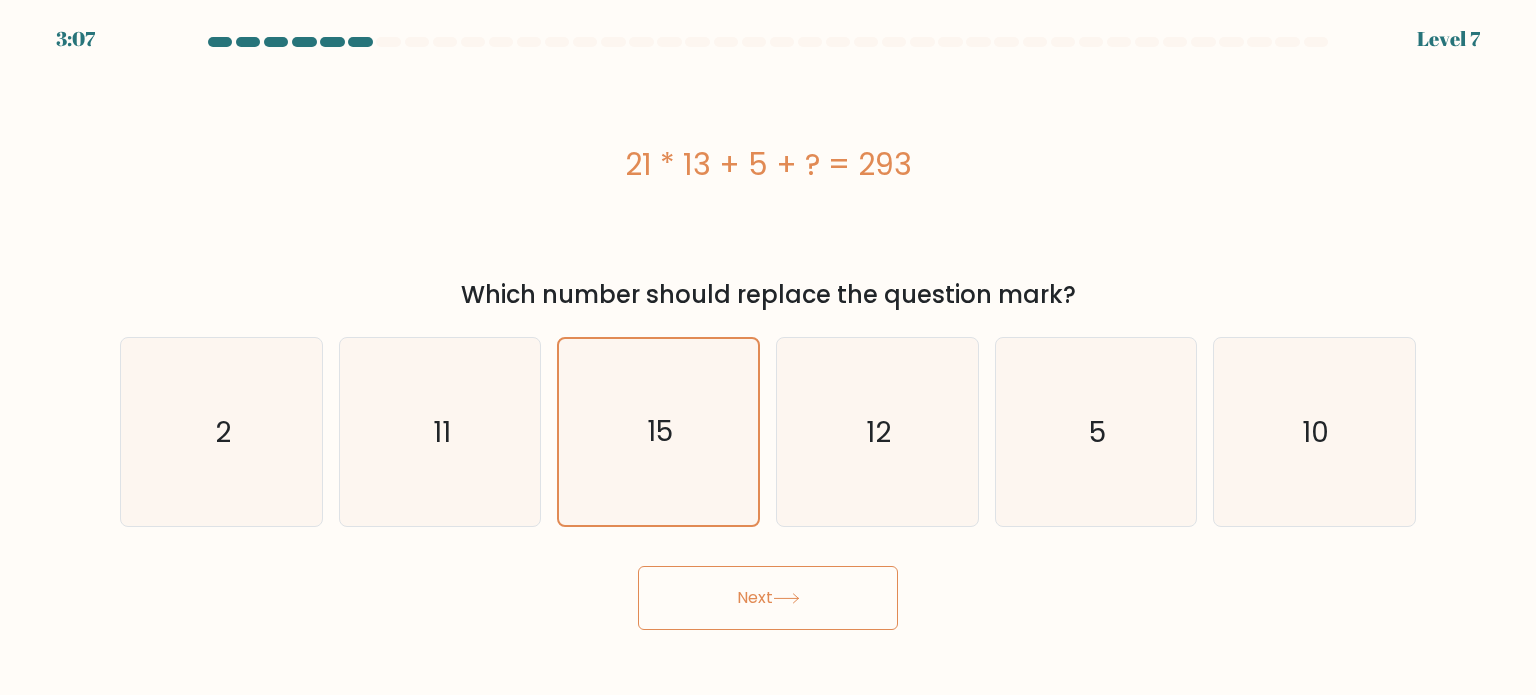 click on "Next" at bounding box center [768, 598] 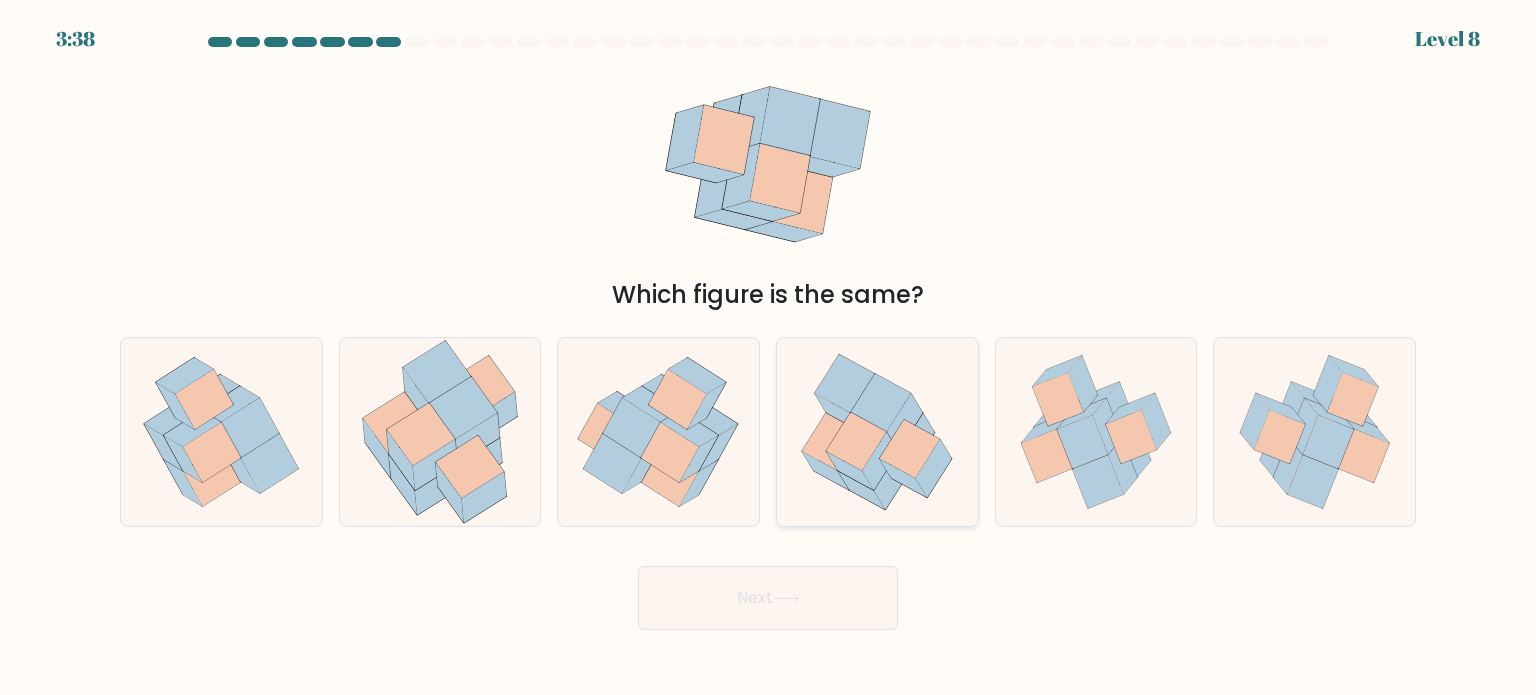 click 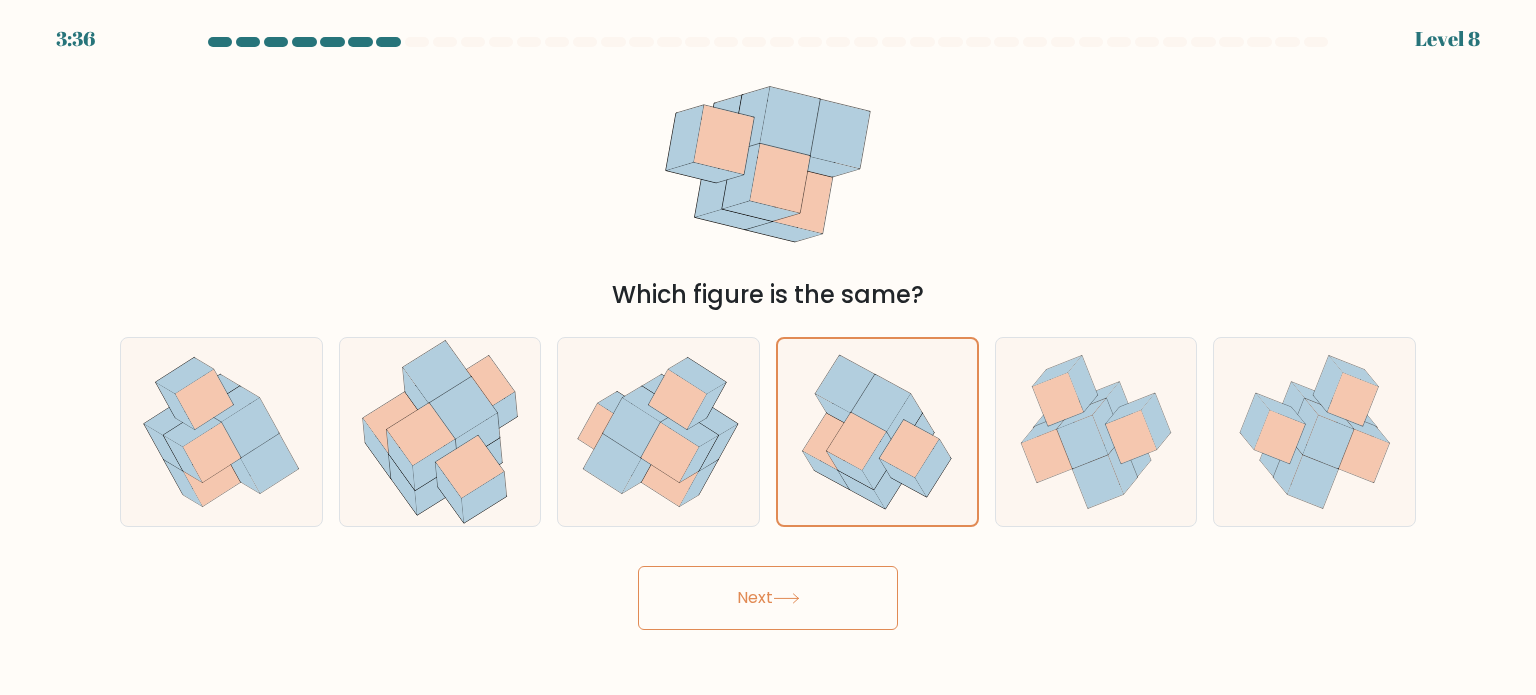click on "Next" at bounding box center [768, 598] 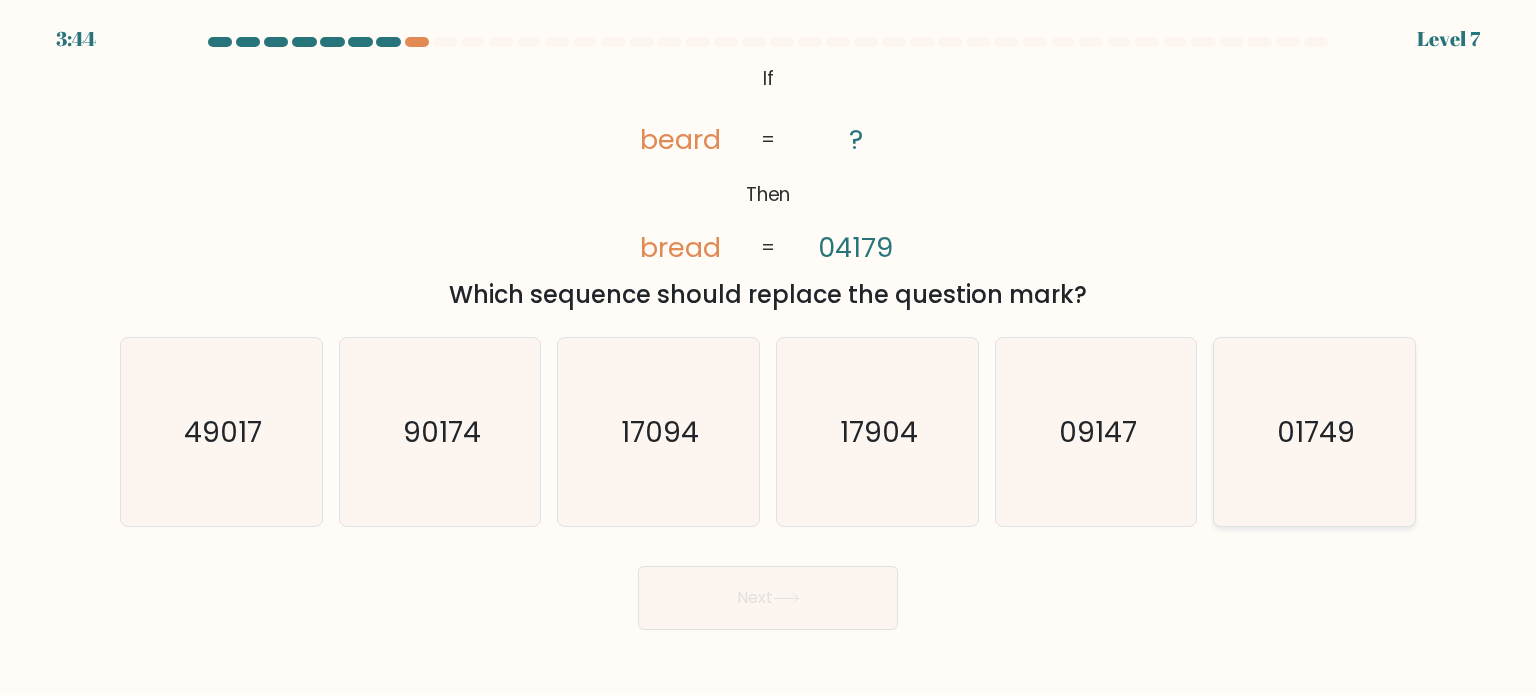 click on "01749" 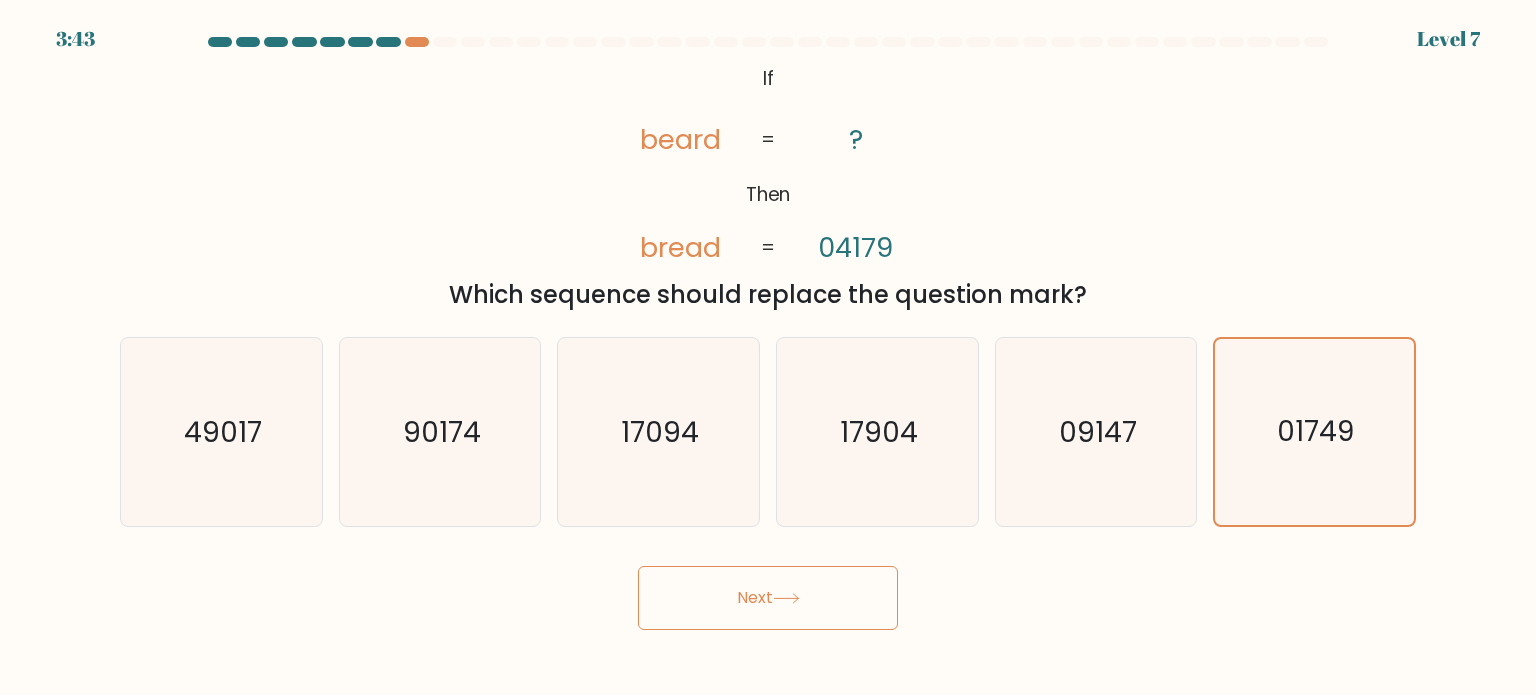 click on "Next" at bounding box center [768, 598] 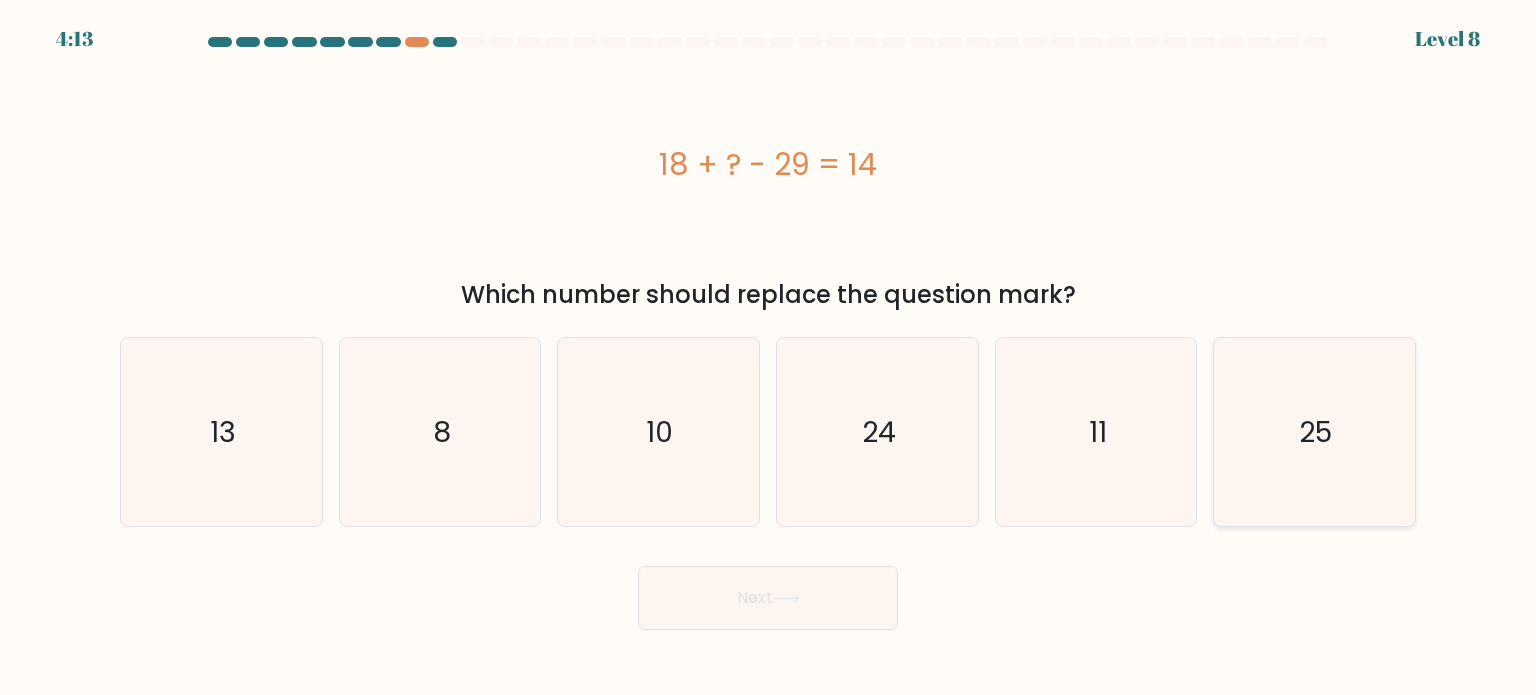 click on "25" 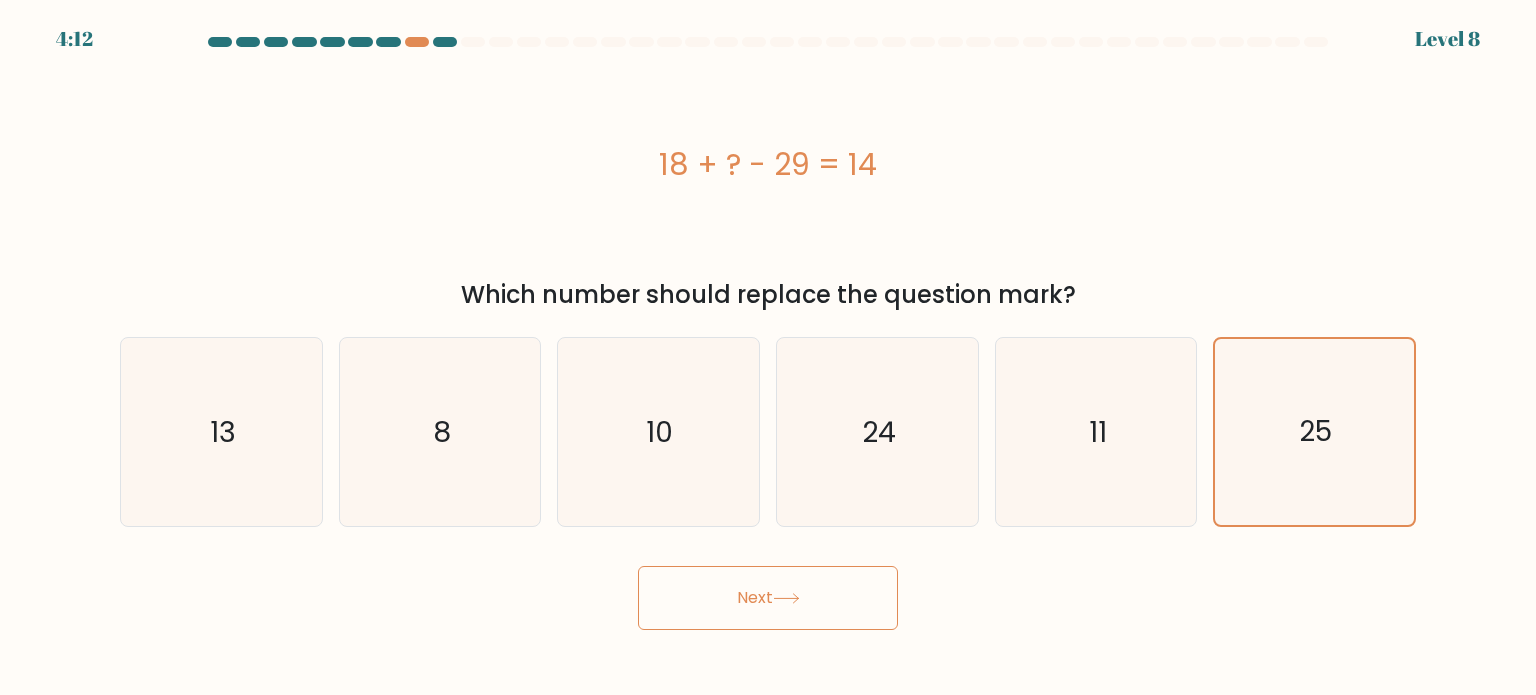 click on "Next" at bounding box center [768, 598] 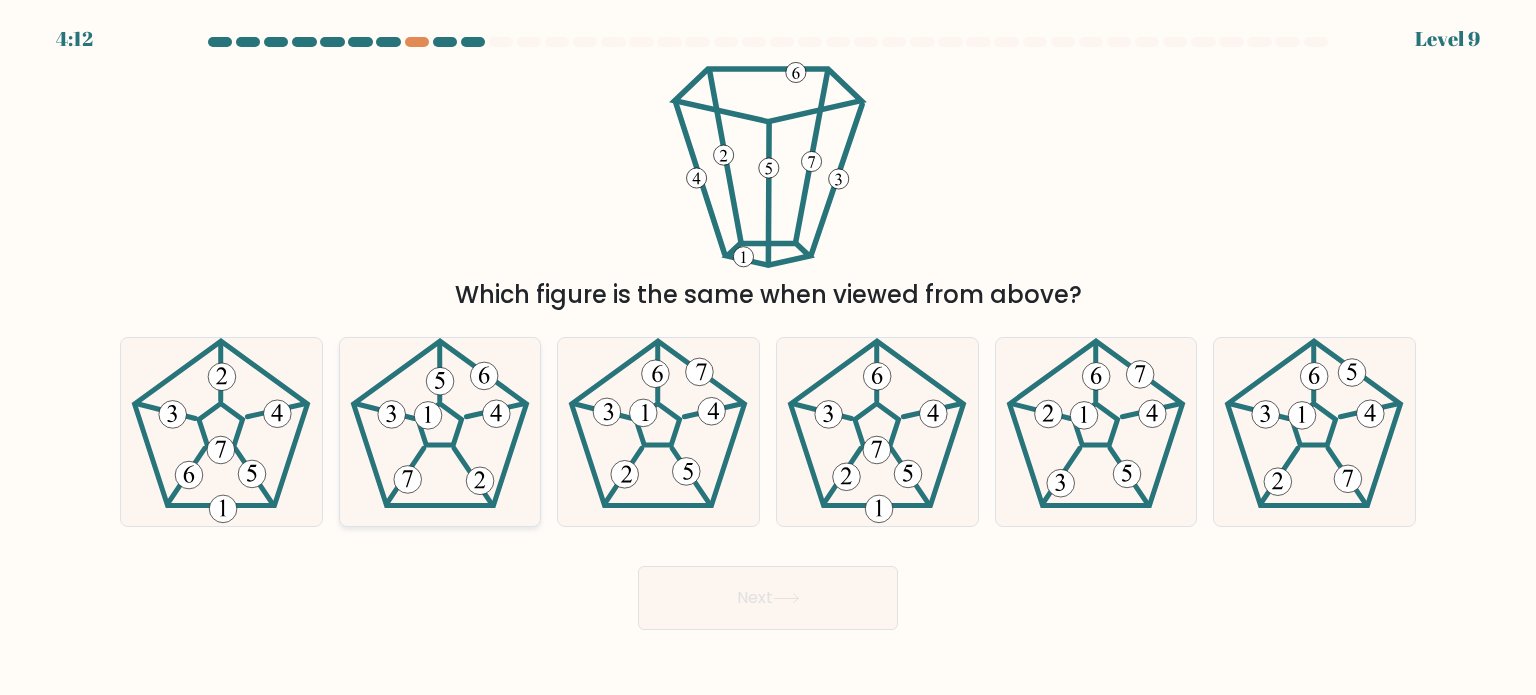 click 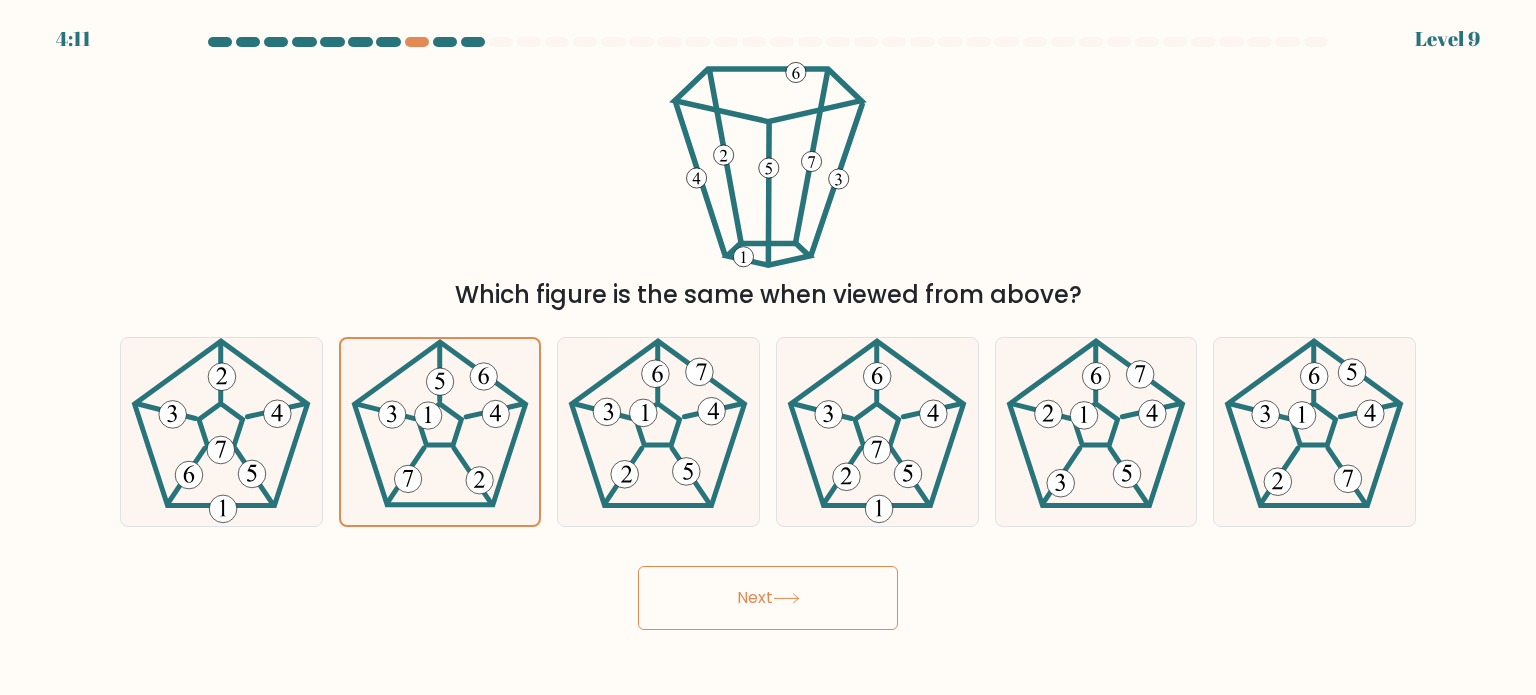 click on "Next" at bounding box center (768, 598) 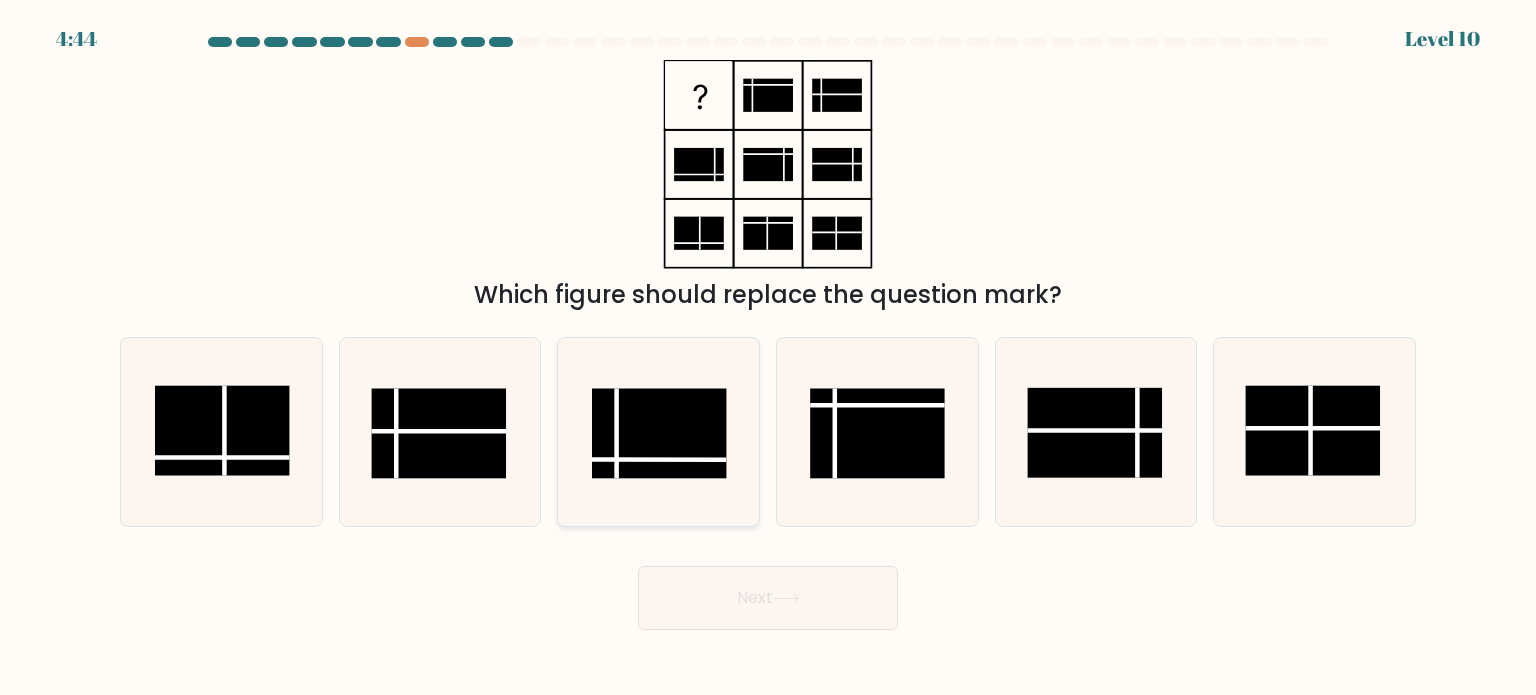 click 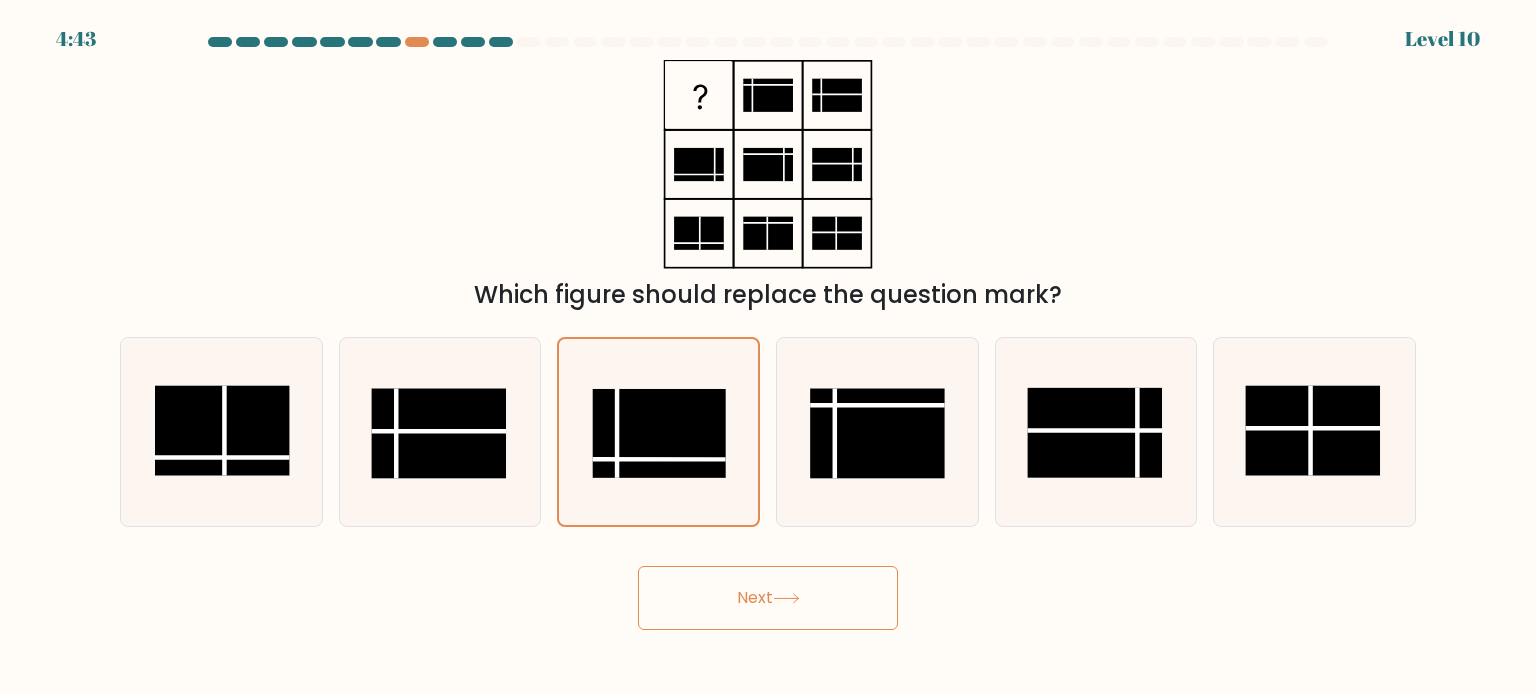 click on "Next" at bounding box center (768, 598) 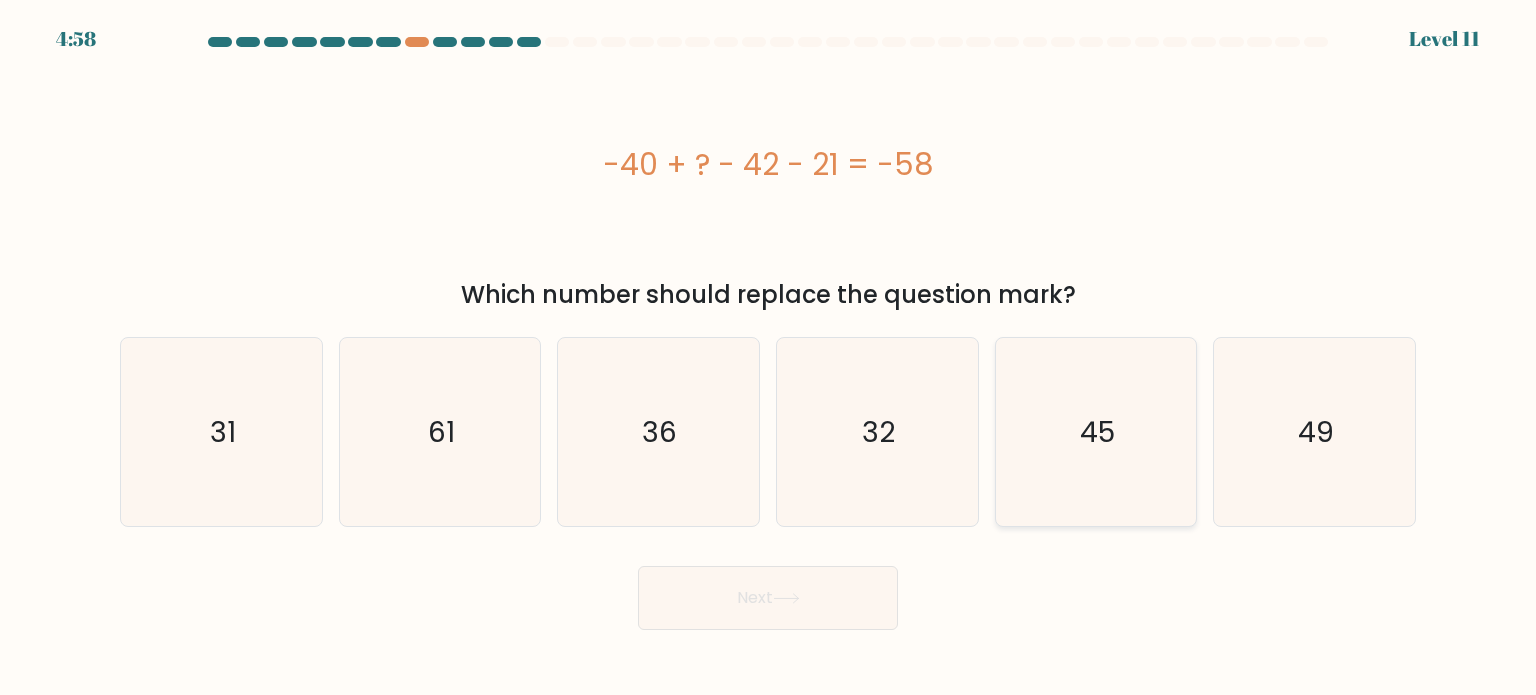 click on "45" 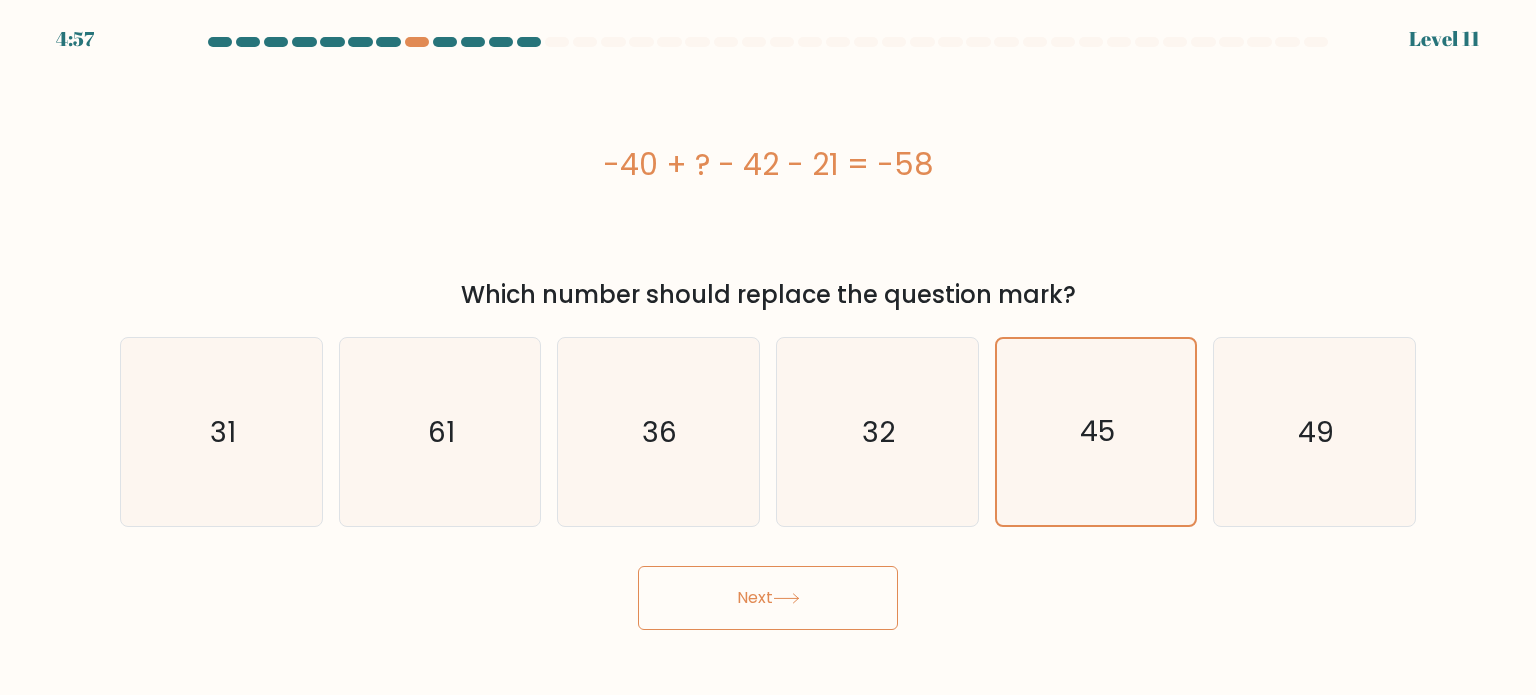 click on "Next" at bounding box center (768, 598) 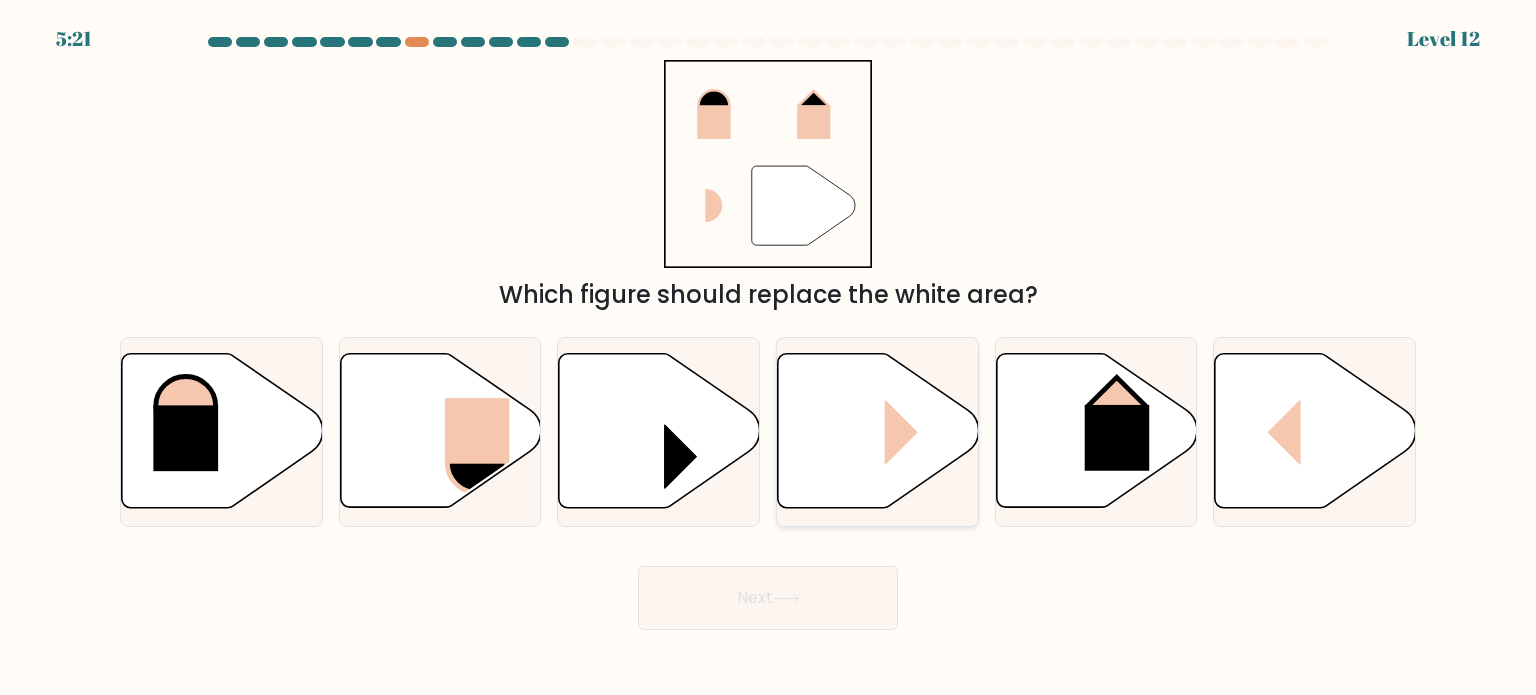 click 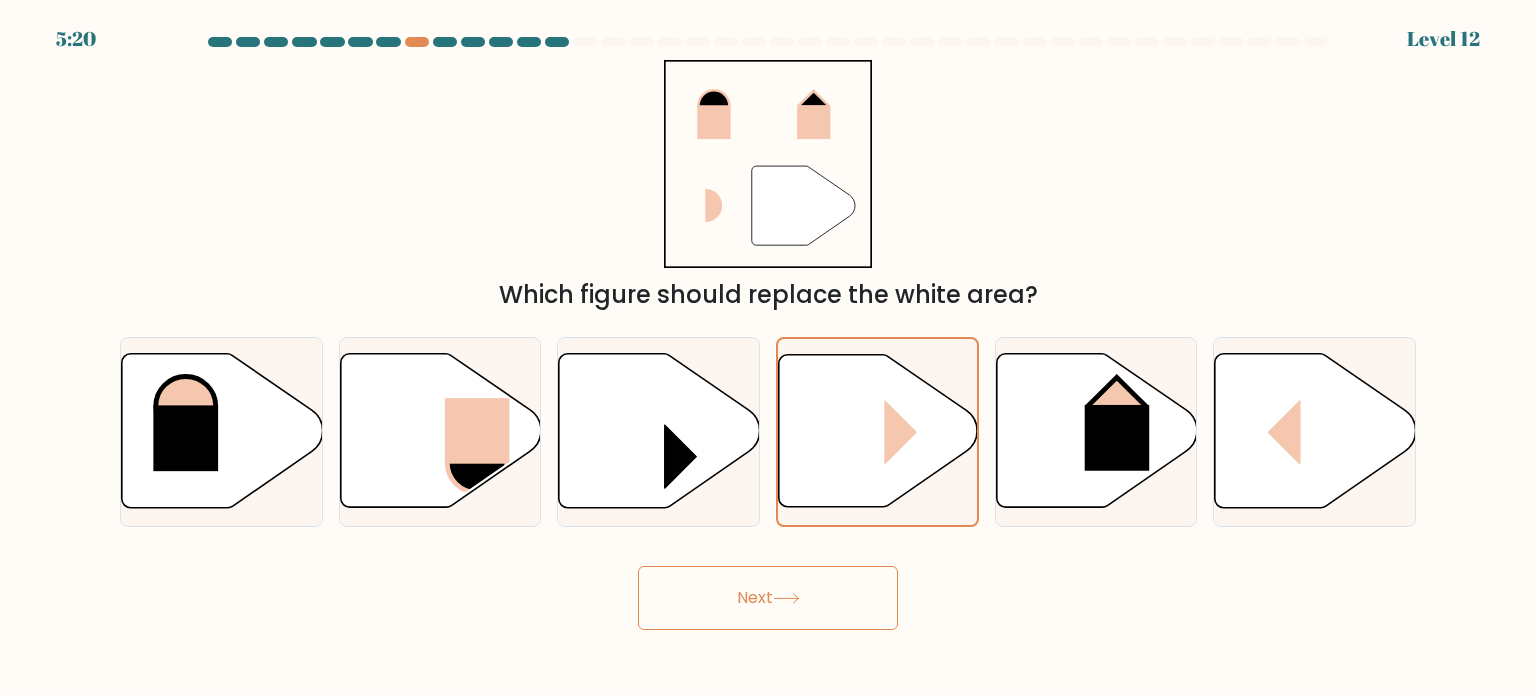 click on "Next" at bounding box center [768, 598] 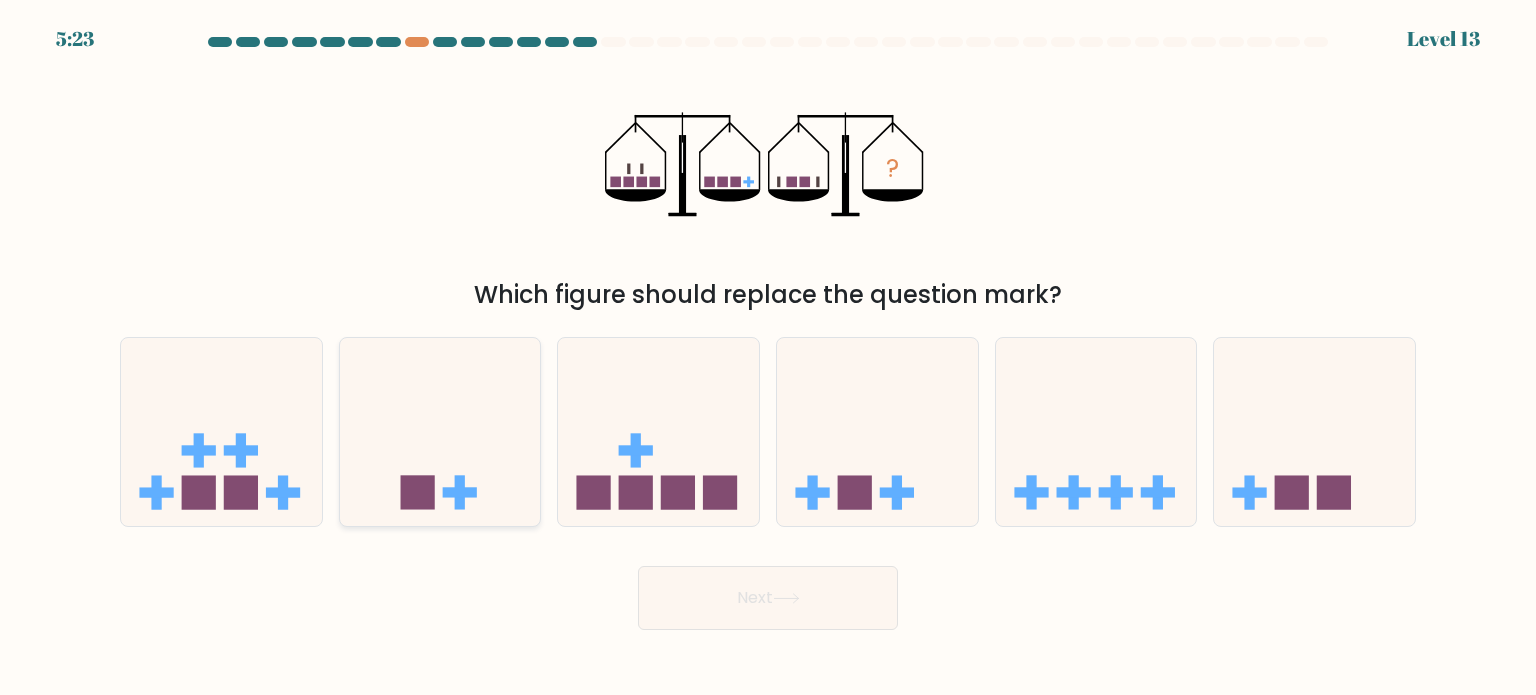 click 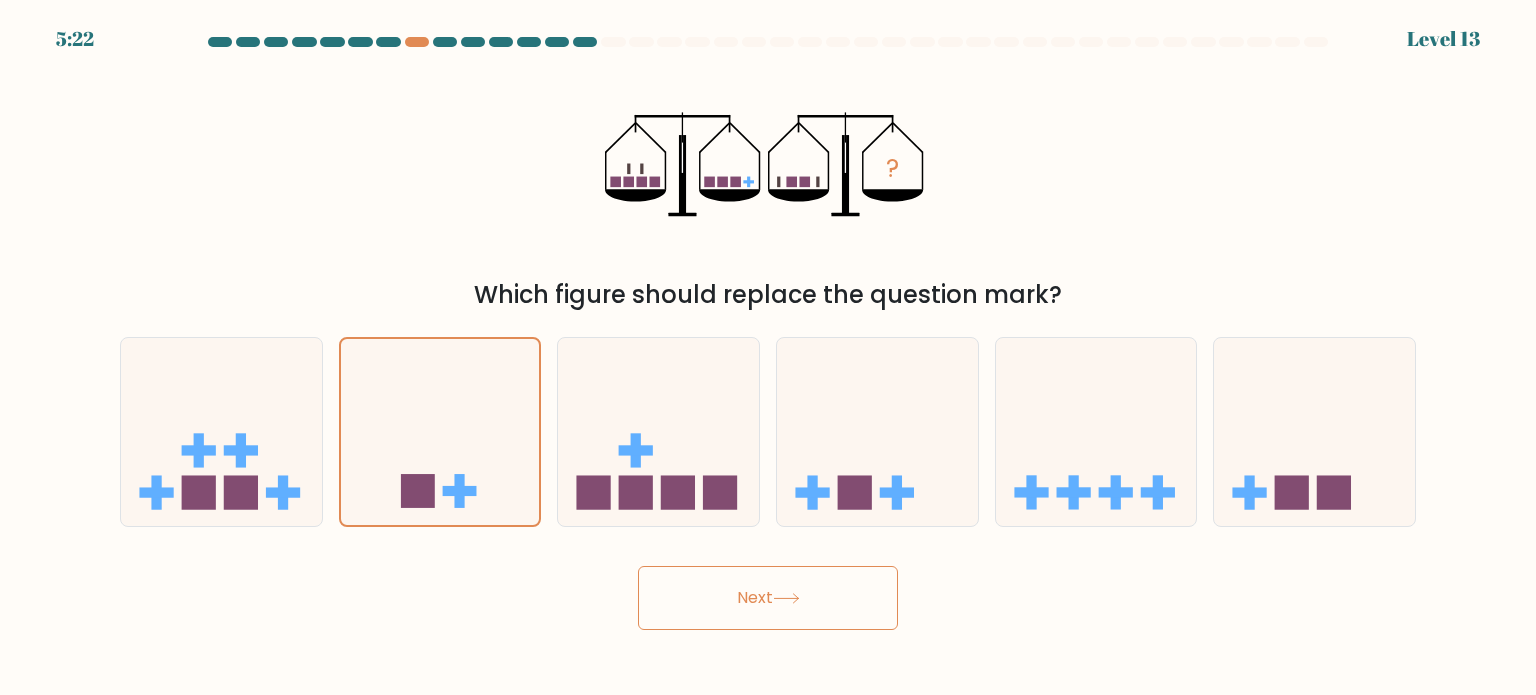 click on "Next" at bounding box center (768, 598) 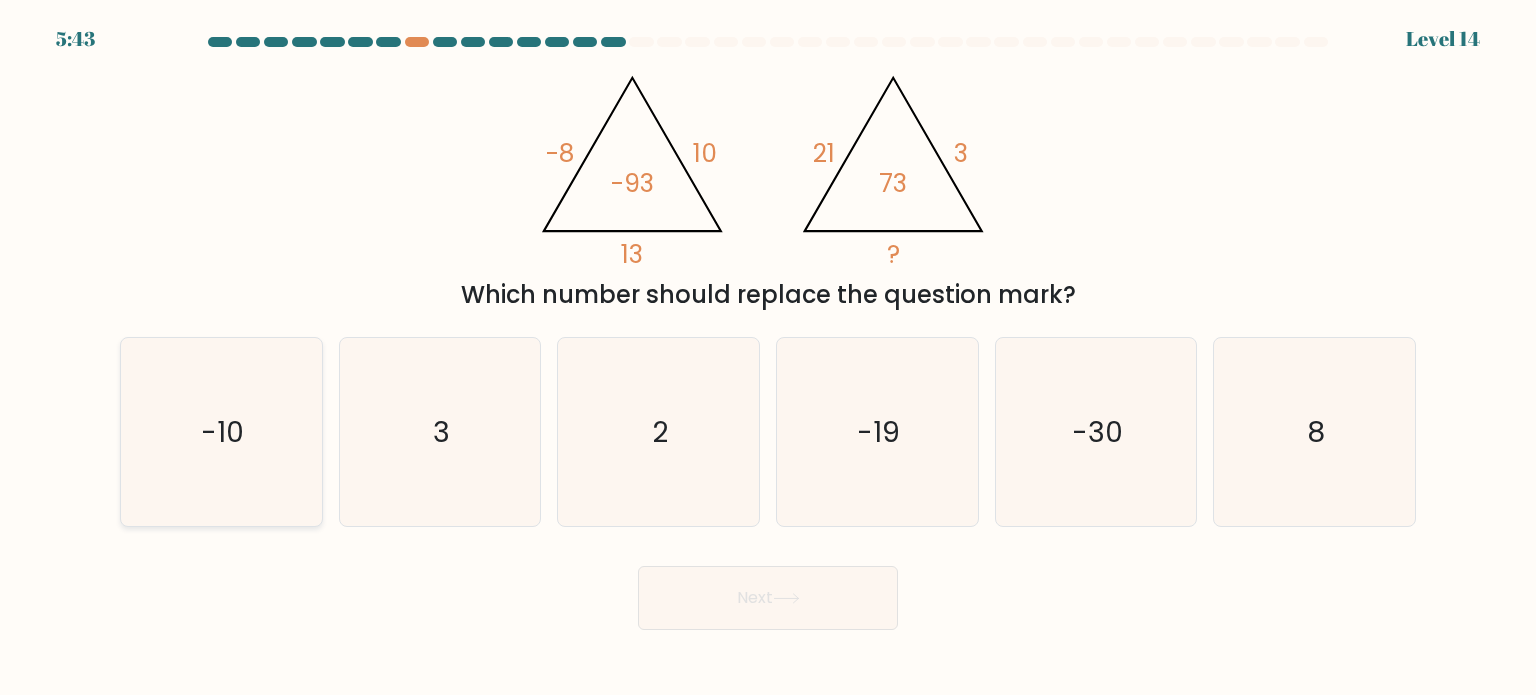 click on "-10" 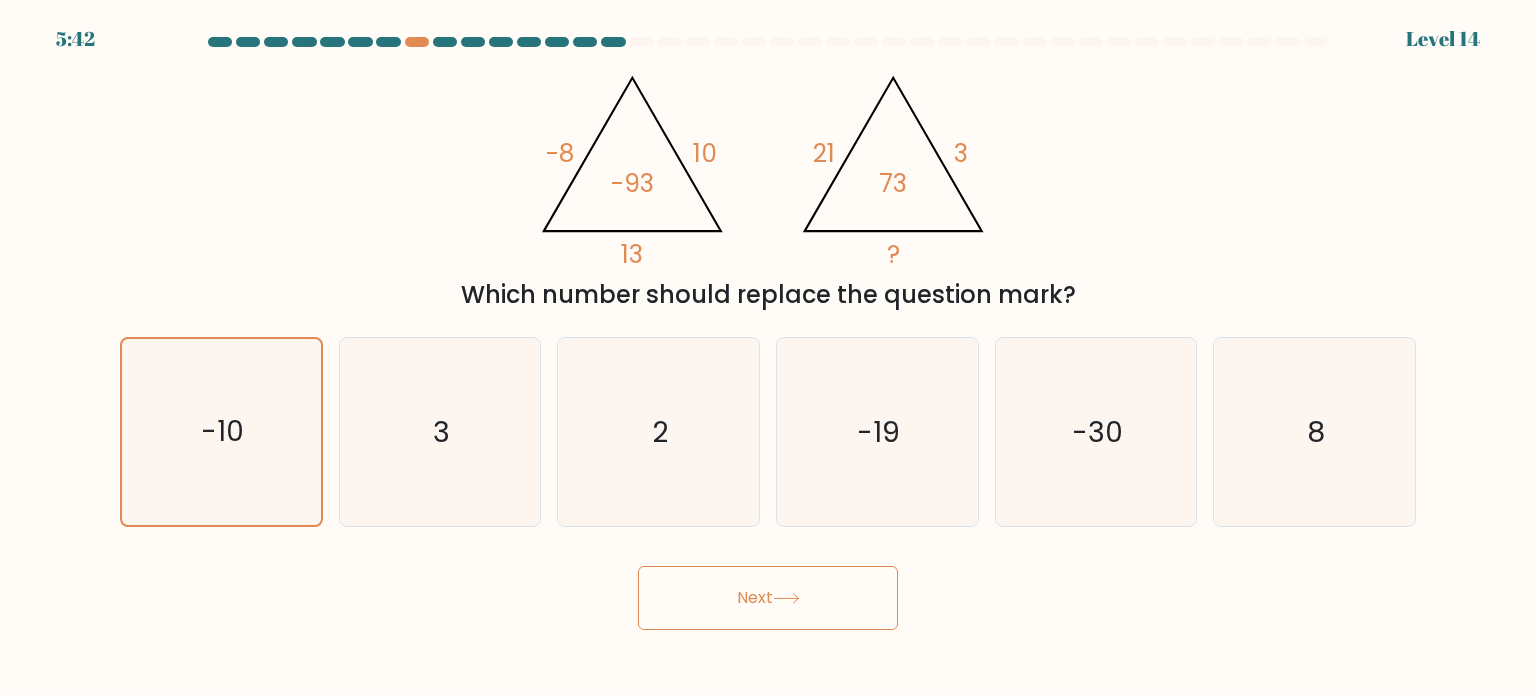 click on "Next" at bounding box center [768, 598] 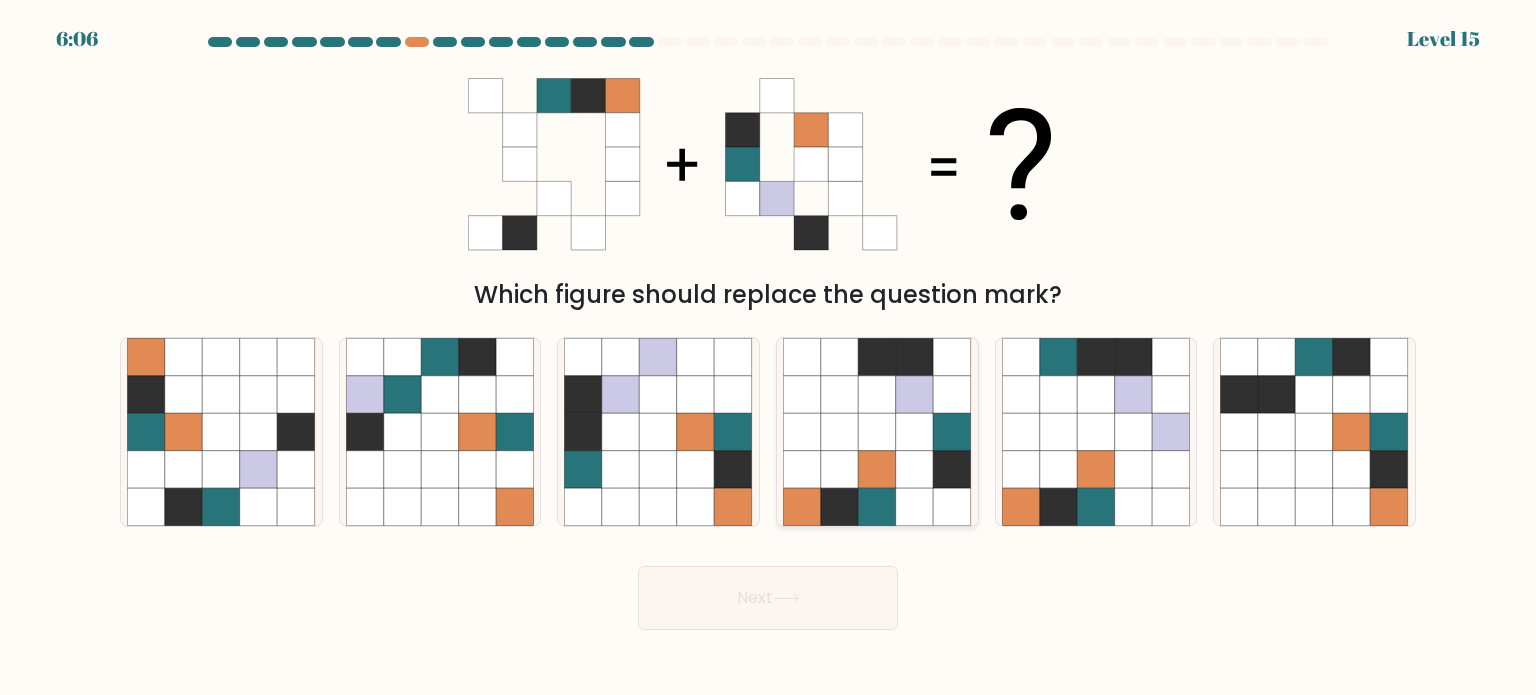 click 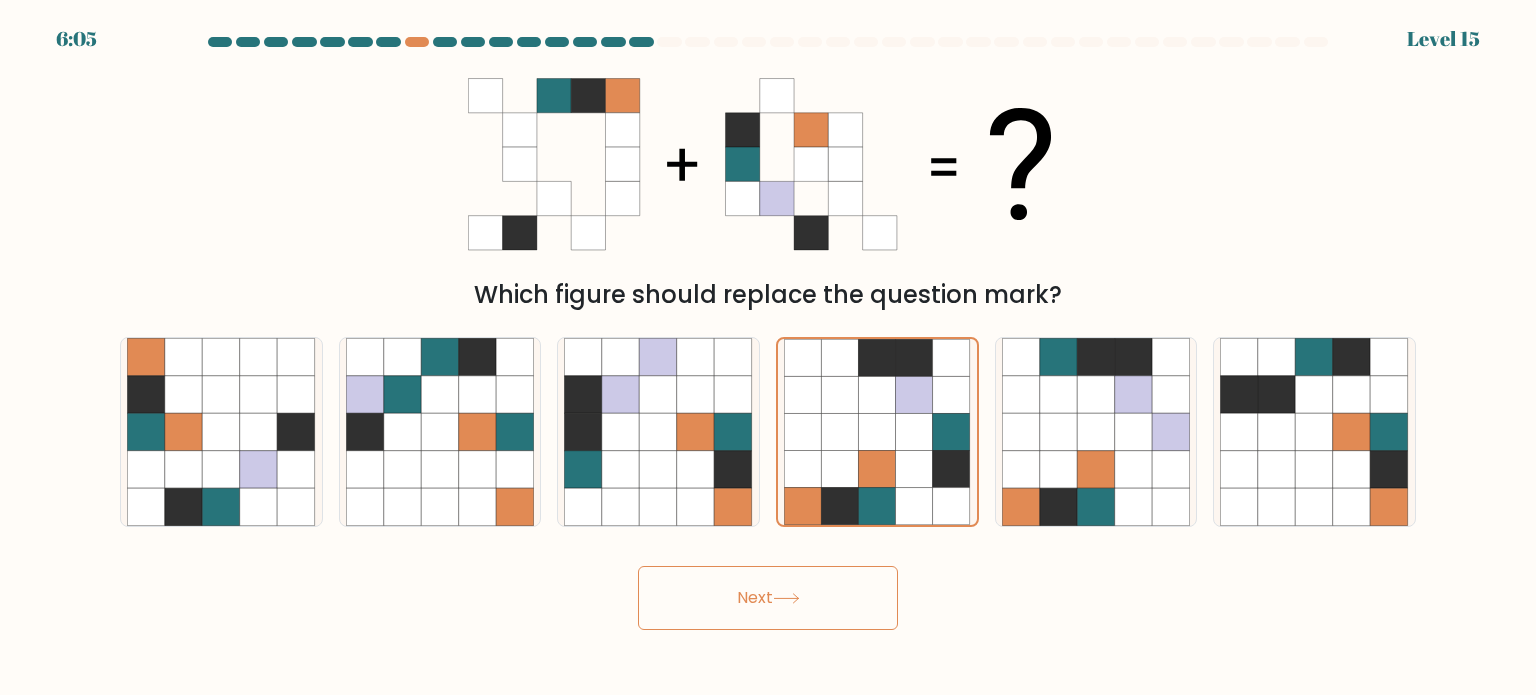click on "Next" at bounding box center (768, 598) 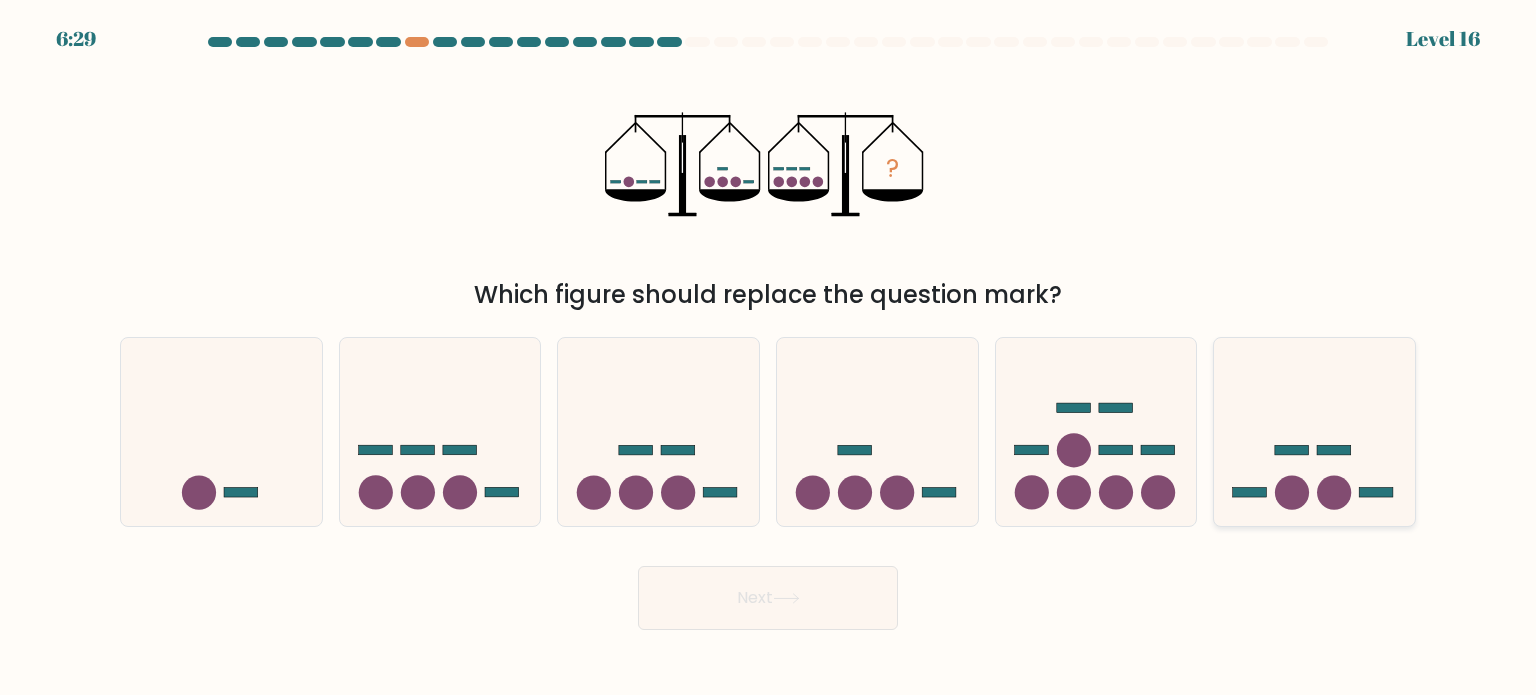click 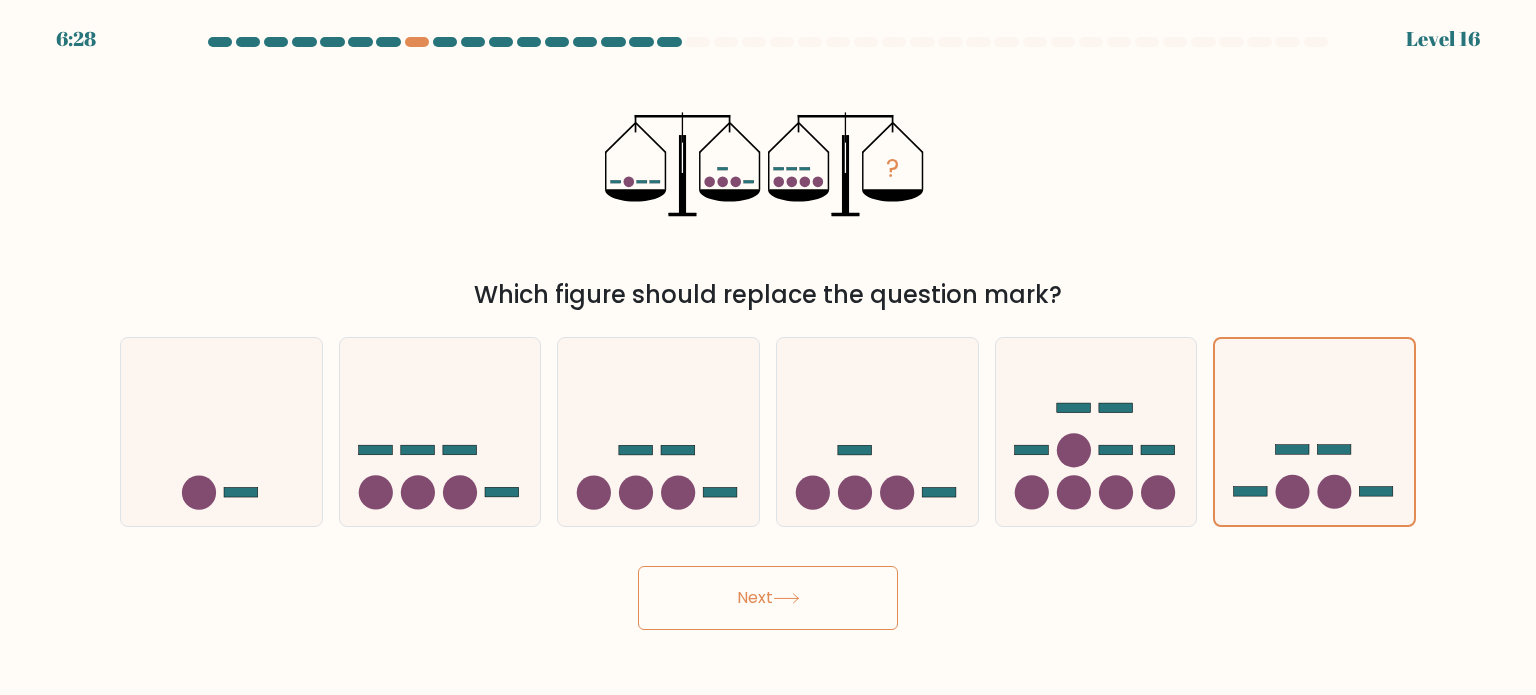 click on "Next" at bounding box center (768, 598) 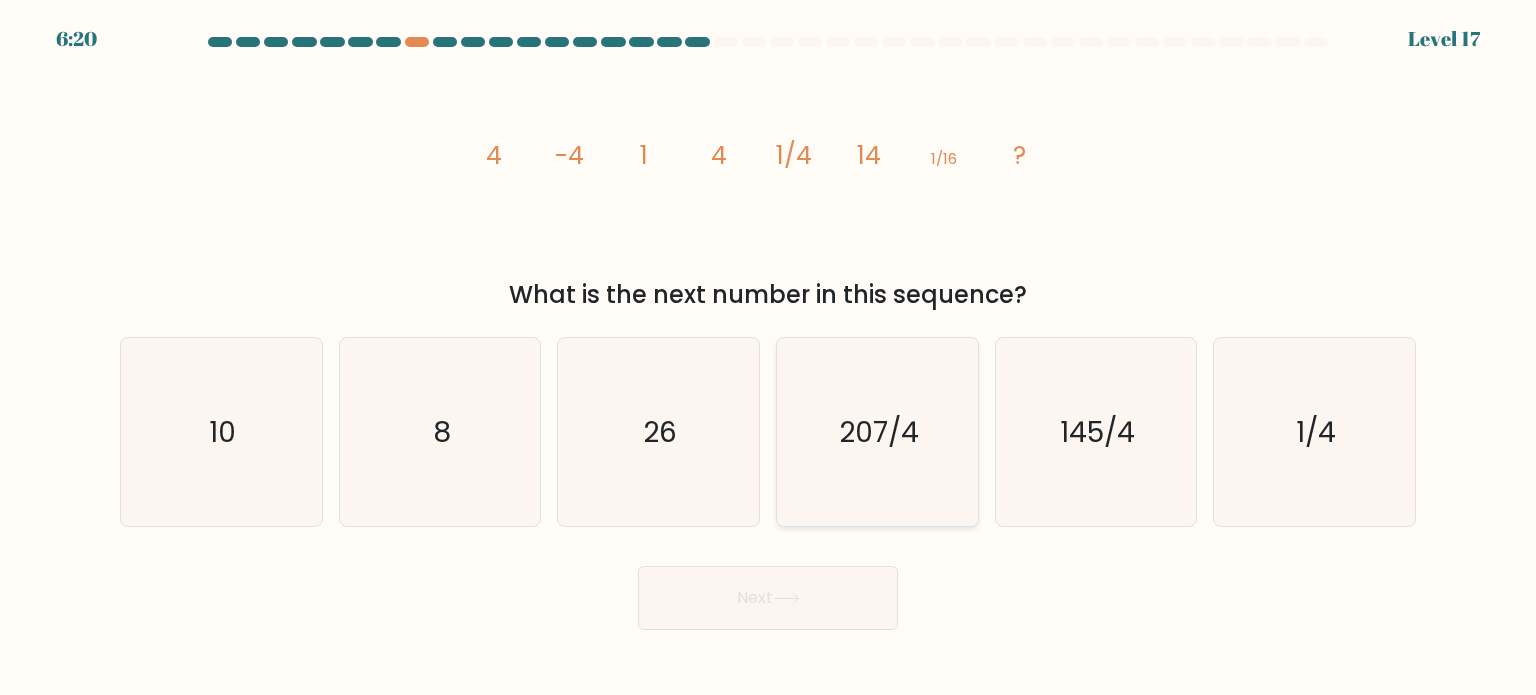 click on "207/4" 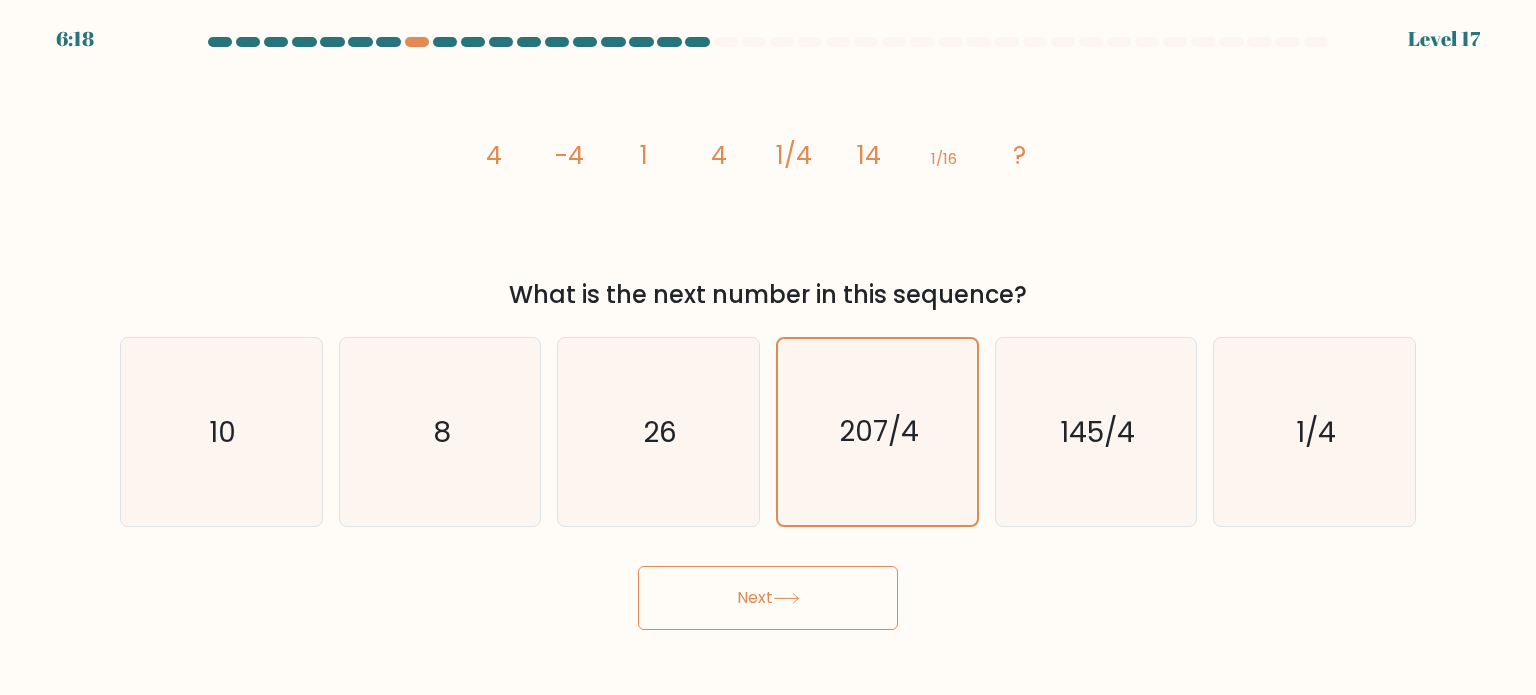 click on "Next" at bounding box center [768, 598] 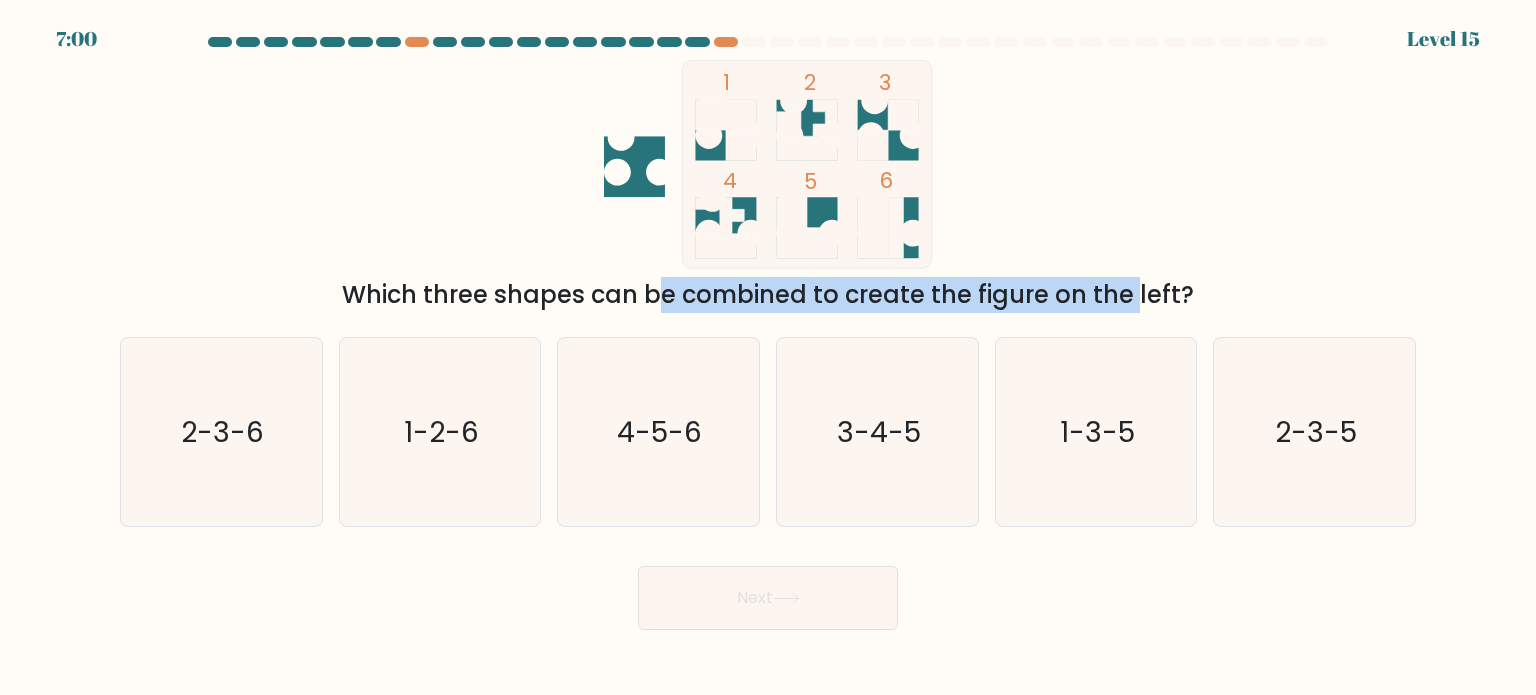 drag, startPoint x: 475, startPoint y: 304, endPoint x: 976, endPoint y: 303, distance: 501.001 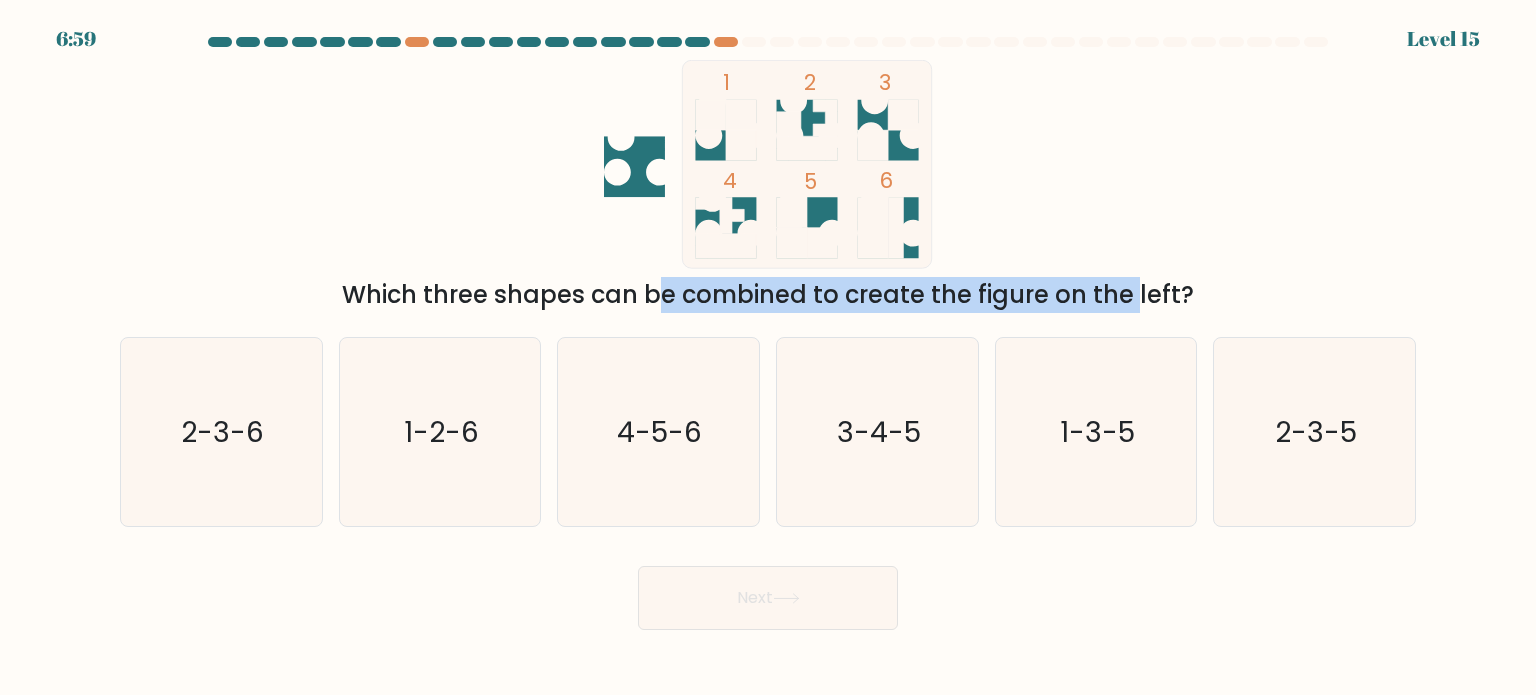 click on "Which three shapes can be combined to create the figure on the left?" at bounding box center (768, 295) 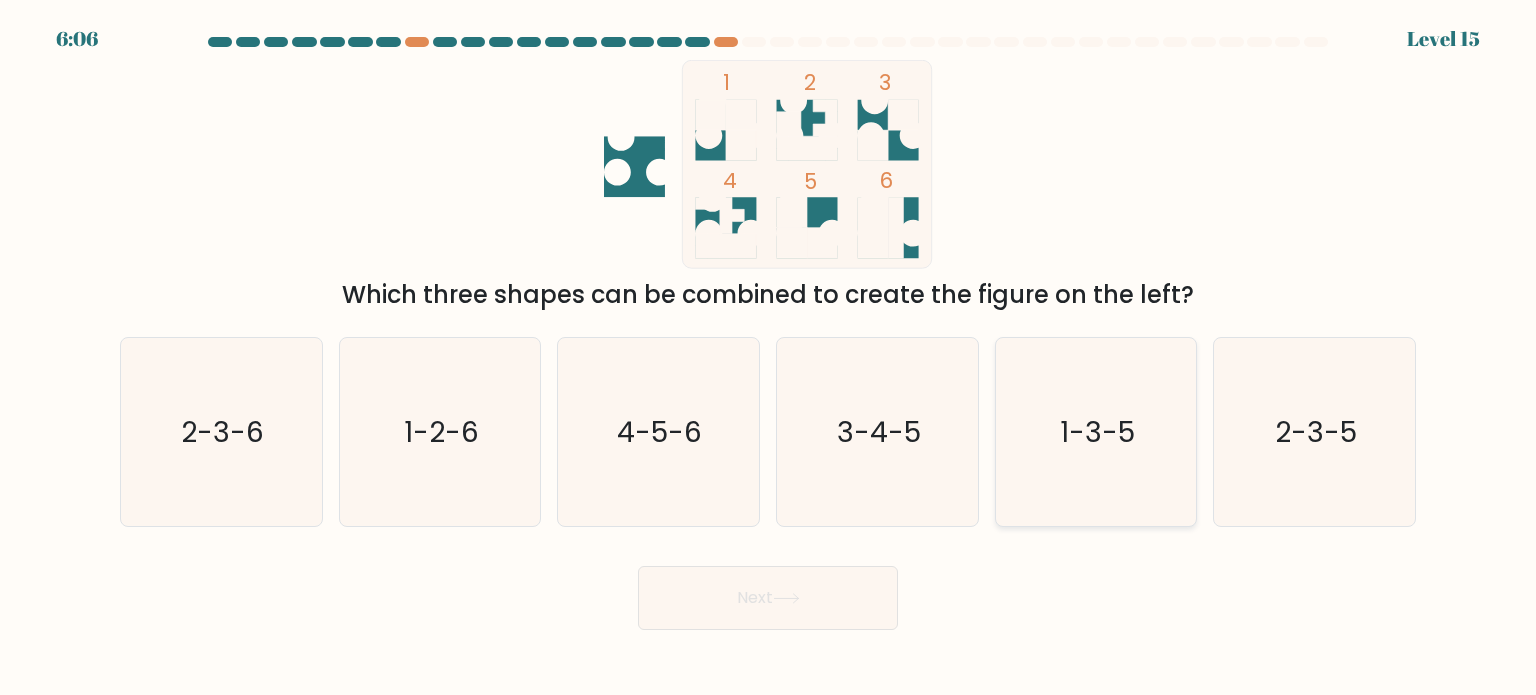 click on "1-3-5" 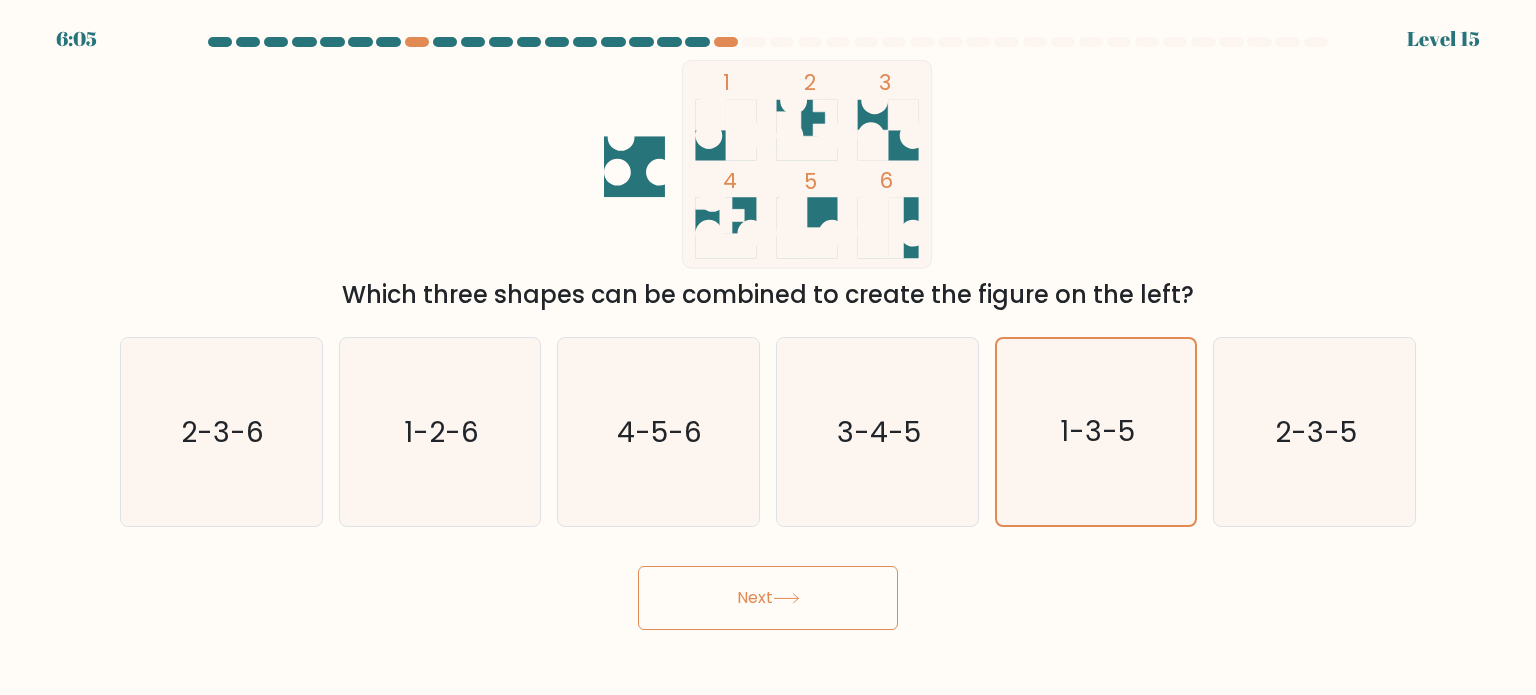 click on "Next" at bounding box center [768, 598] 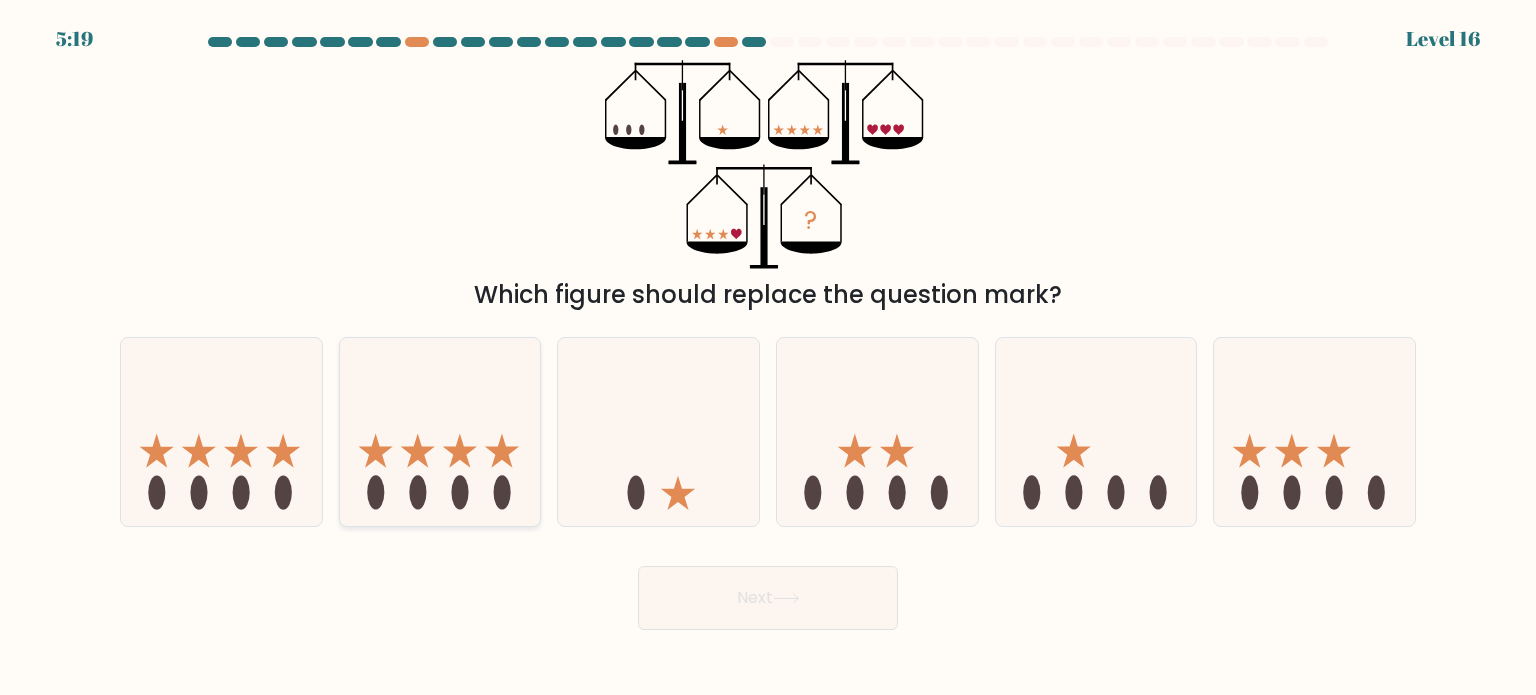 click 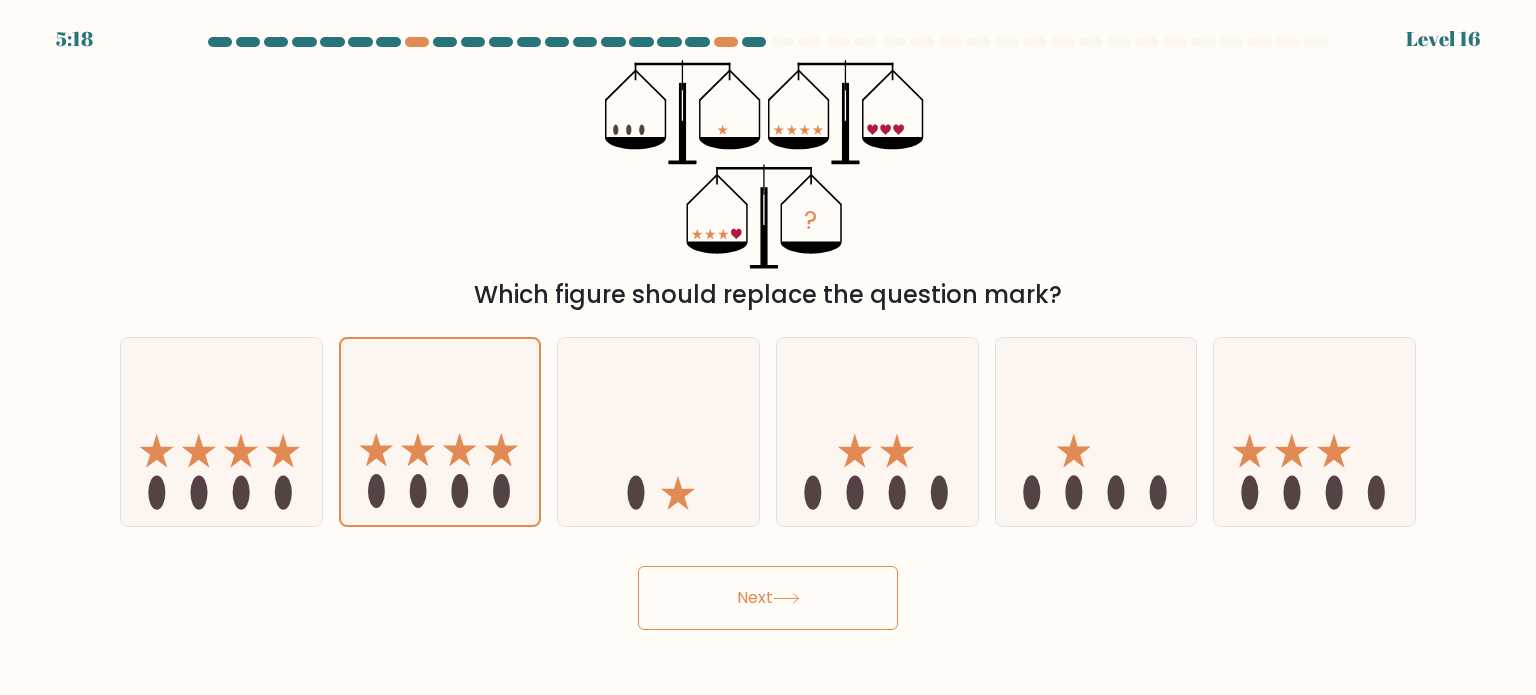 click on "Next" at bounding box center (768, 598) 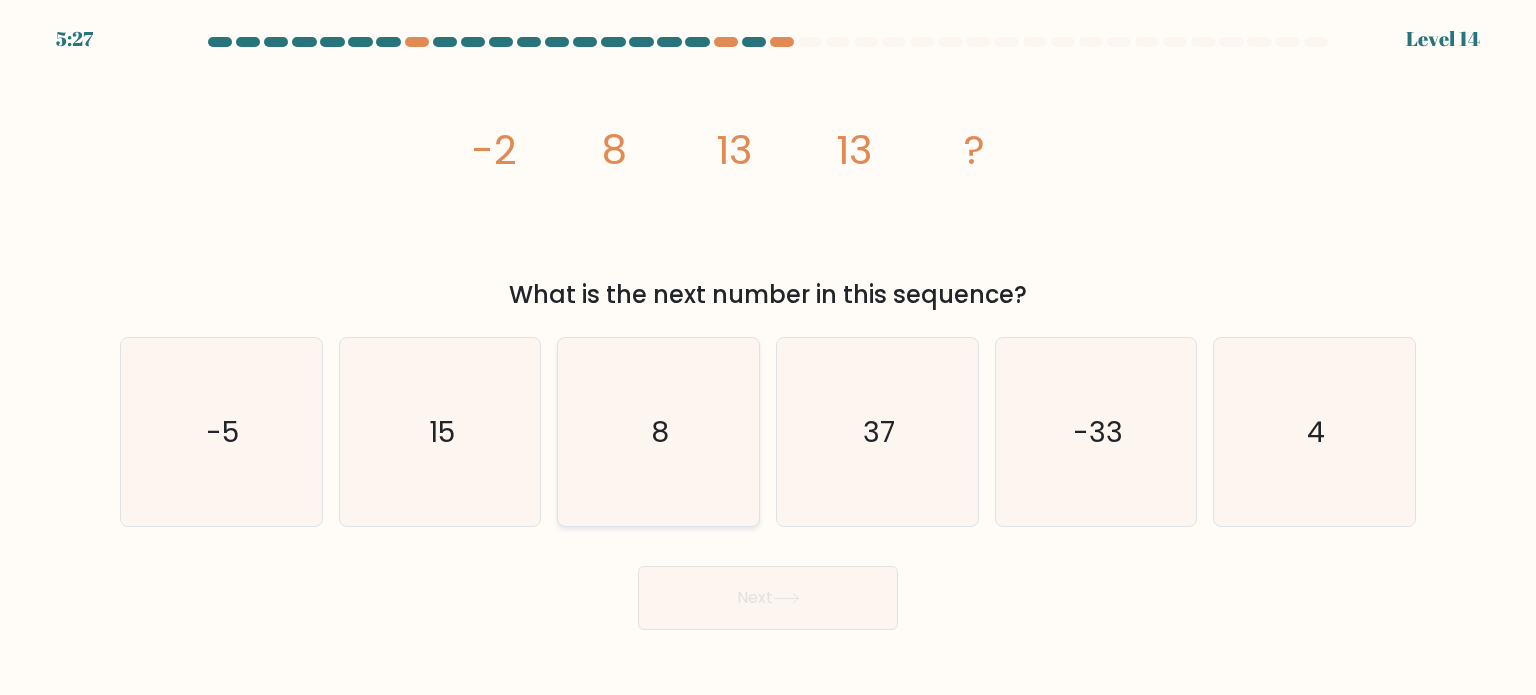 click on "8" 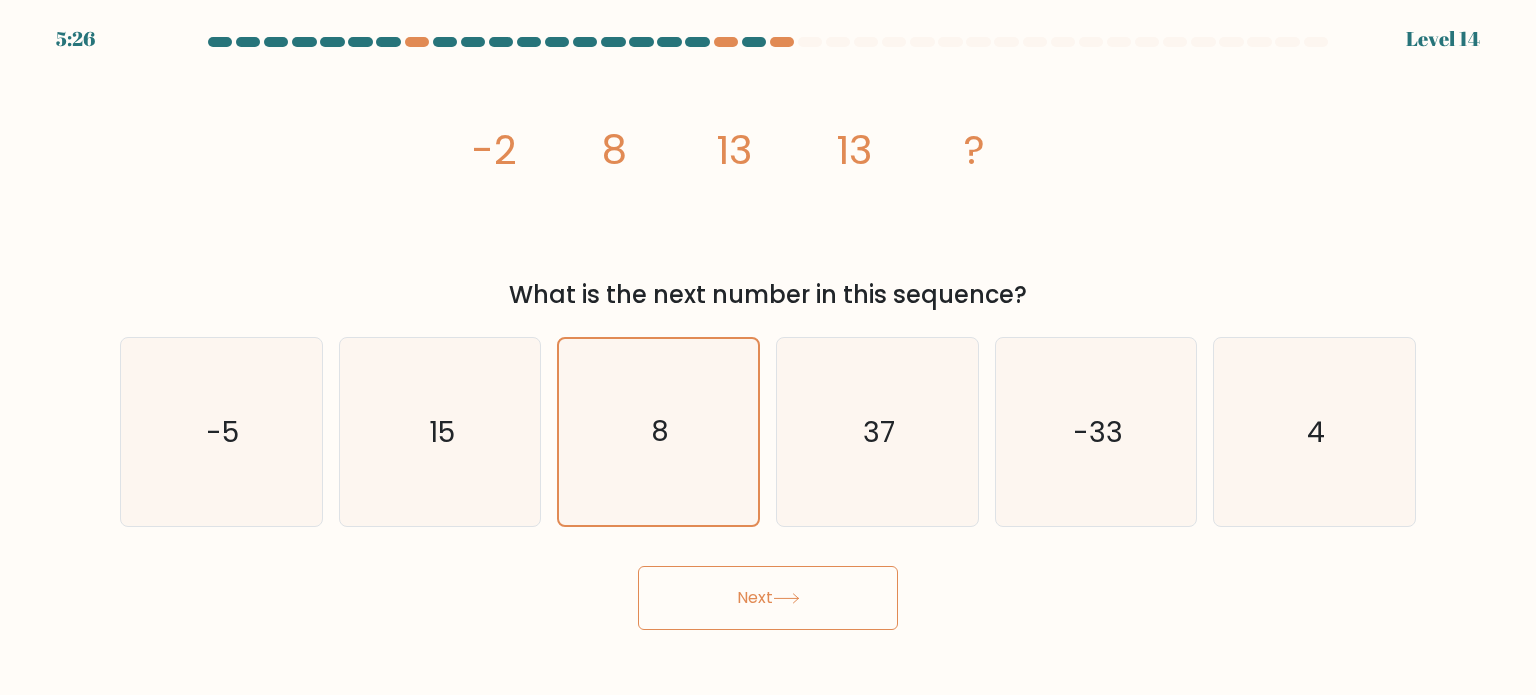 click on "Next" at bounding box center [768, 598] 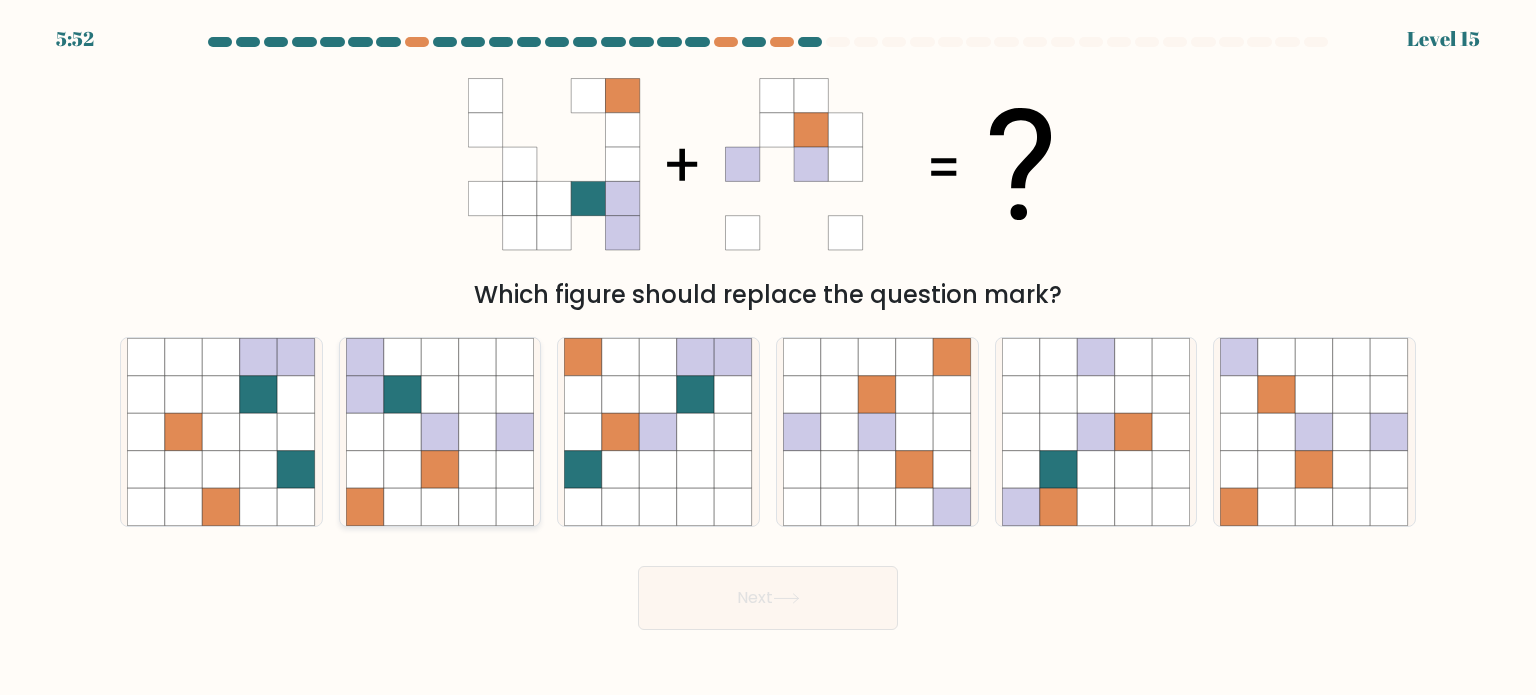 click 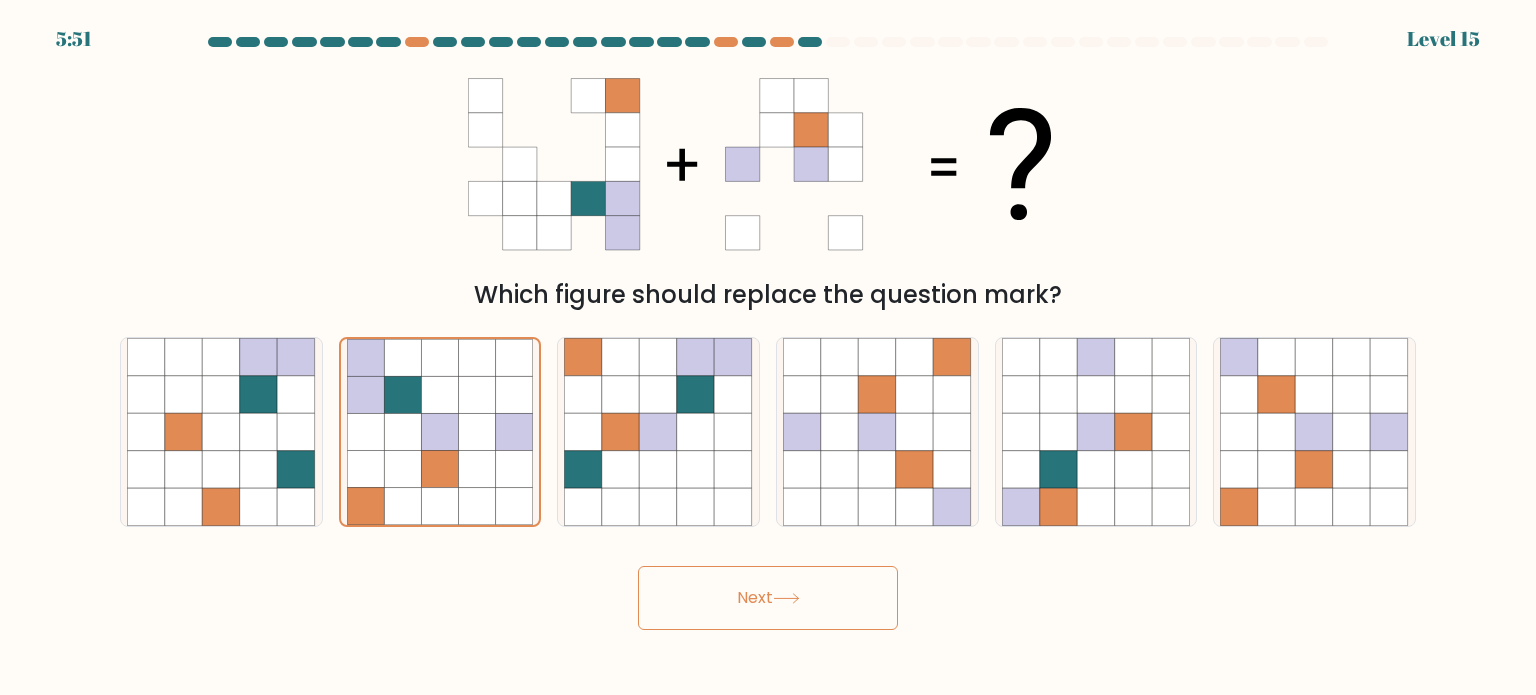click on "Next" at bounding box center (768, 598) 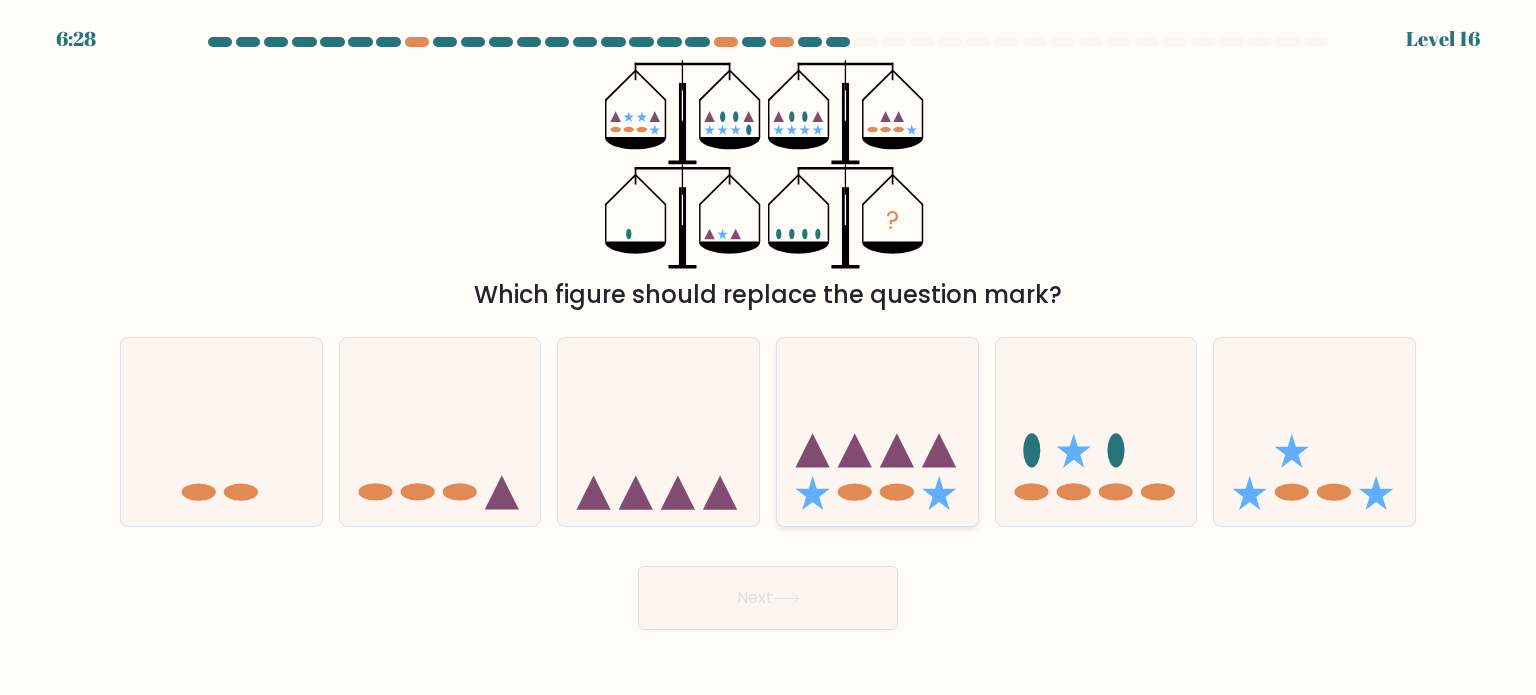 click 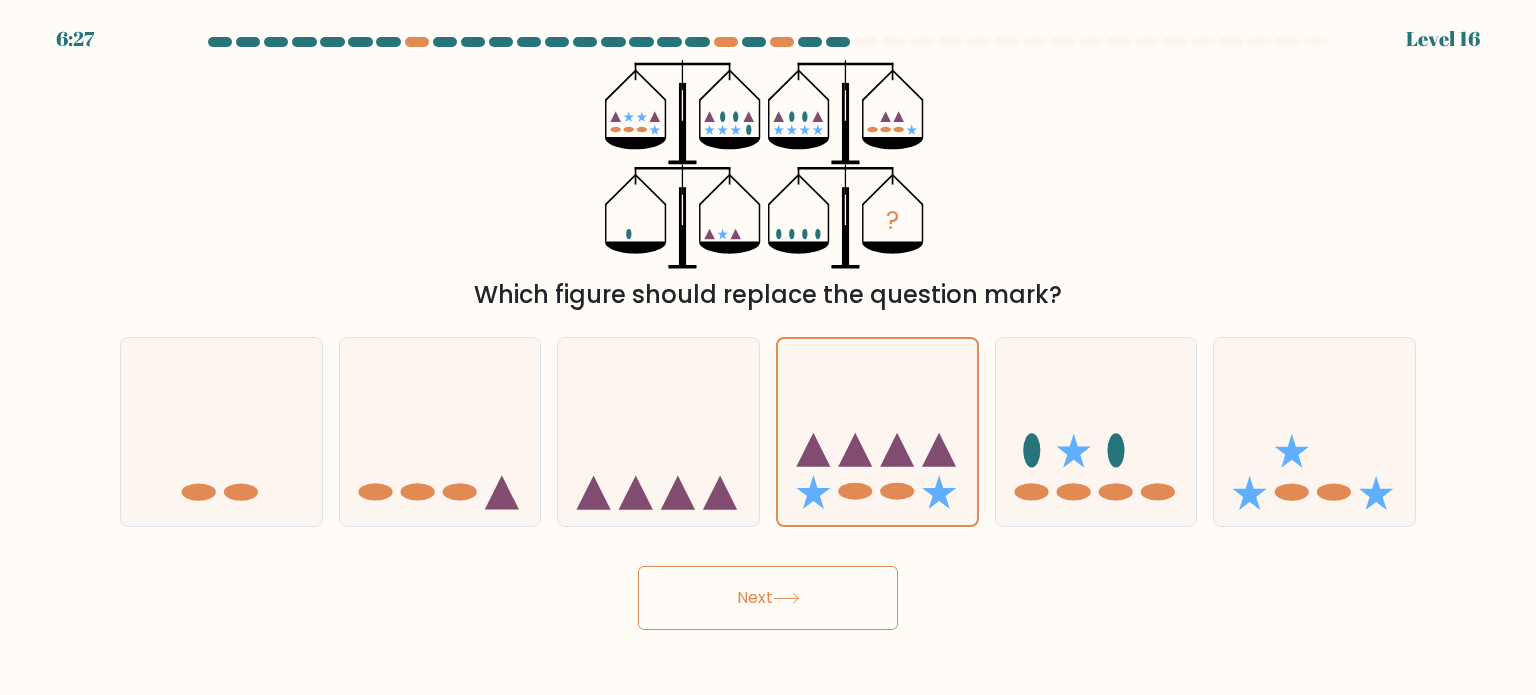 click 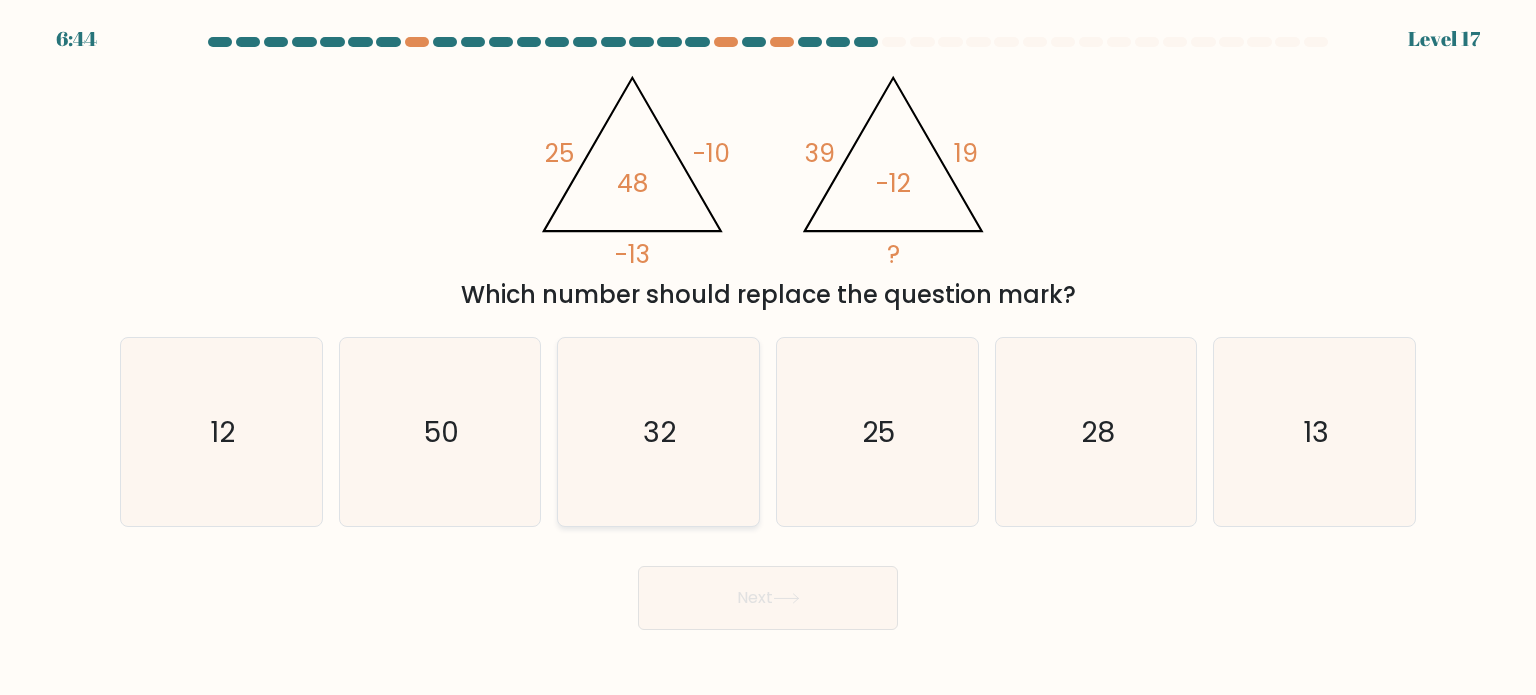 click on "32" 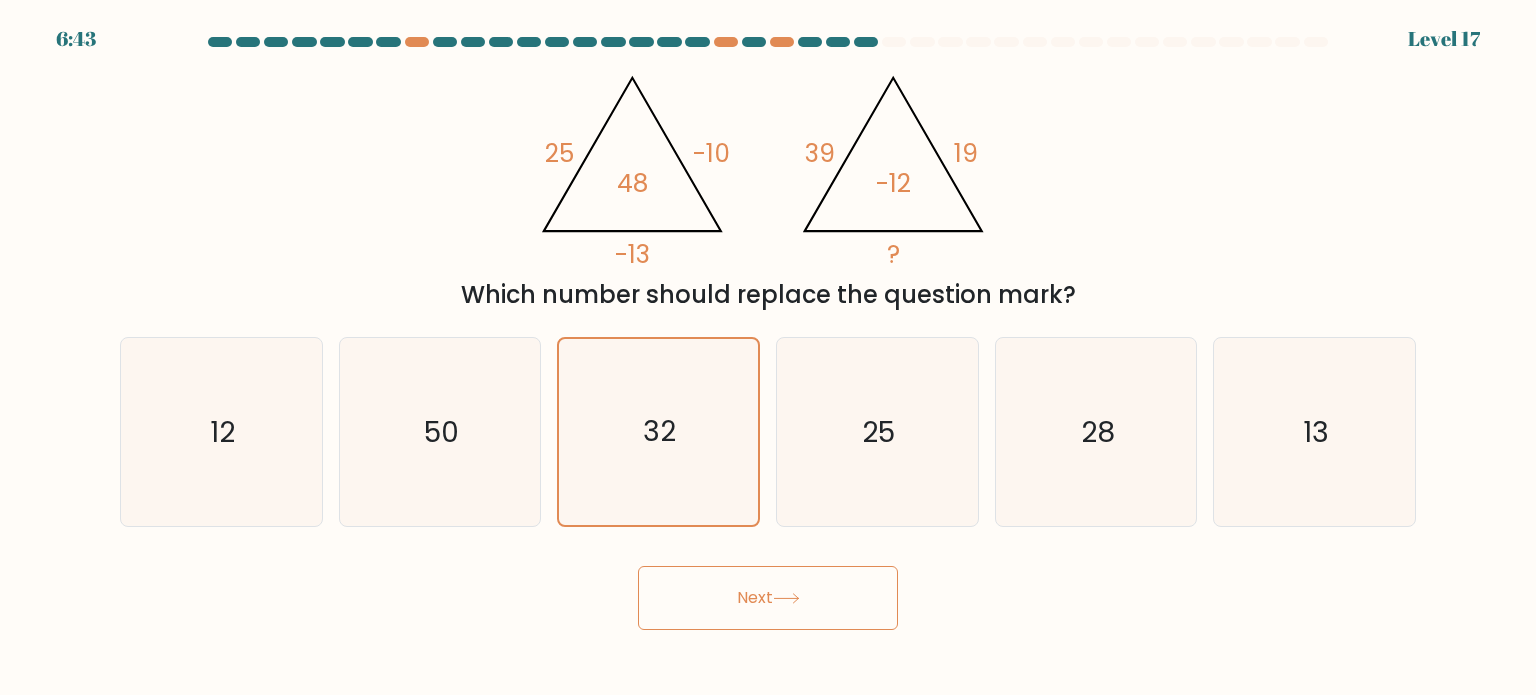 click on "Next" at bounding box center (768, 598) 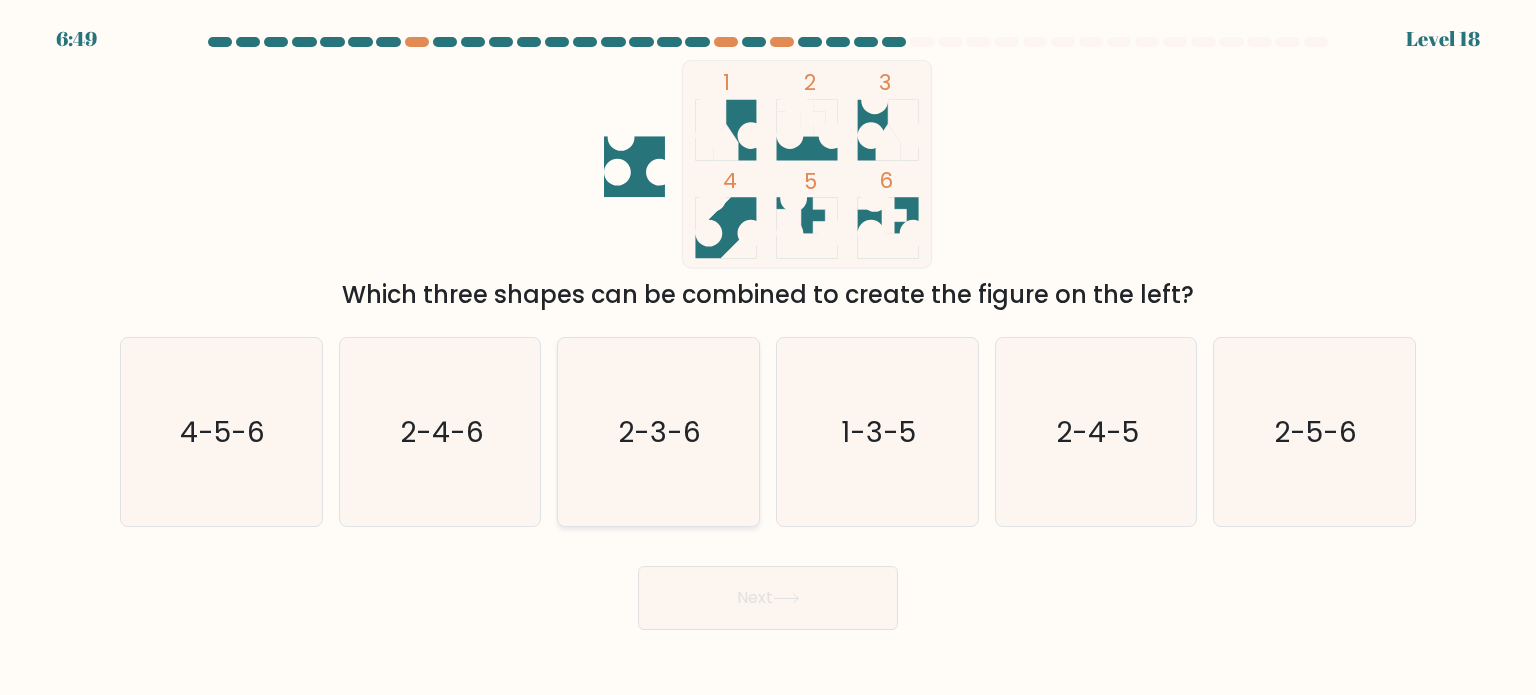 click on "2-3-6" 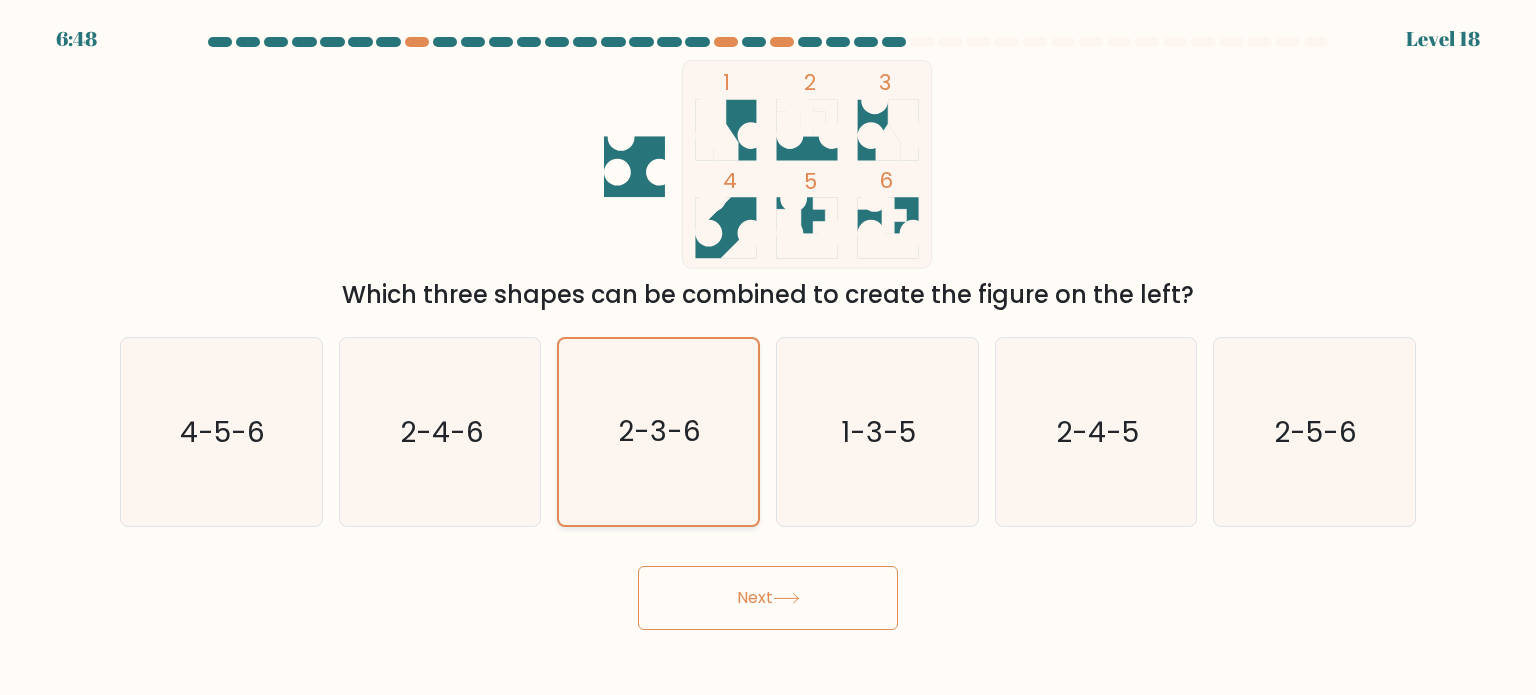 click on "2-3-6" 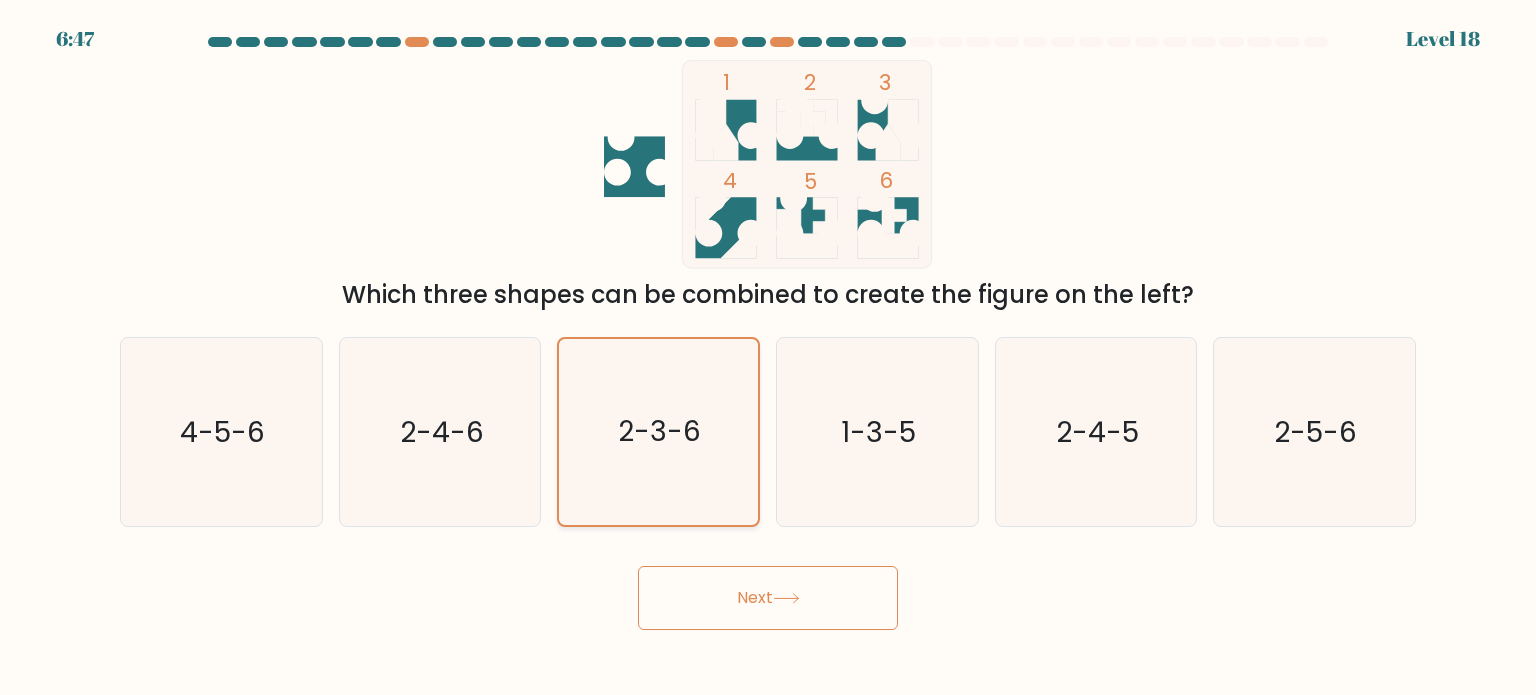 click on "2-3-6" 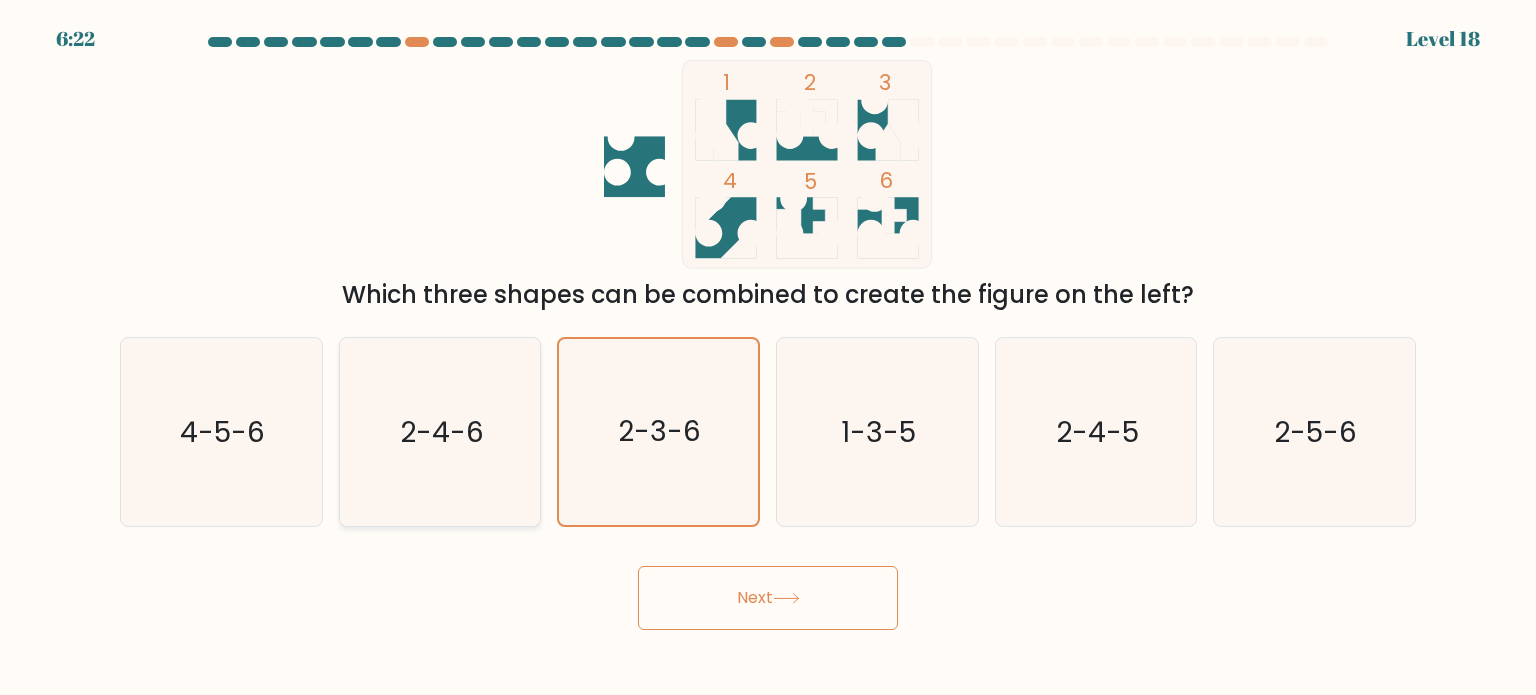 click on "2-4-6" 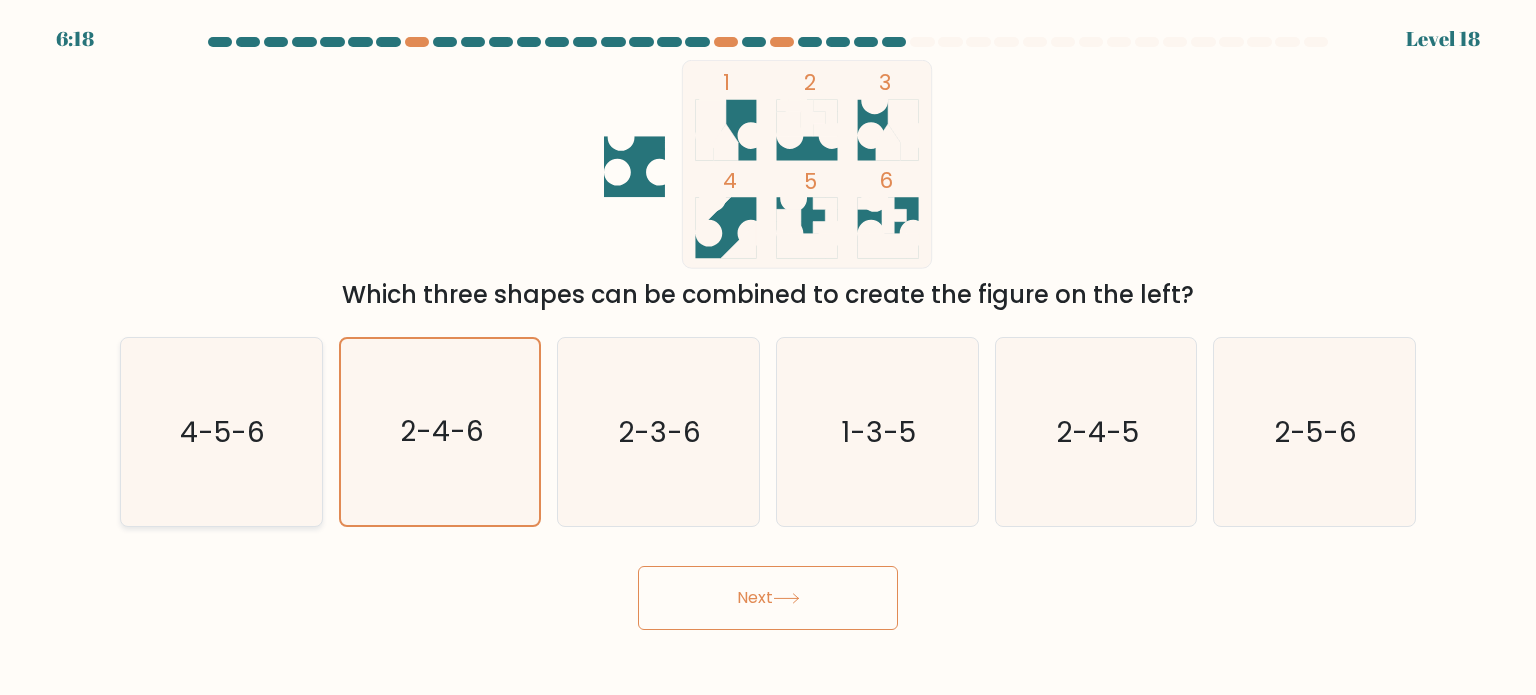 click on "4-5-6" 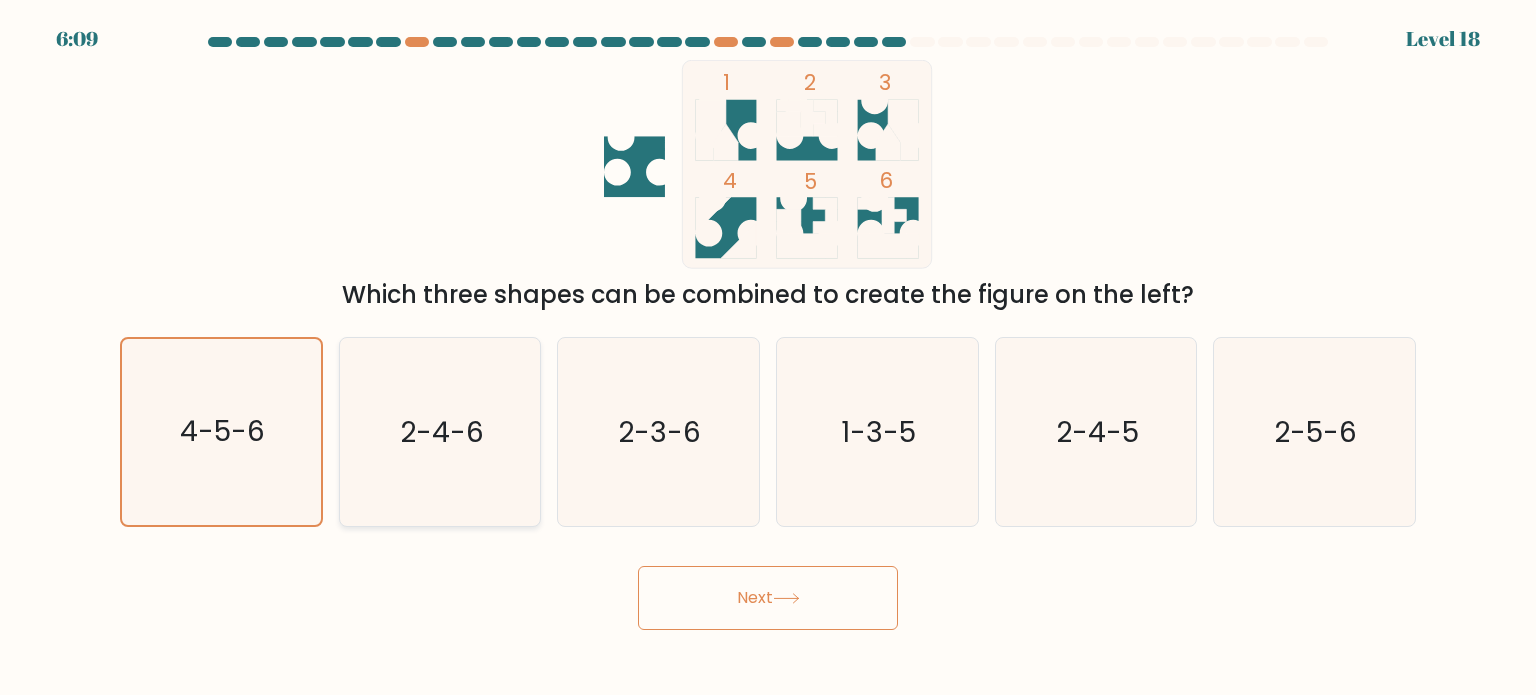 click on "2-4-6" 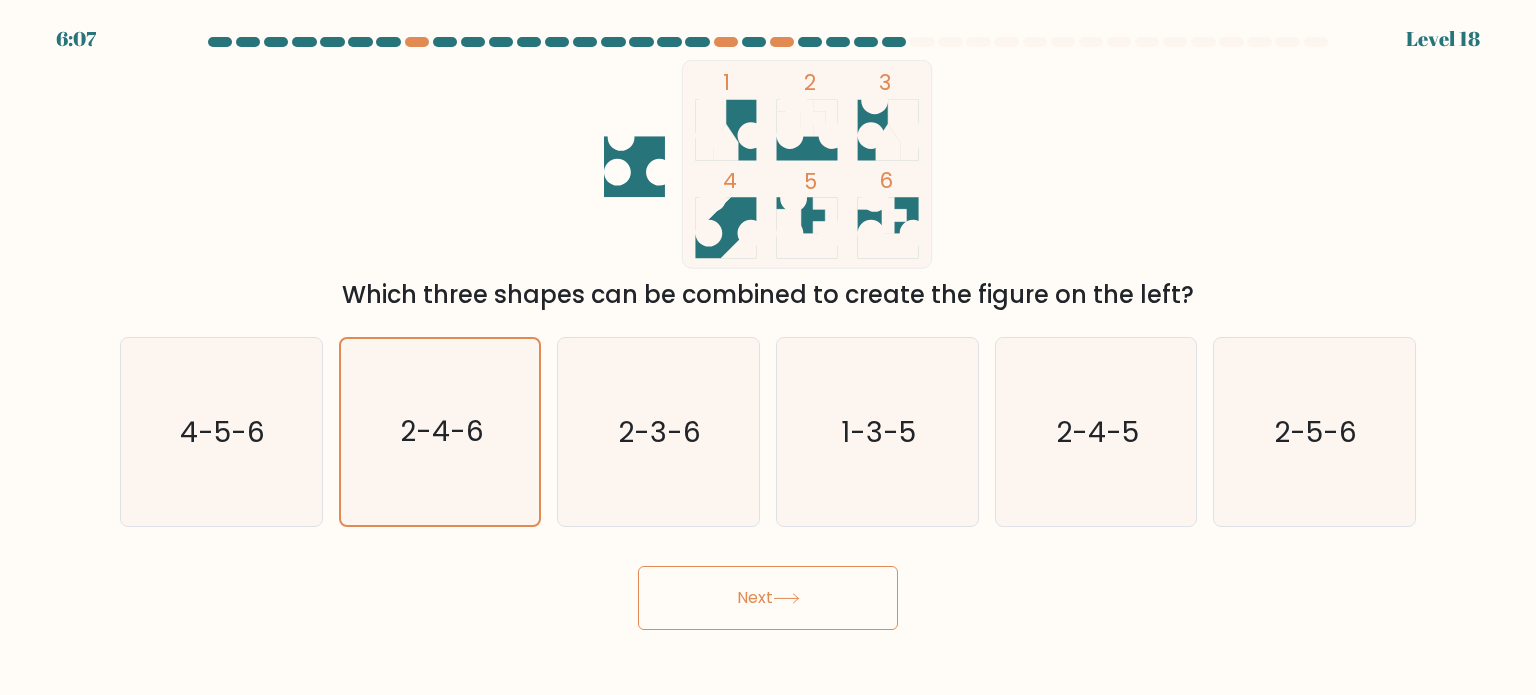 click on "Next" at bounding box center (768, 598) 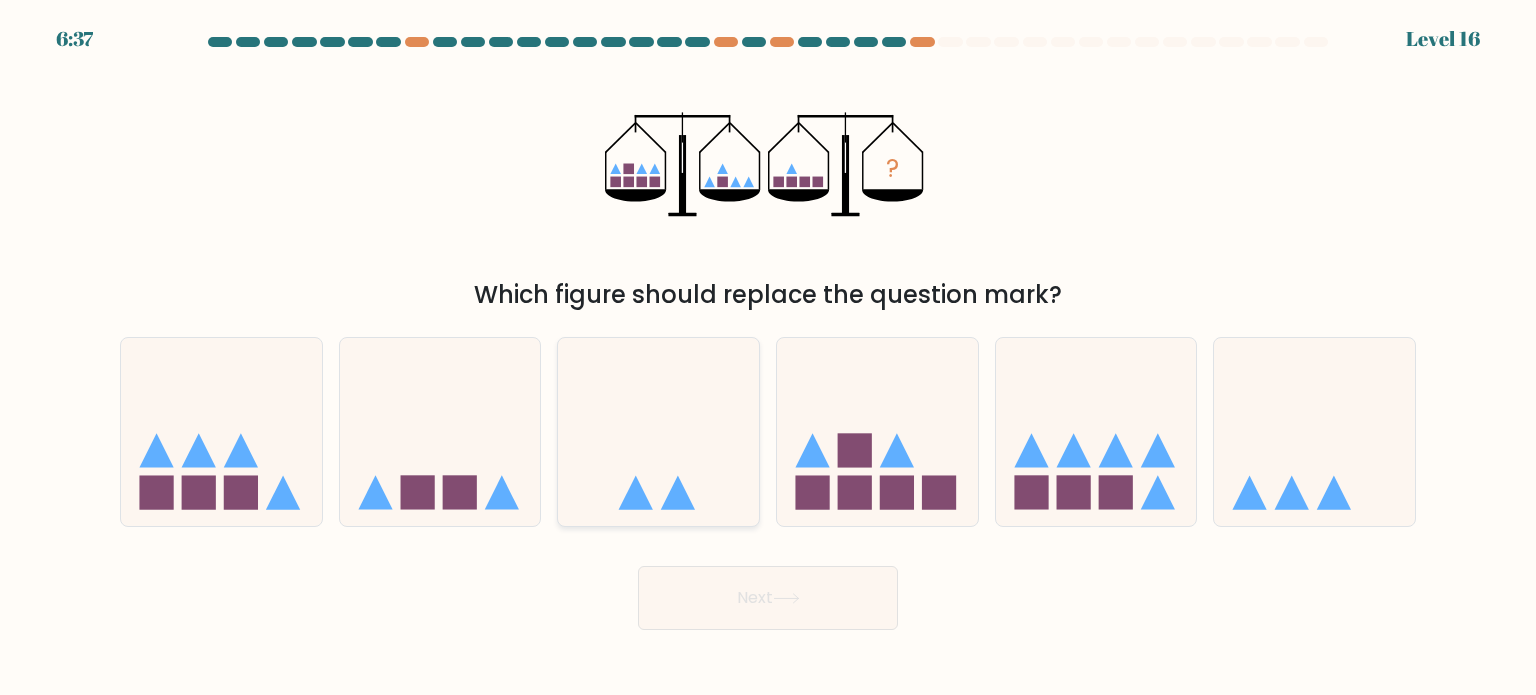 click 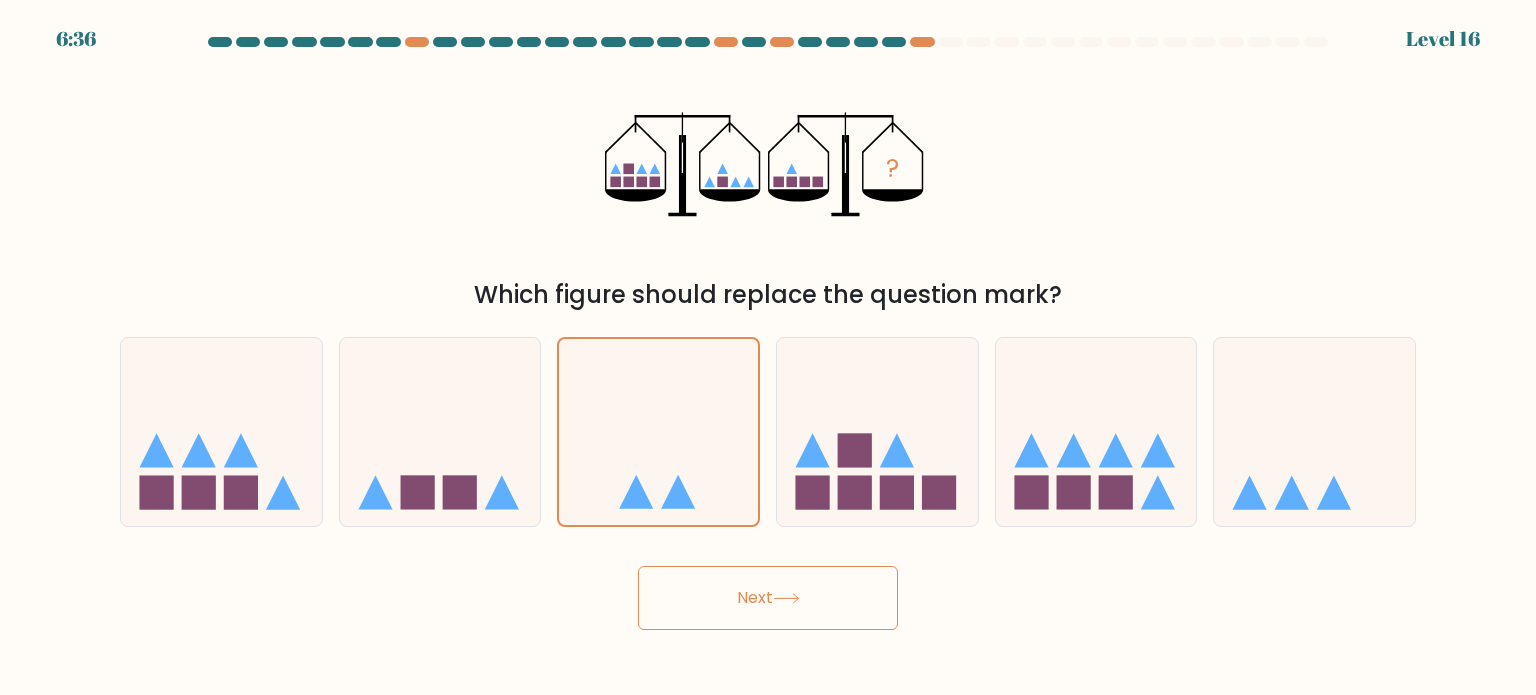 click on "Next" at bounding box center (768, 598) 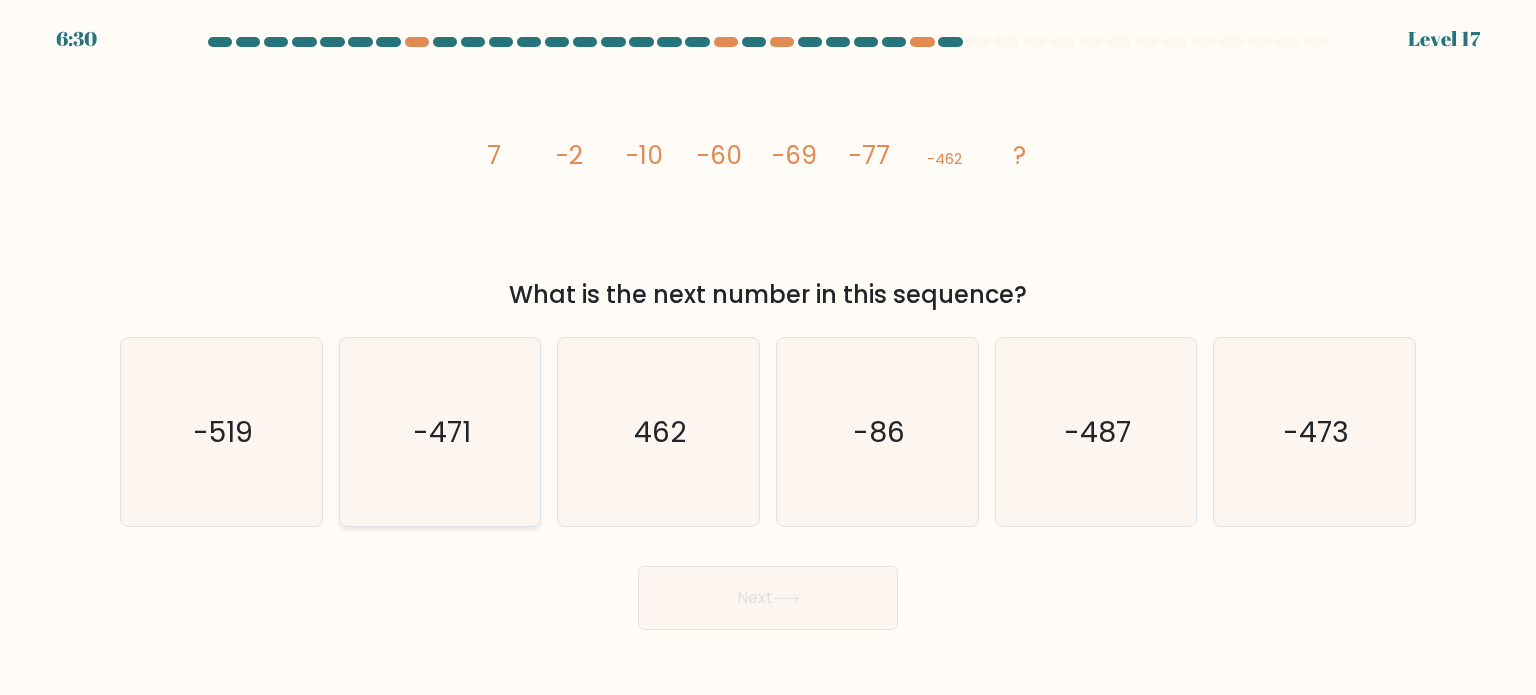 click on "-471" 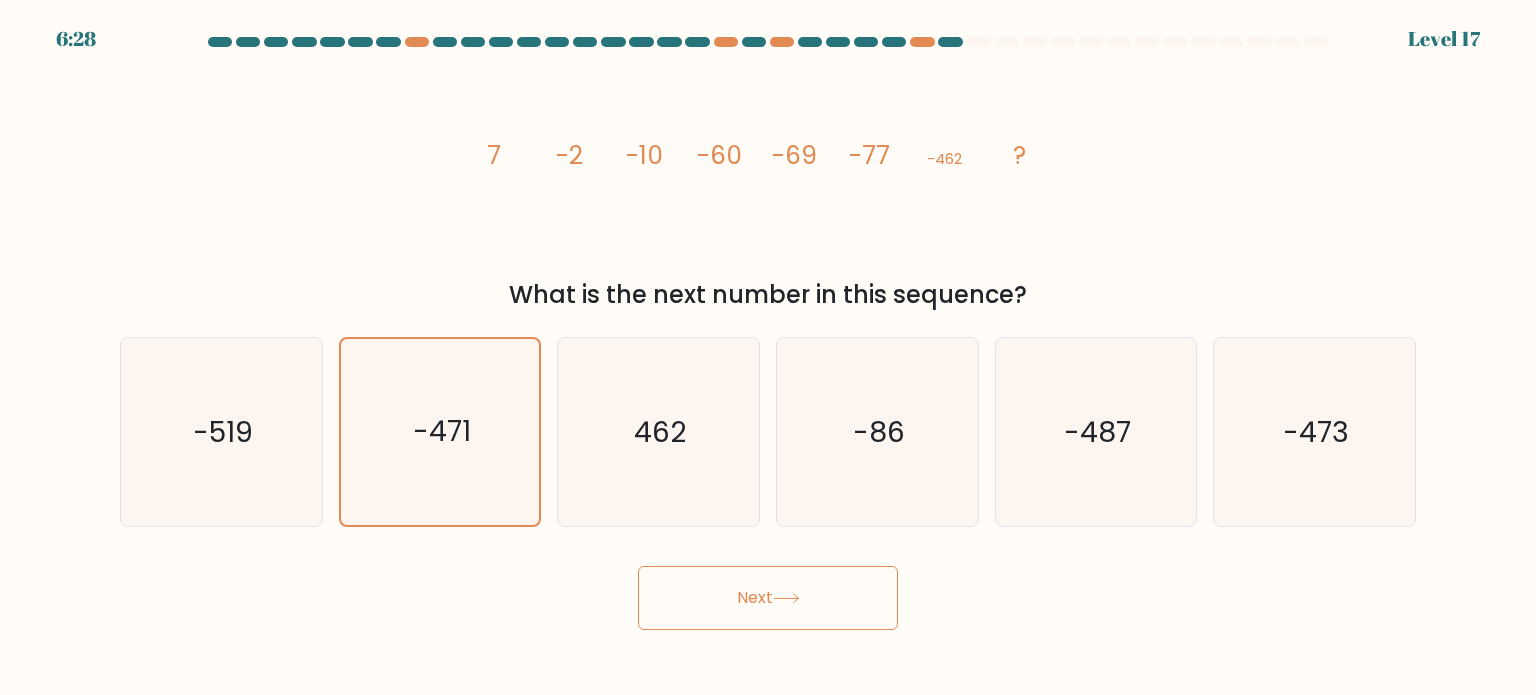 click on "Next" at bounding box center (768, 598) 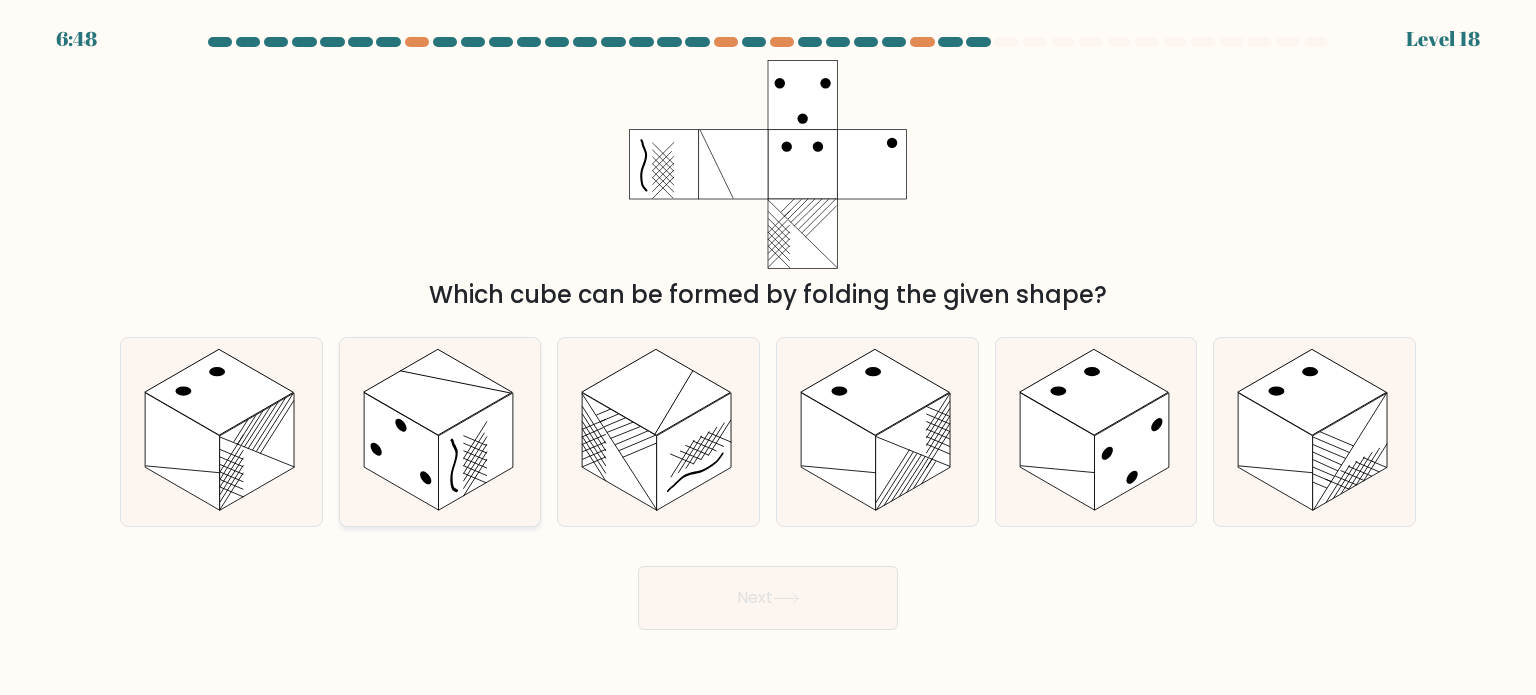 click 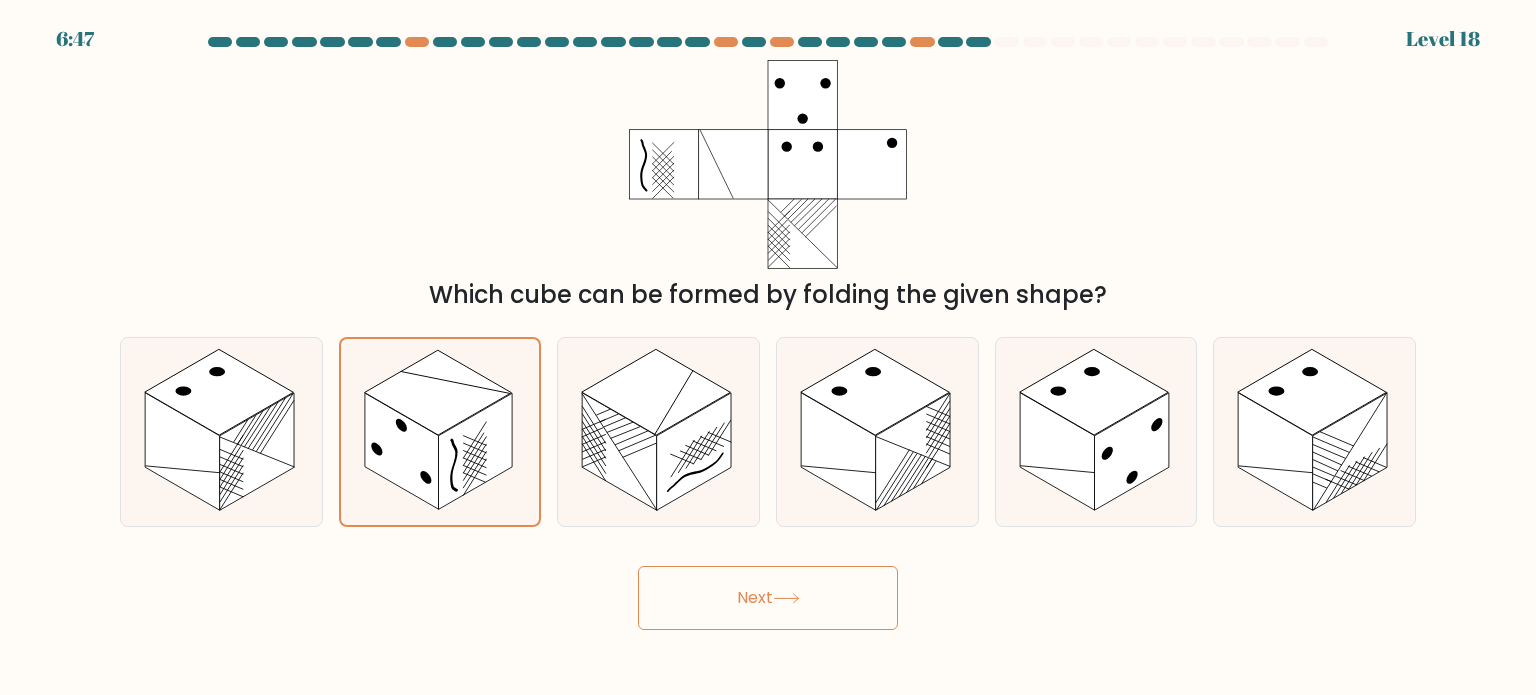 click on "6:47
Level 18" at bounding box center (768, 347) 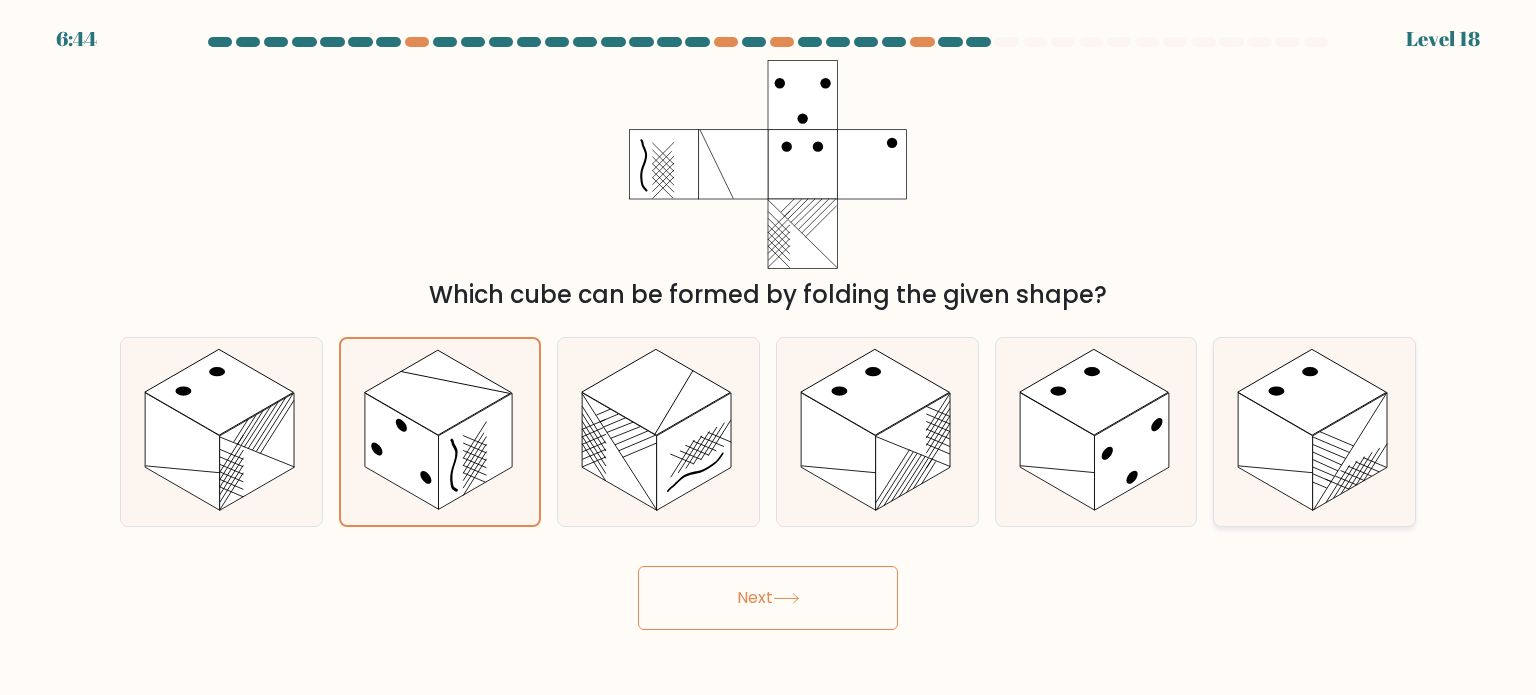 click 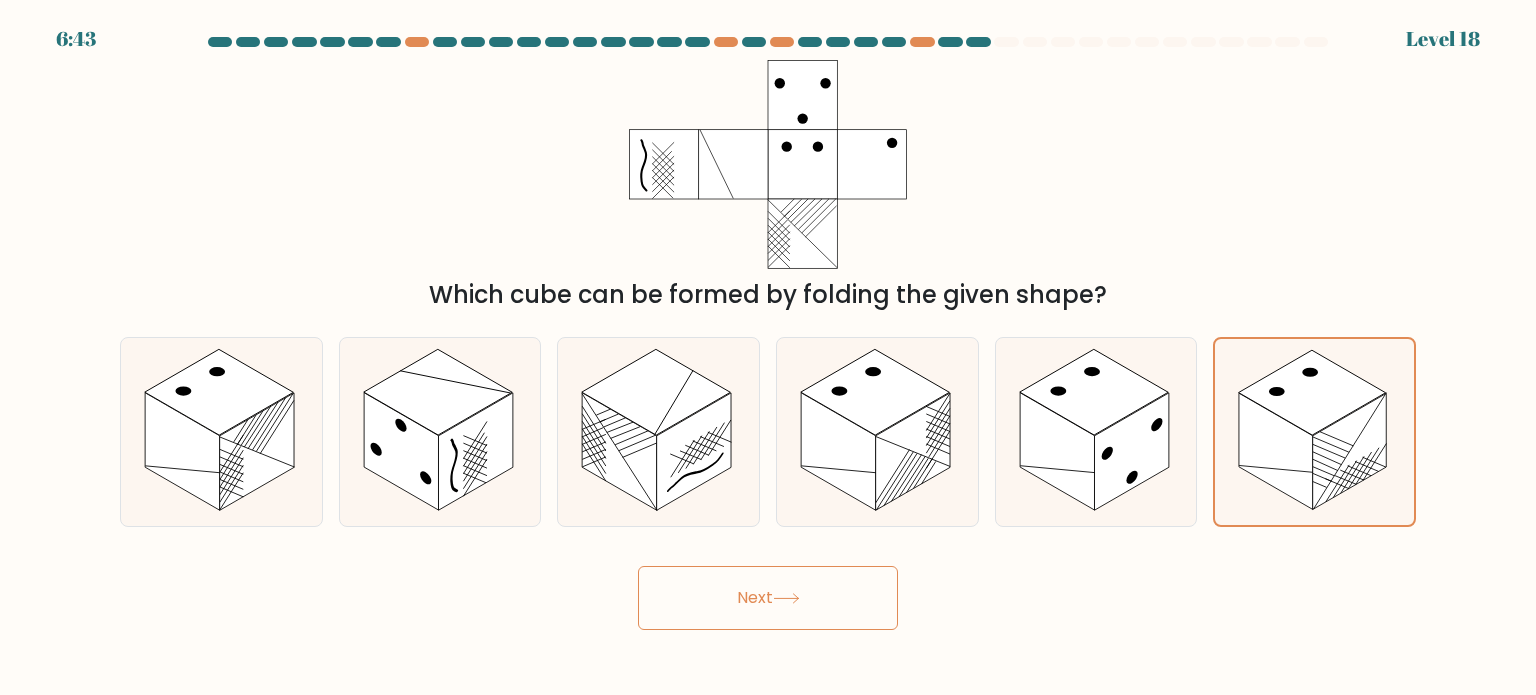 click on "Next" at bounding box center [768, 598] 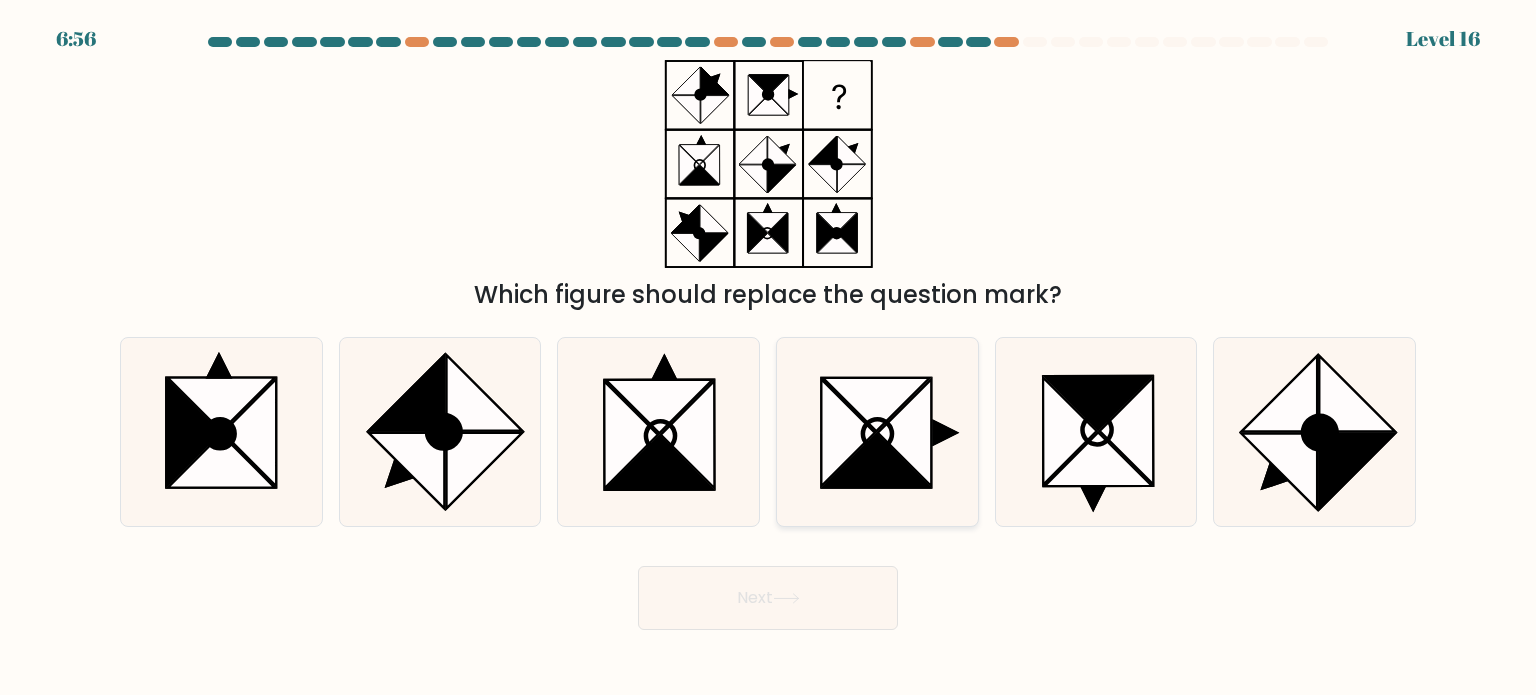 click 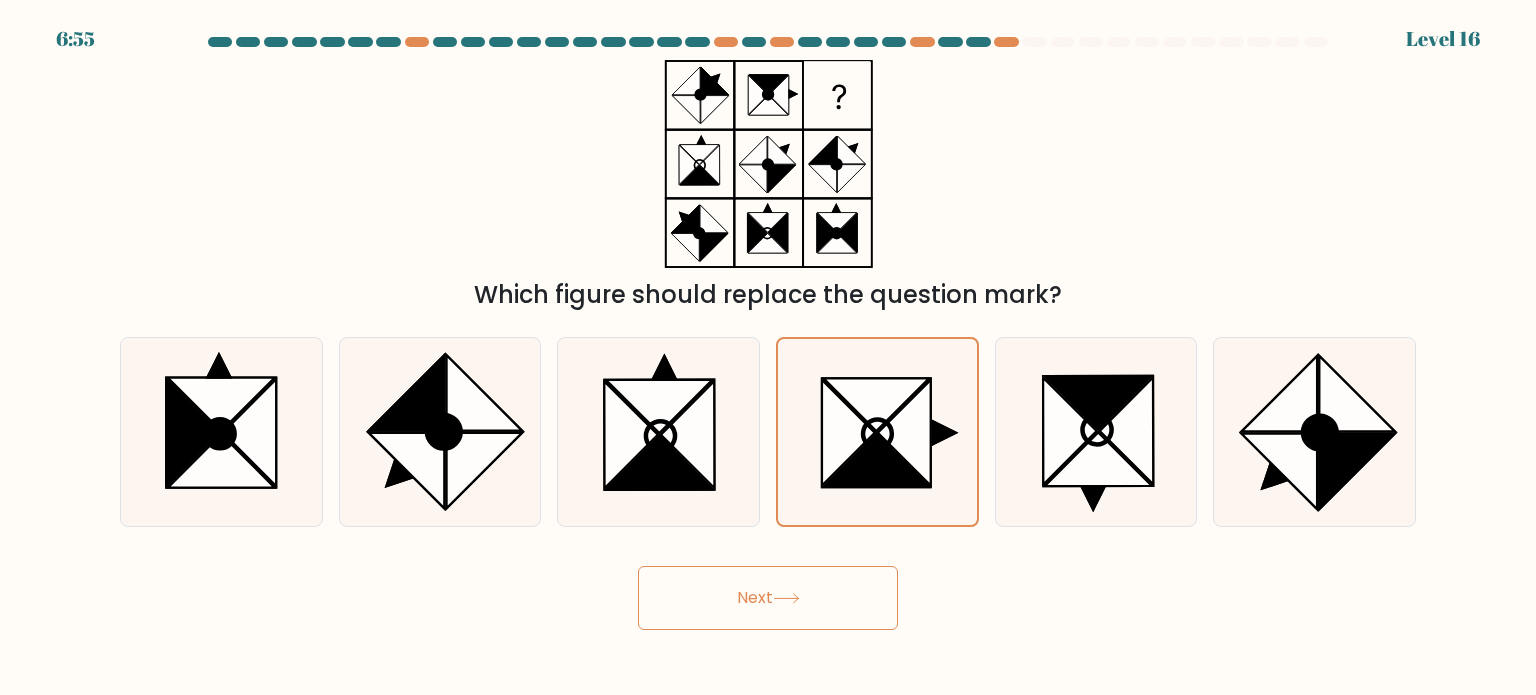 click on "6:55
Level 16" at bounding box center [768, 347] 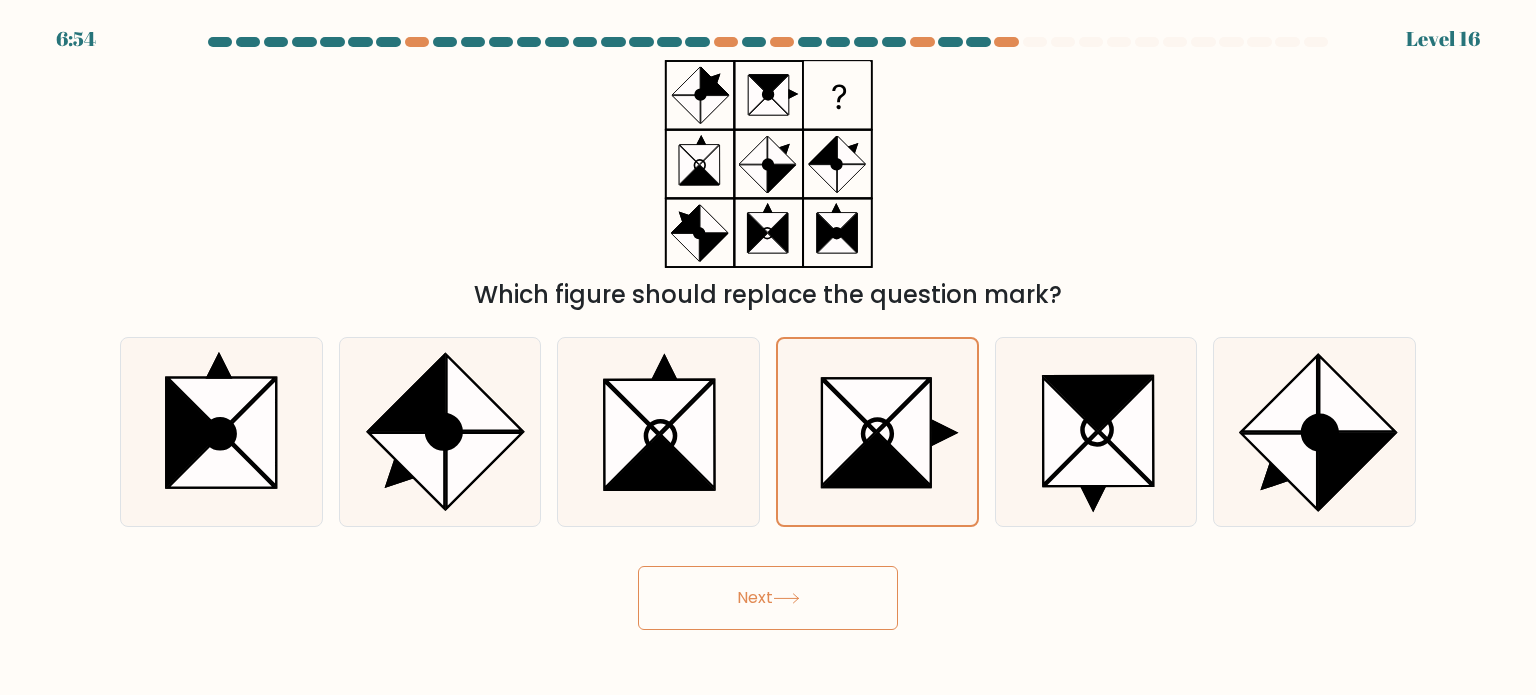 click on "Next" at bounding box center (768, 598) 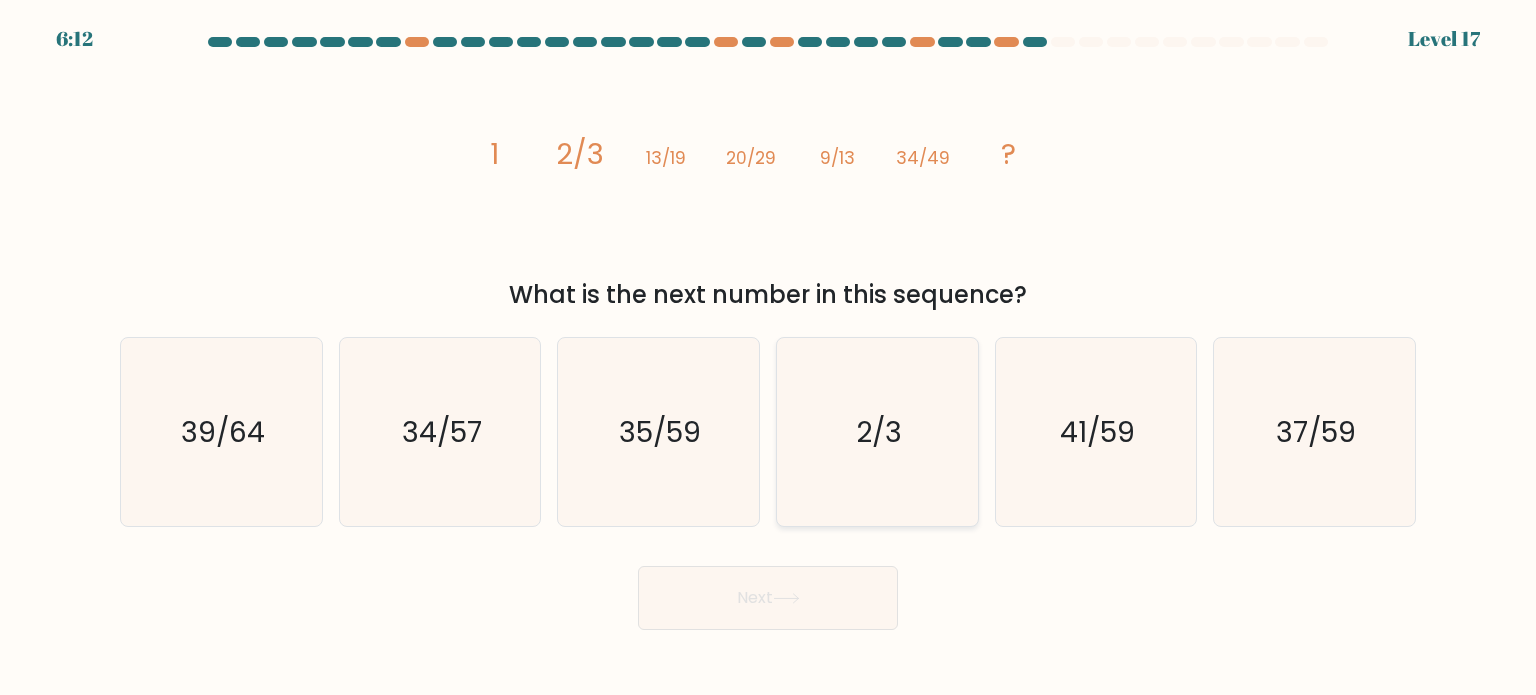 click on "2/3" 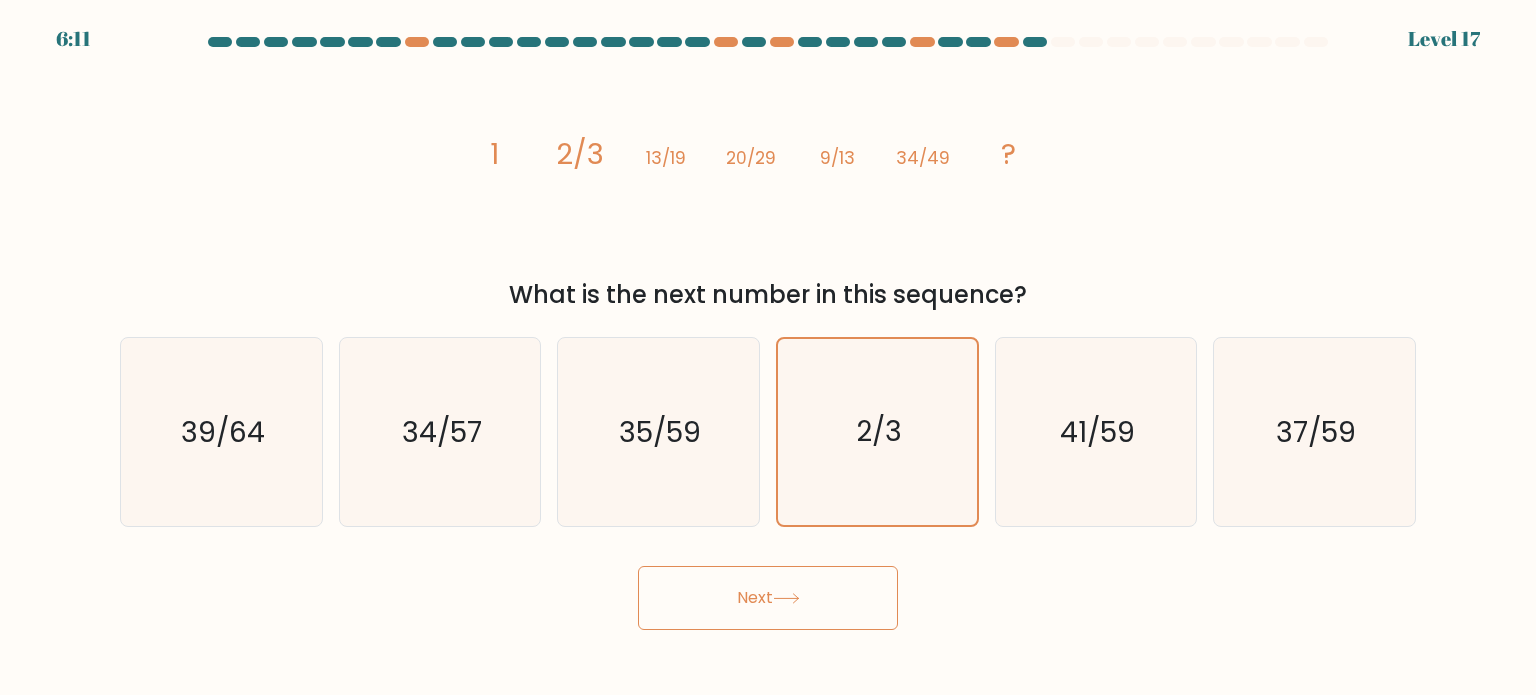 click on "Next" at bounding box center (768, 598) 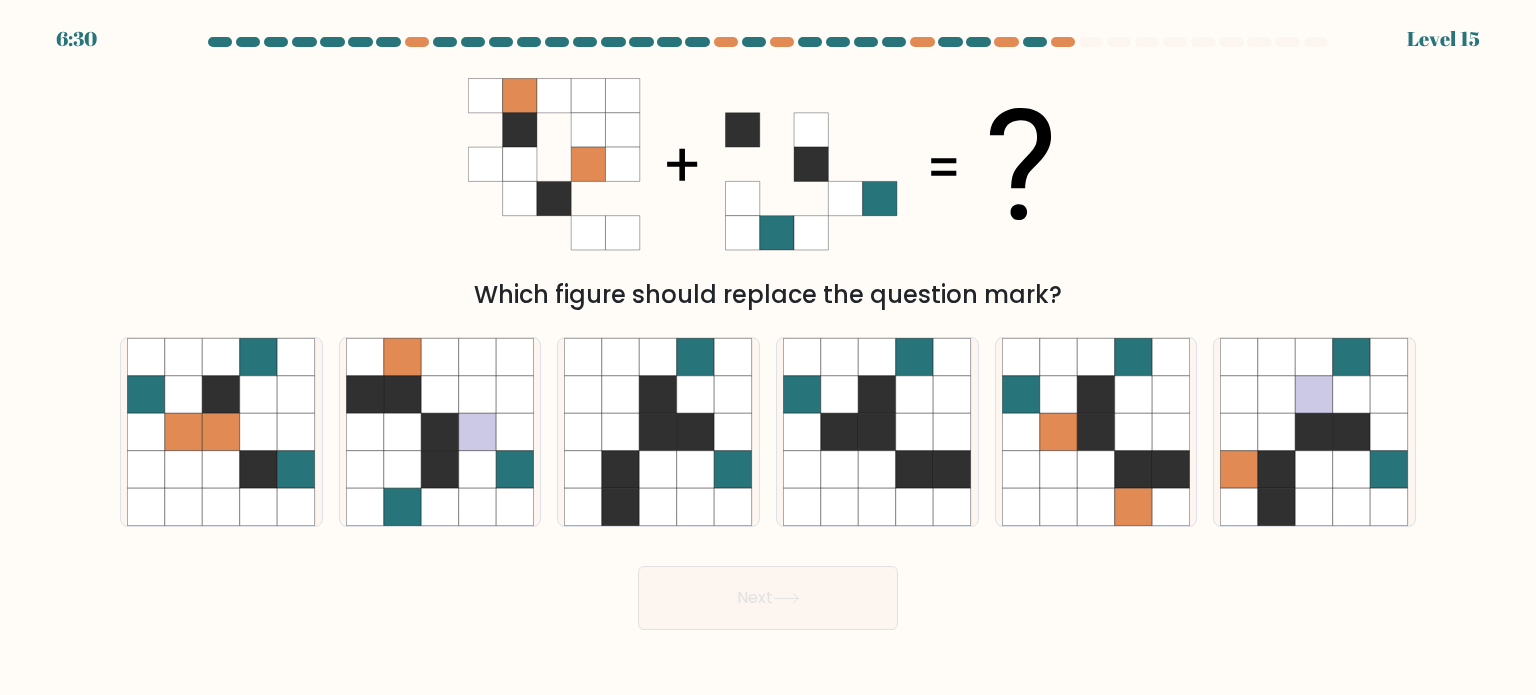 click on "d." at bounding box center (877, 432) 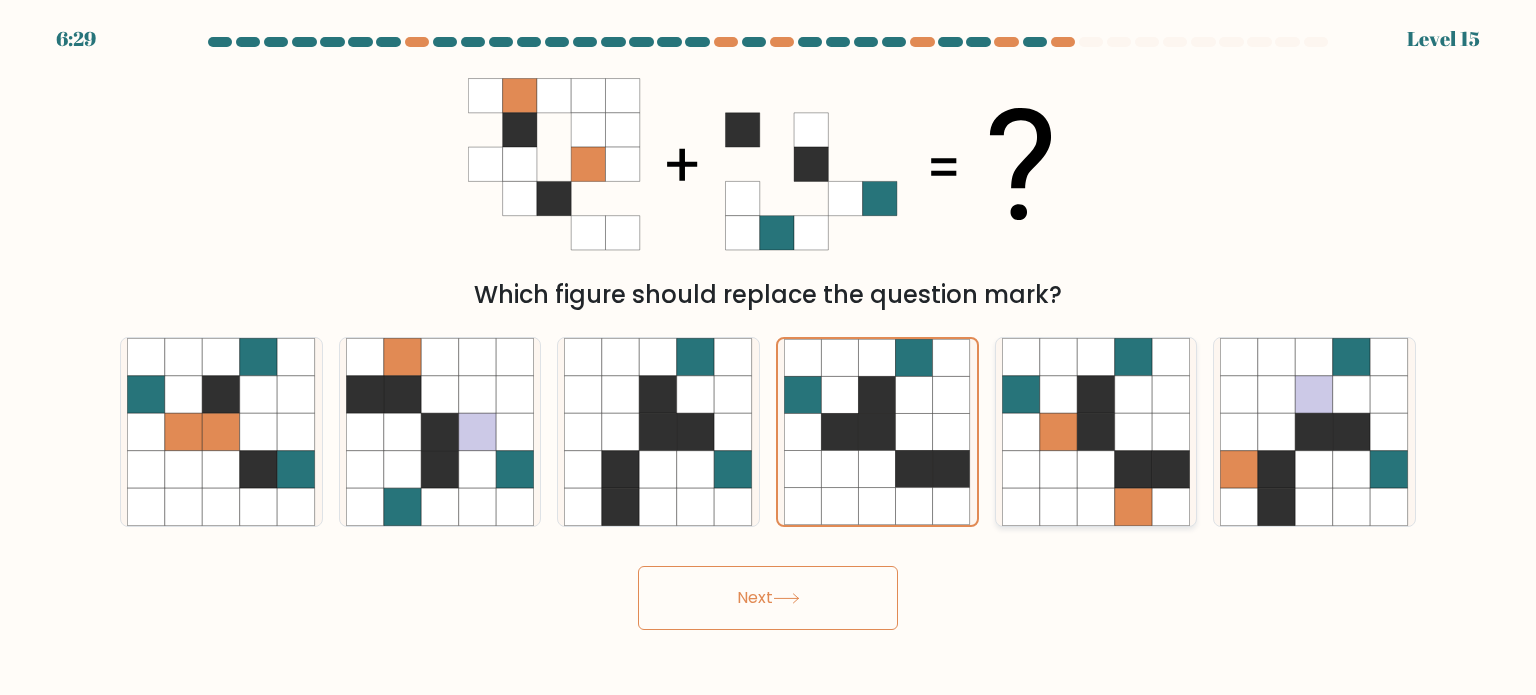 click 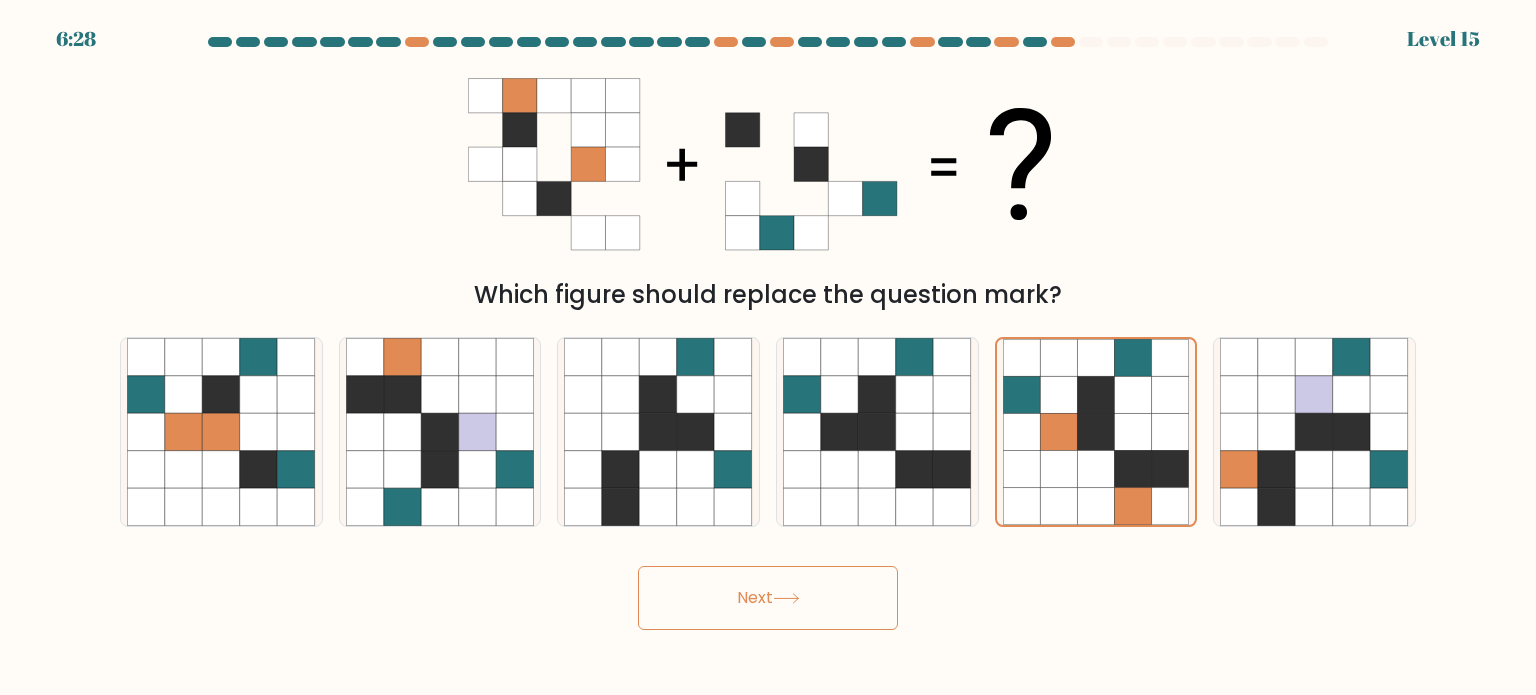 click on "Next" at bounding box center (768, 598) 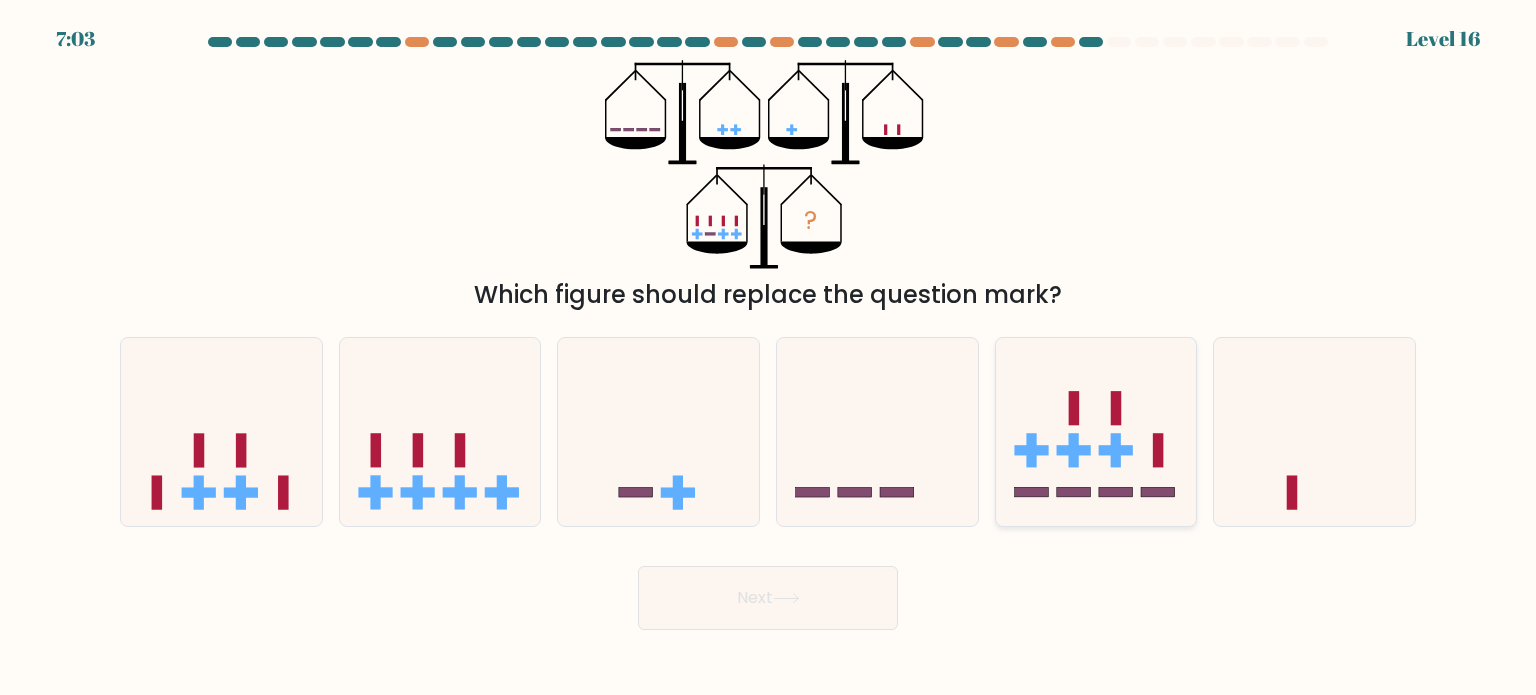 click 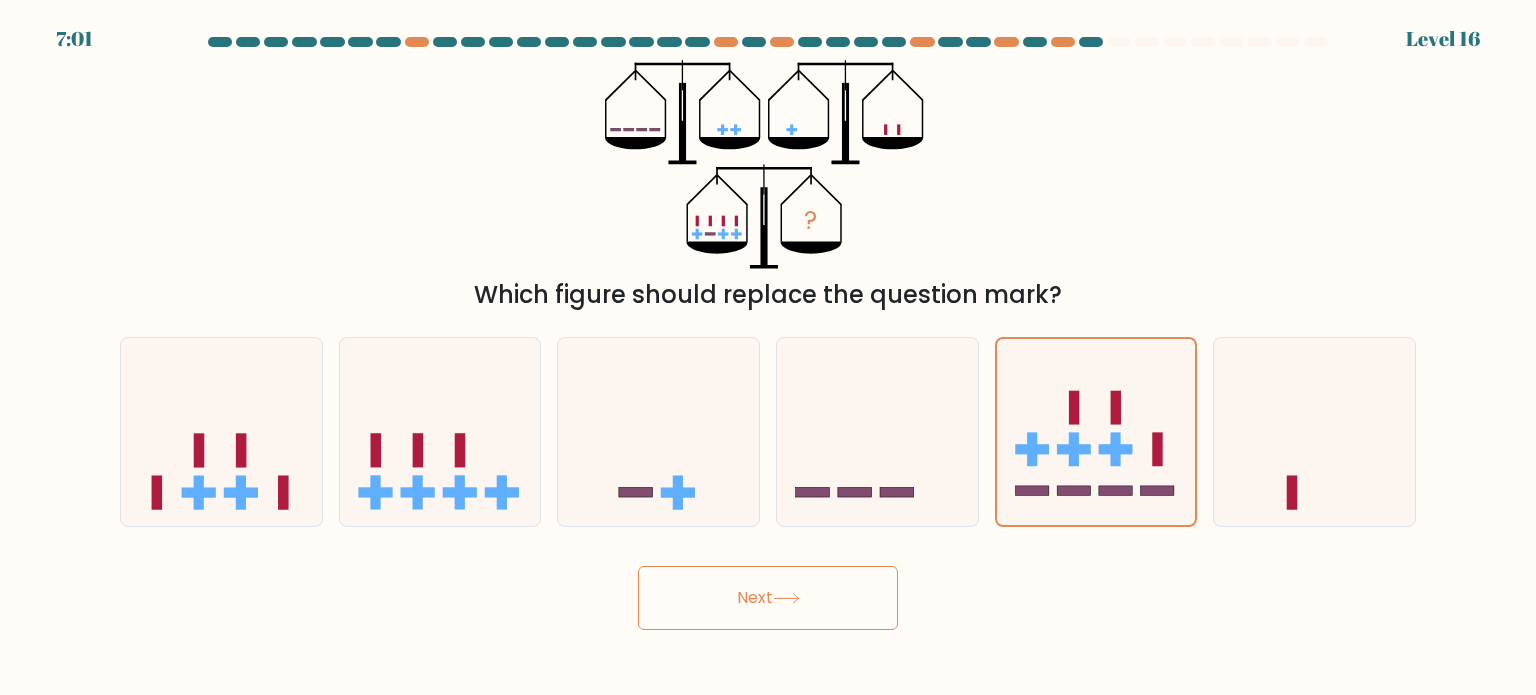 click on "Next" at bounding box center [768, 598] 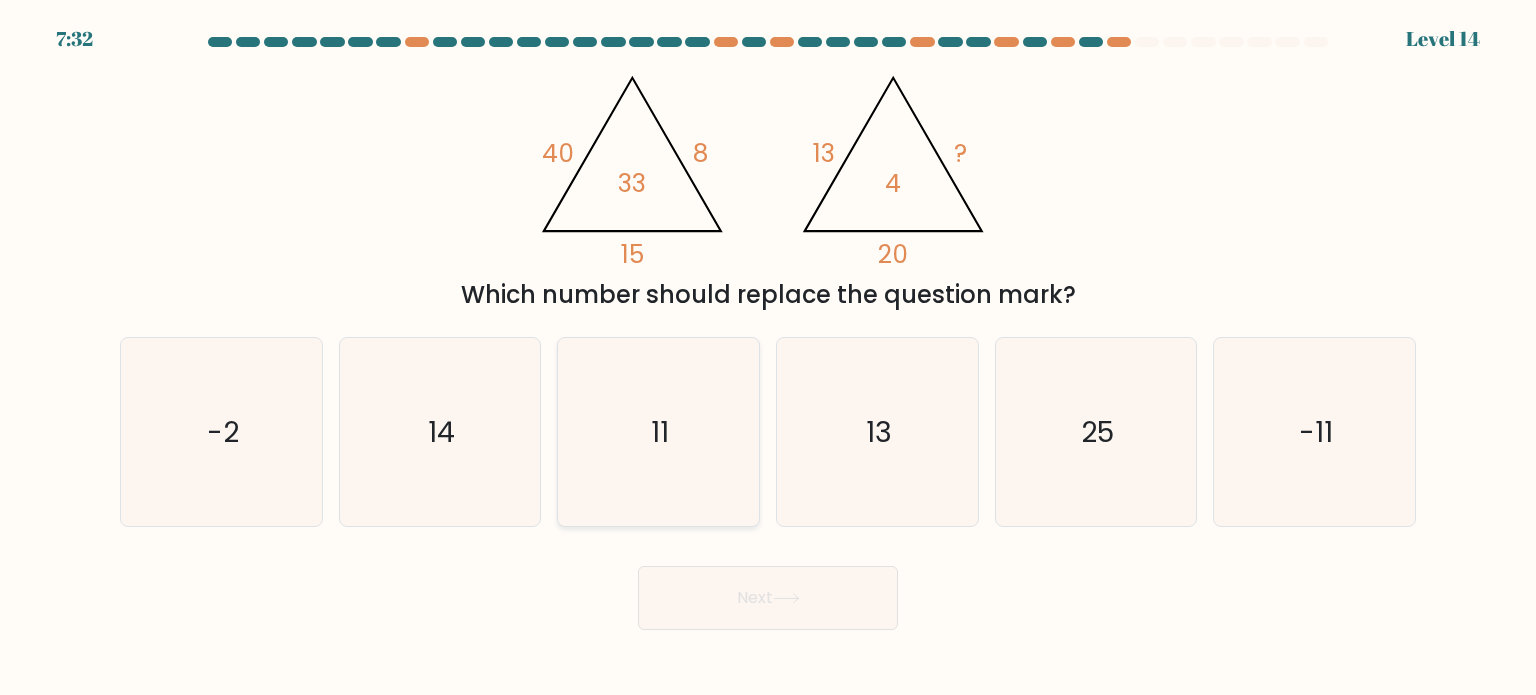 click on "11" 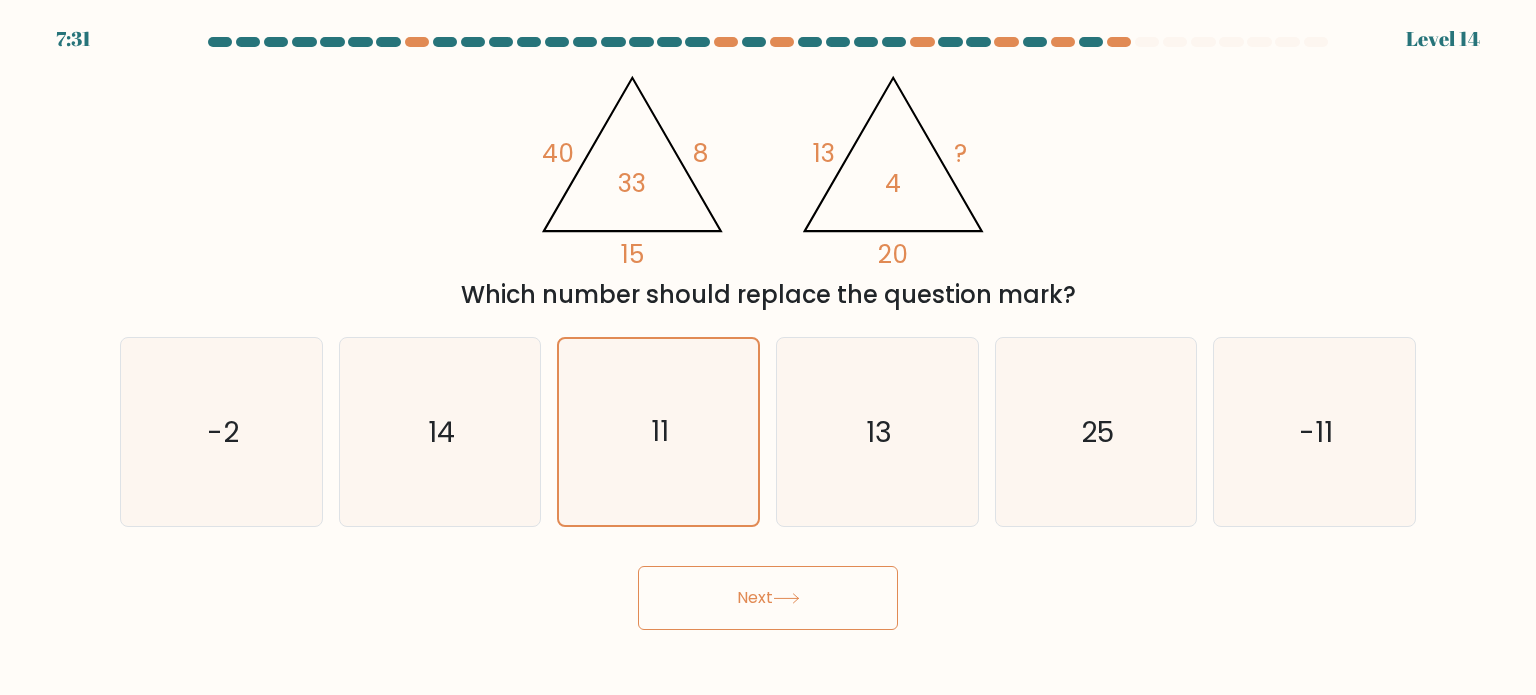 click on "Next" at bounding box center [768, 598] 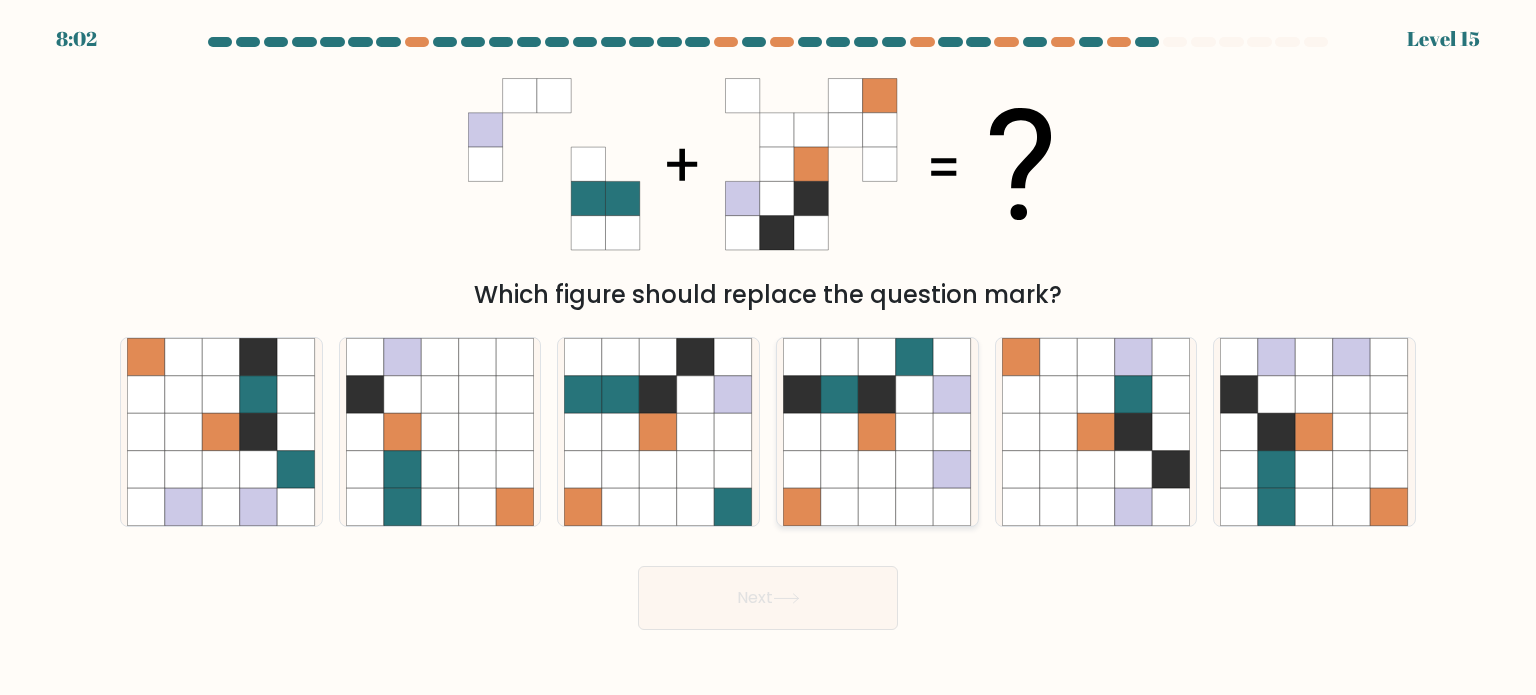 click 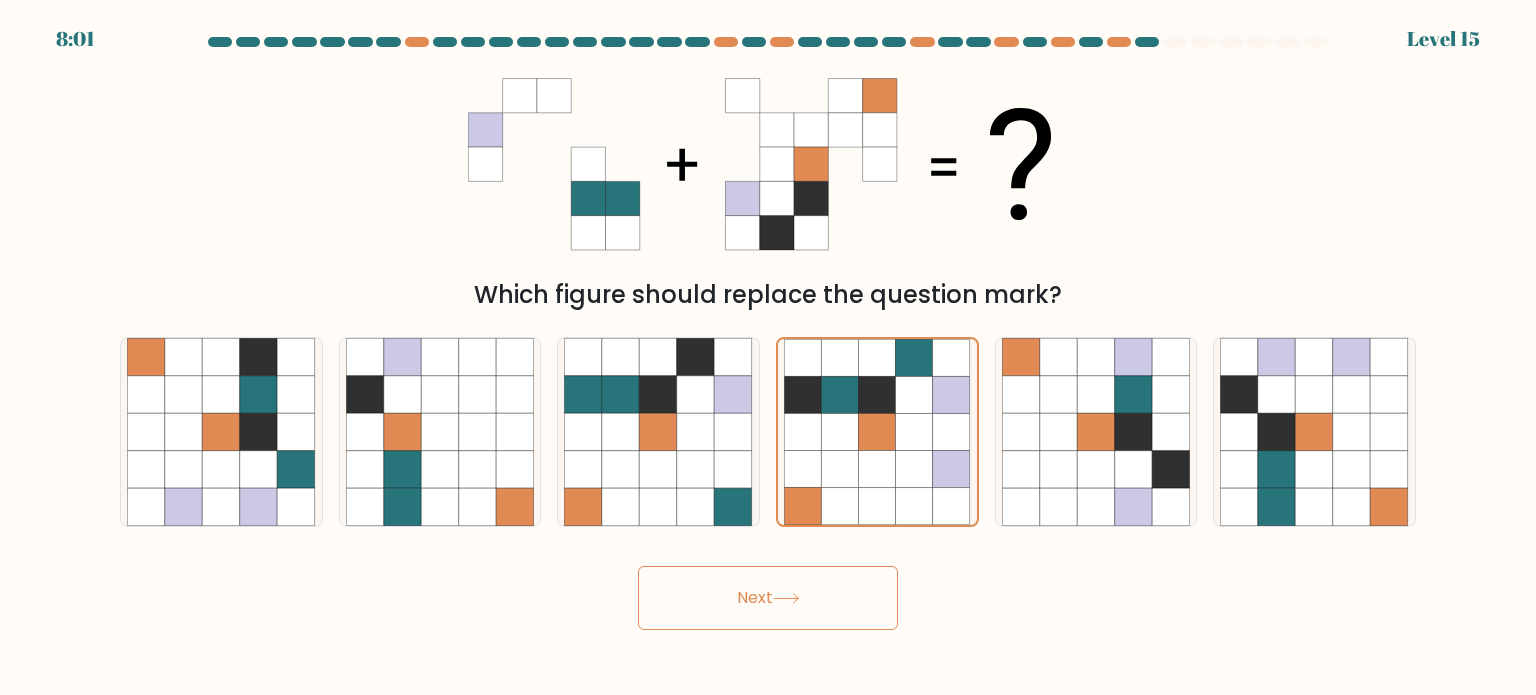 click on "Next" at bounding box center [768, 598] 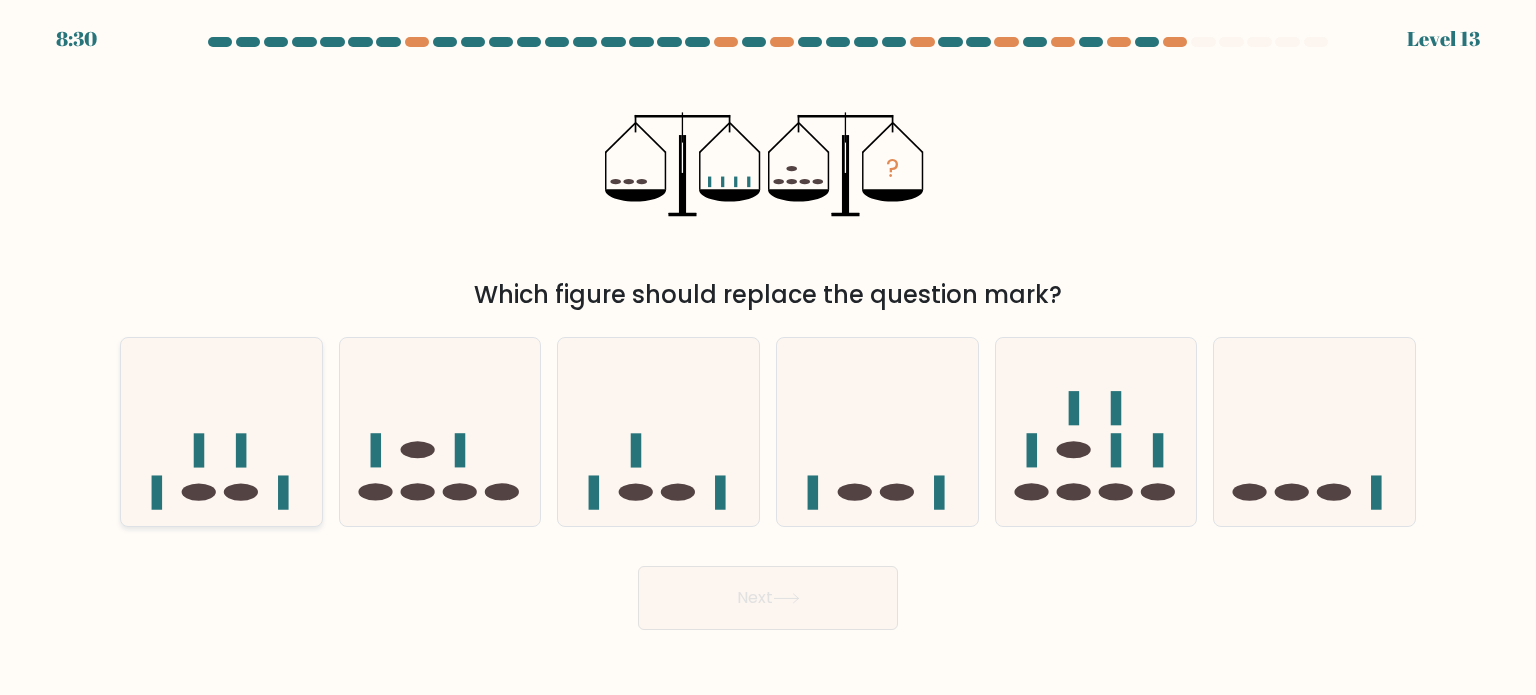 click 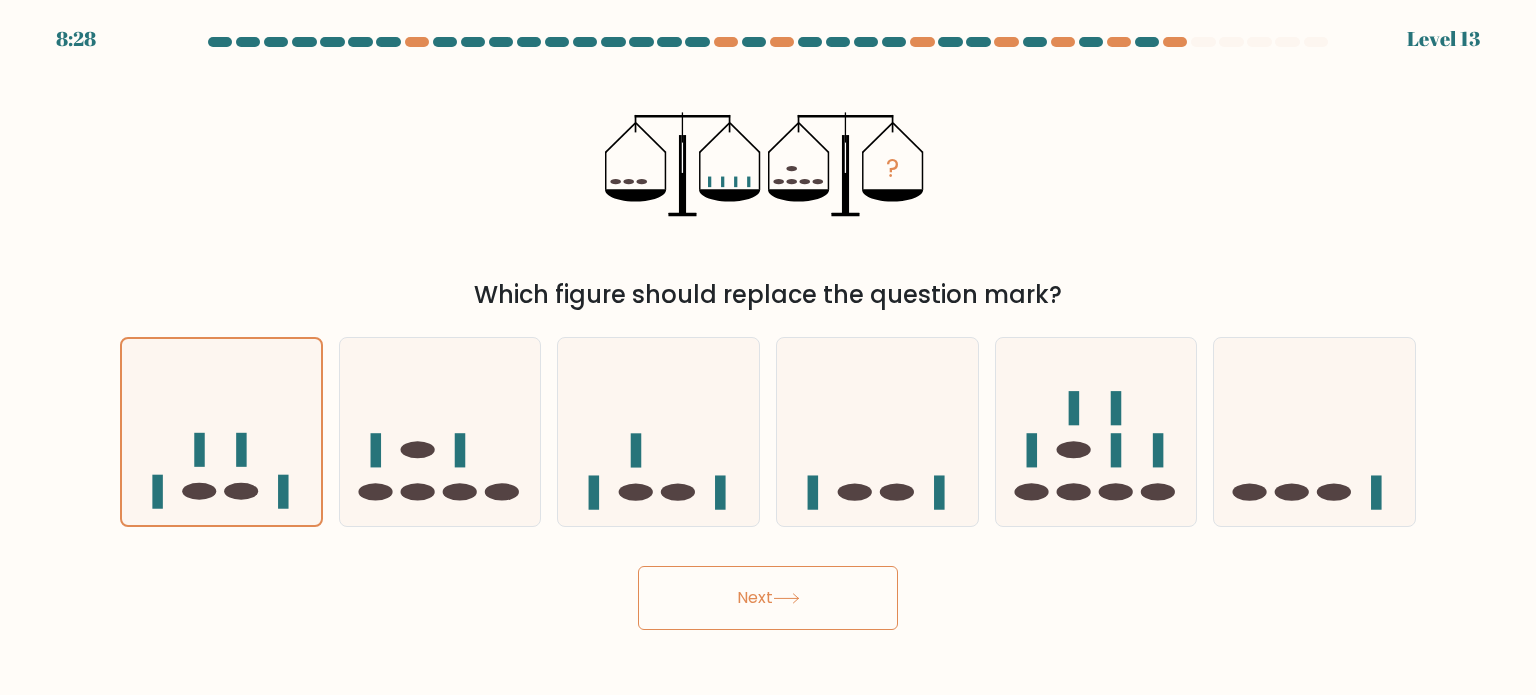 click on "Next" at bounding box center [768, 598] 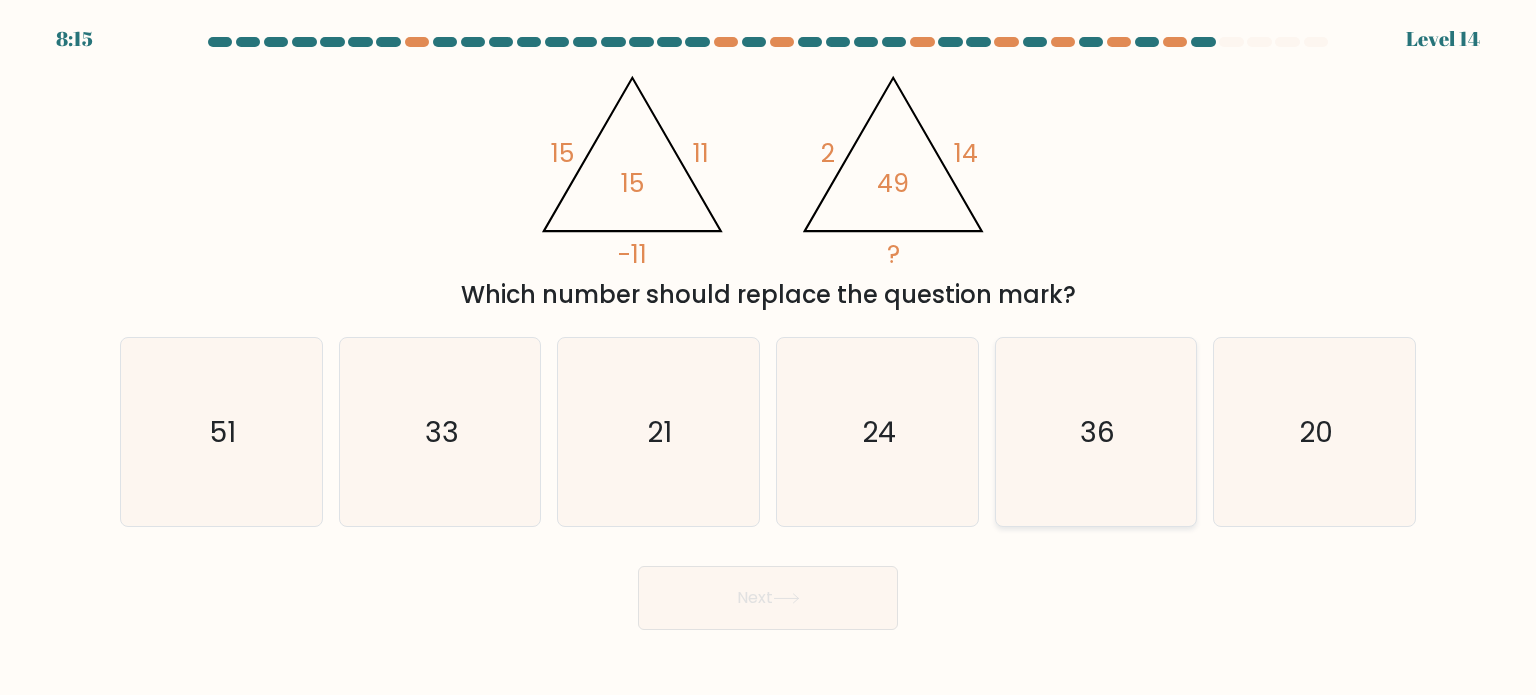 click on "36" 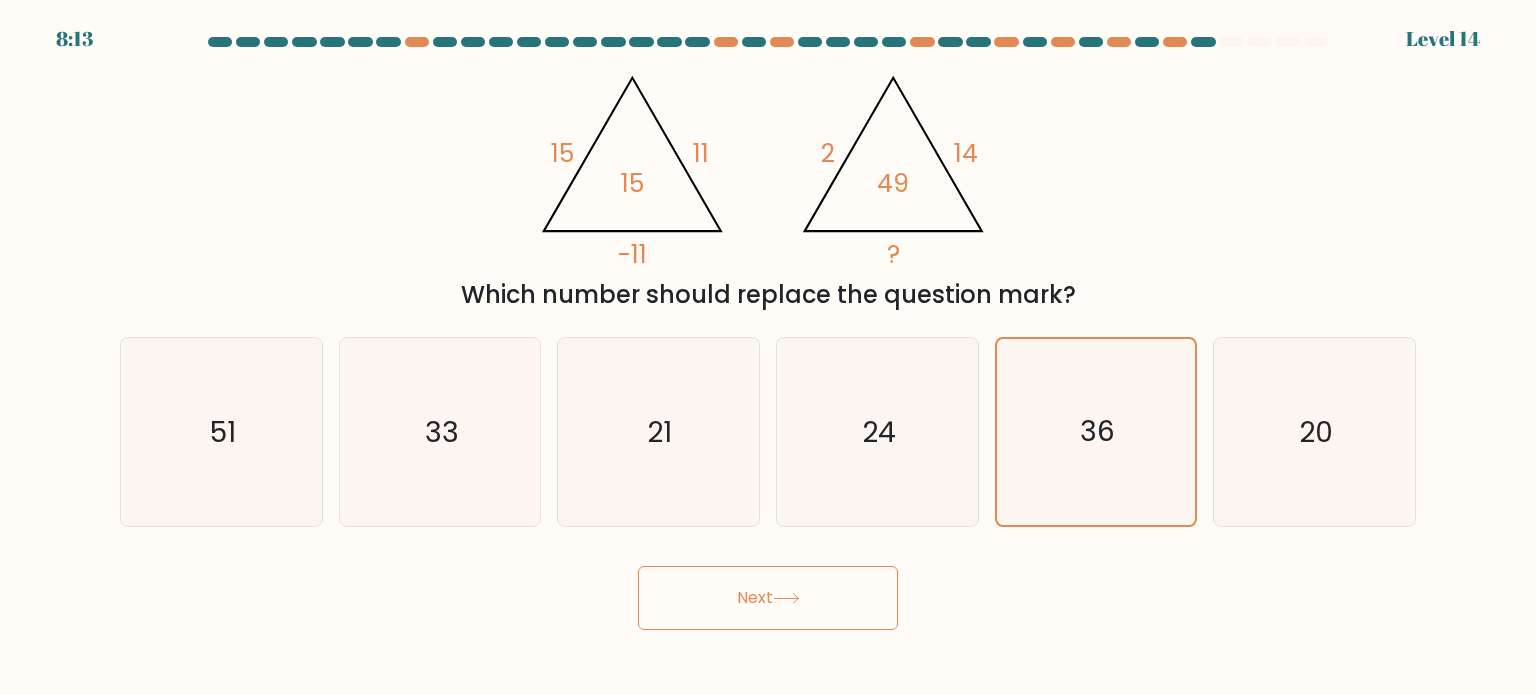 click on "Next" at bounding box center (768, 598) 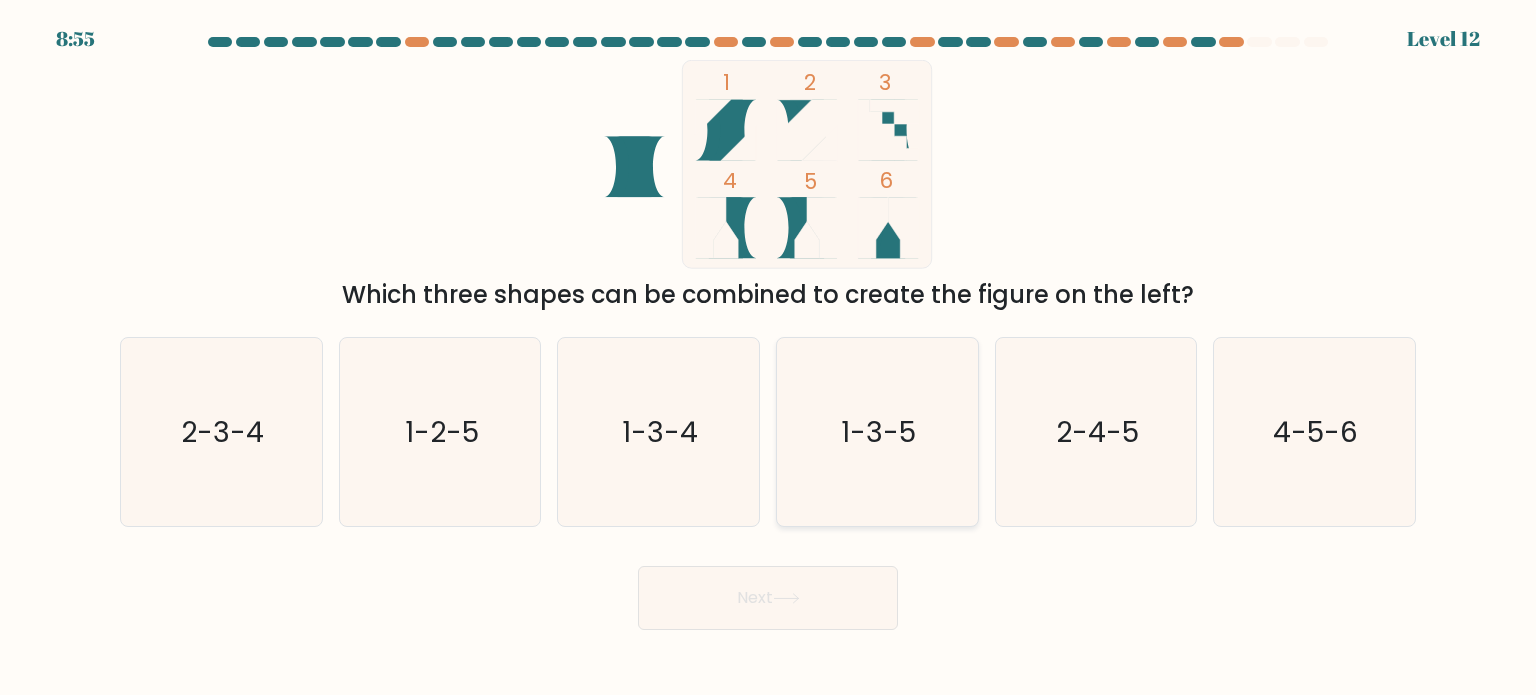 click on "1-3-5" 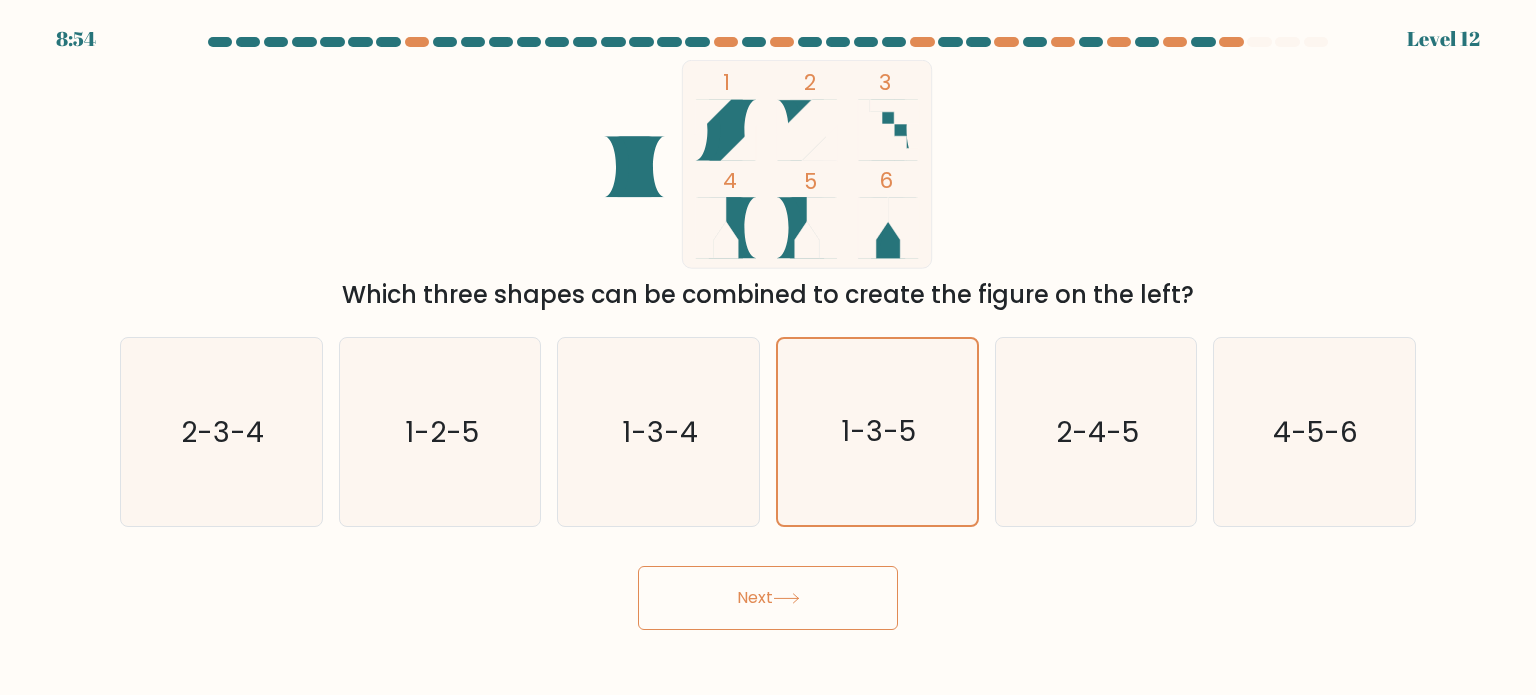 click on "Next" at bounding box center [768, 598] 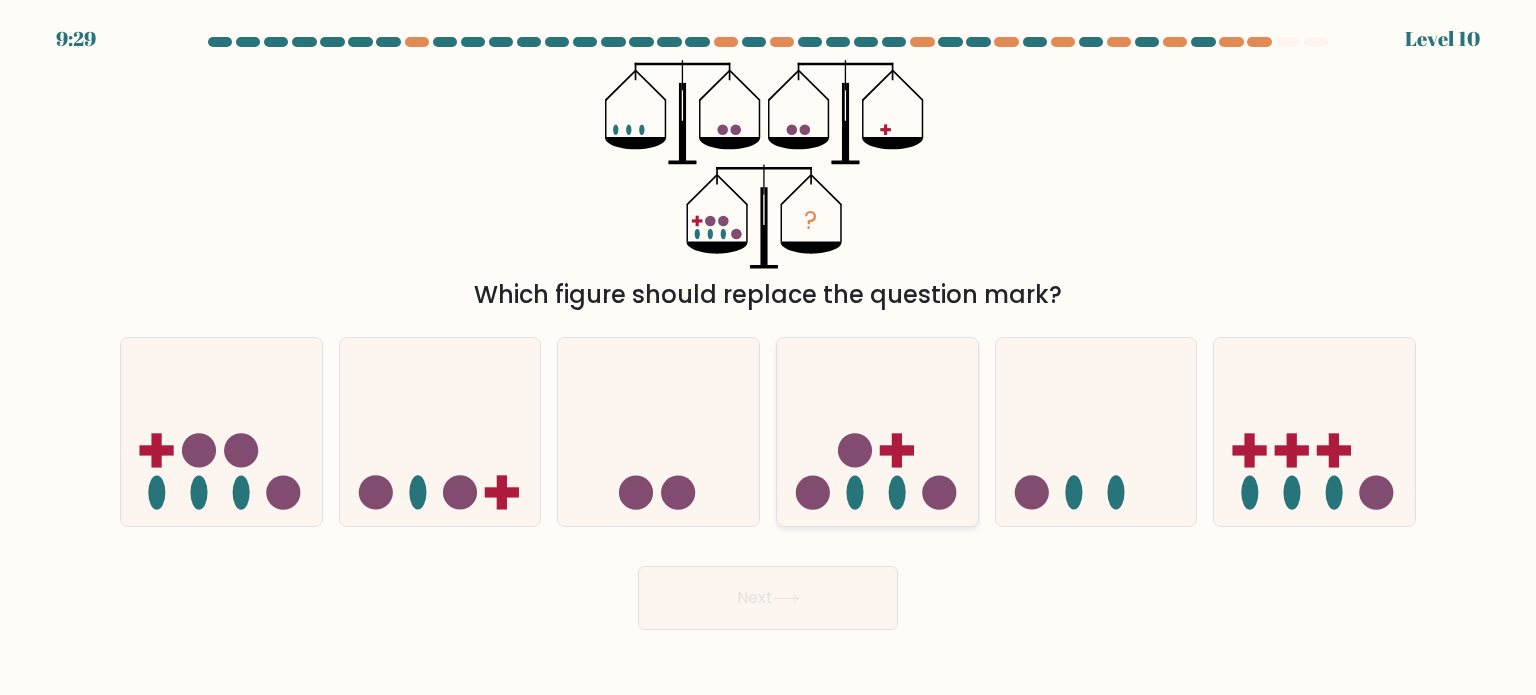 click 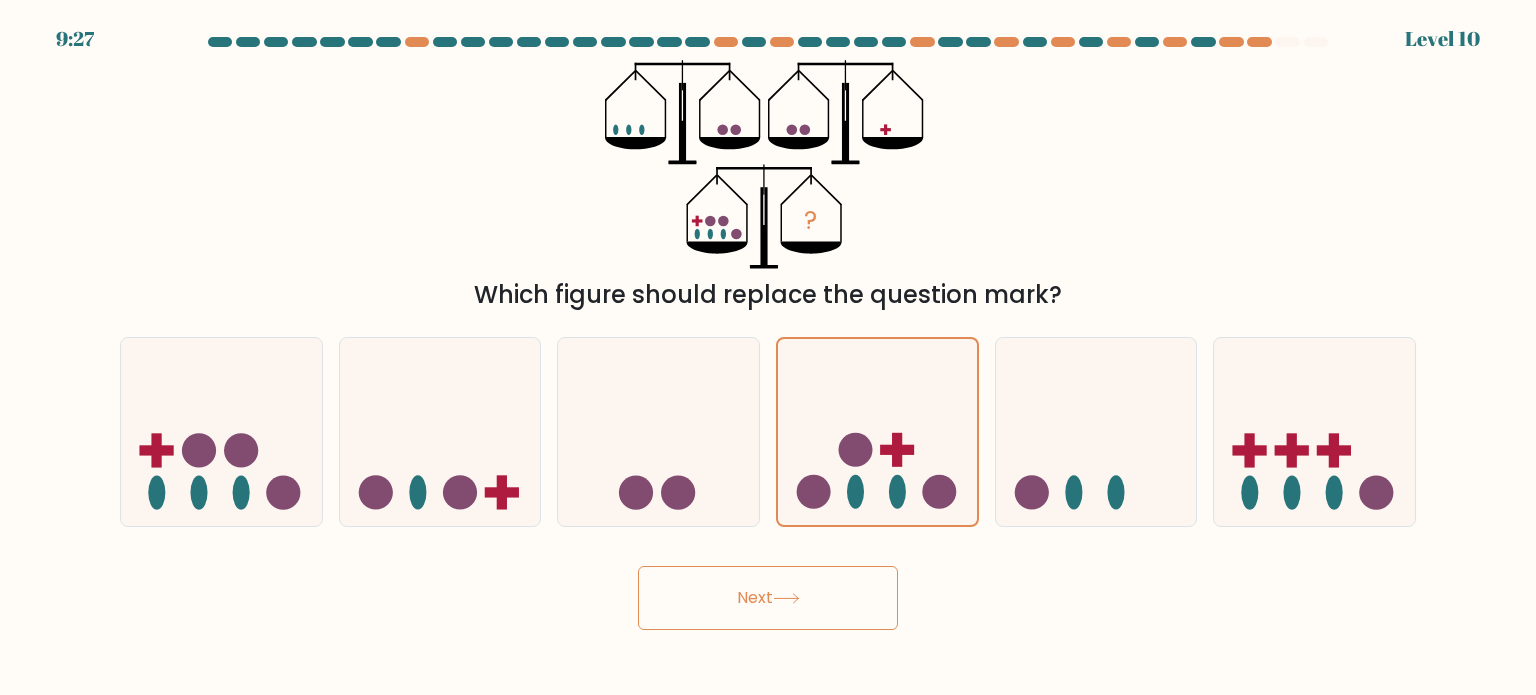 click on "Next" at bounding box center [768, 598] 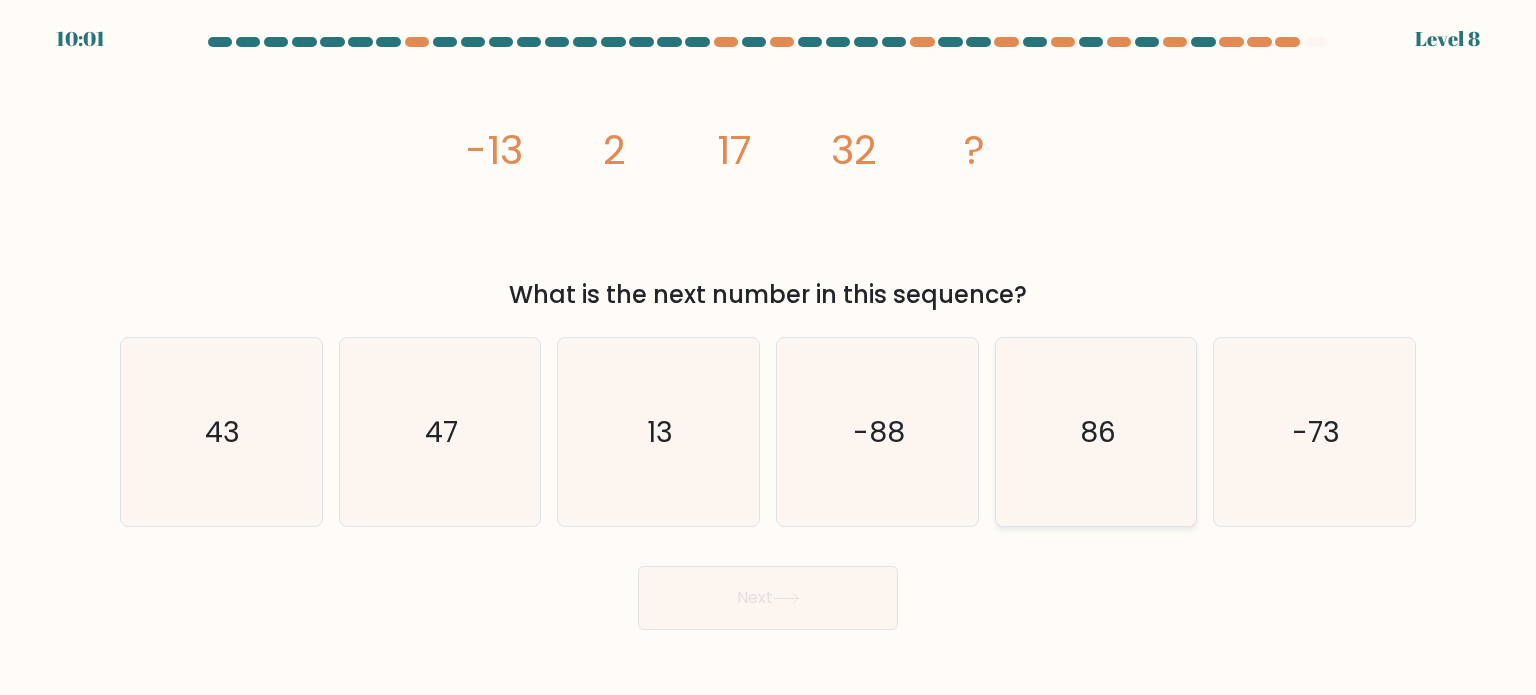 click on "86" 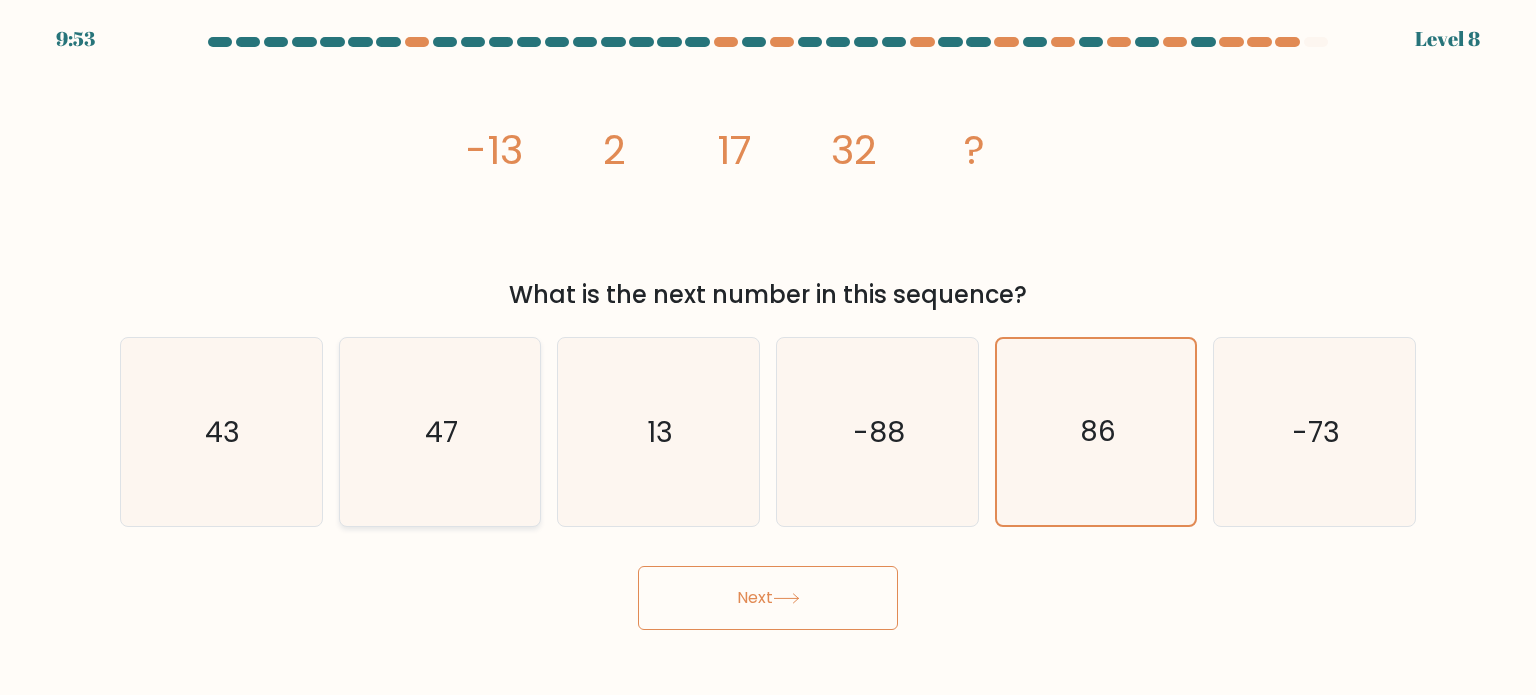 click on "47" 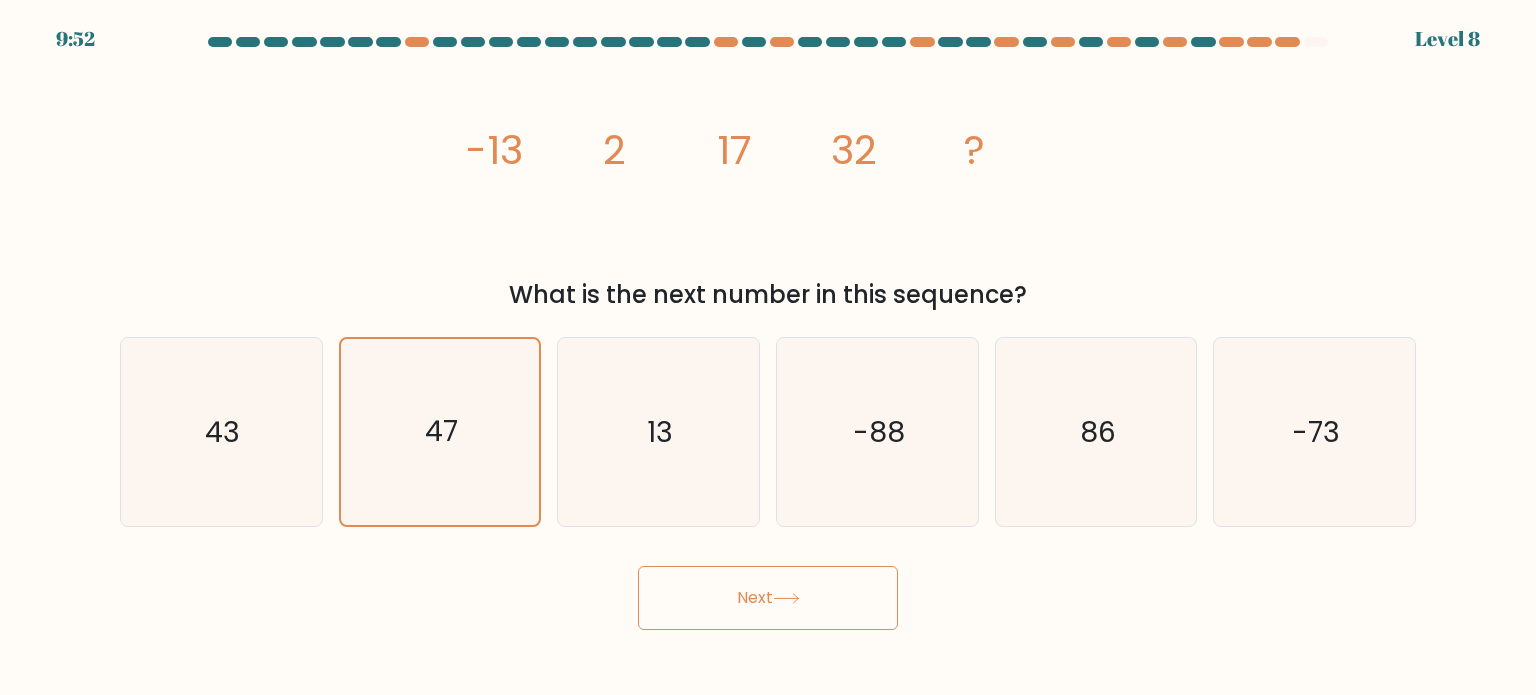 click on "Next" at bounding box center (768, 598) 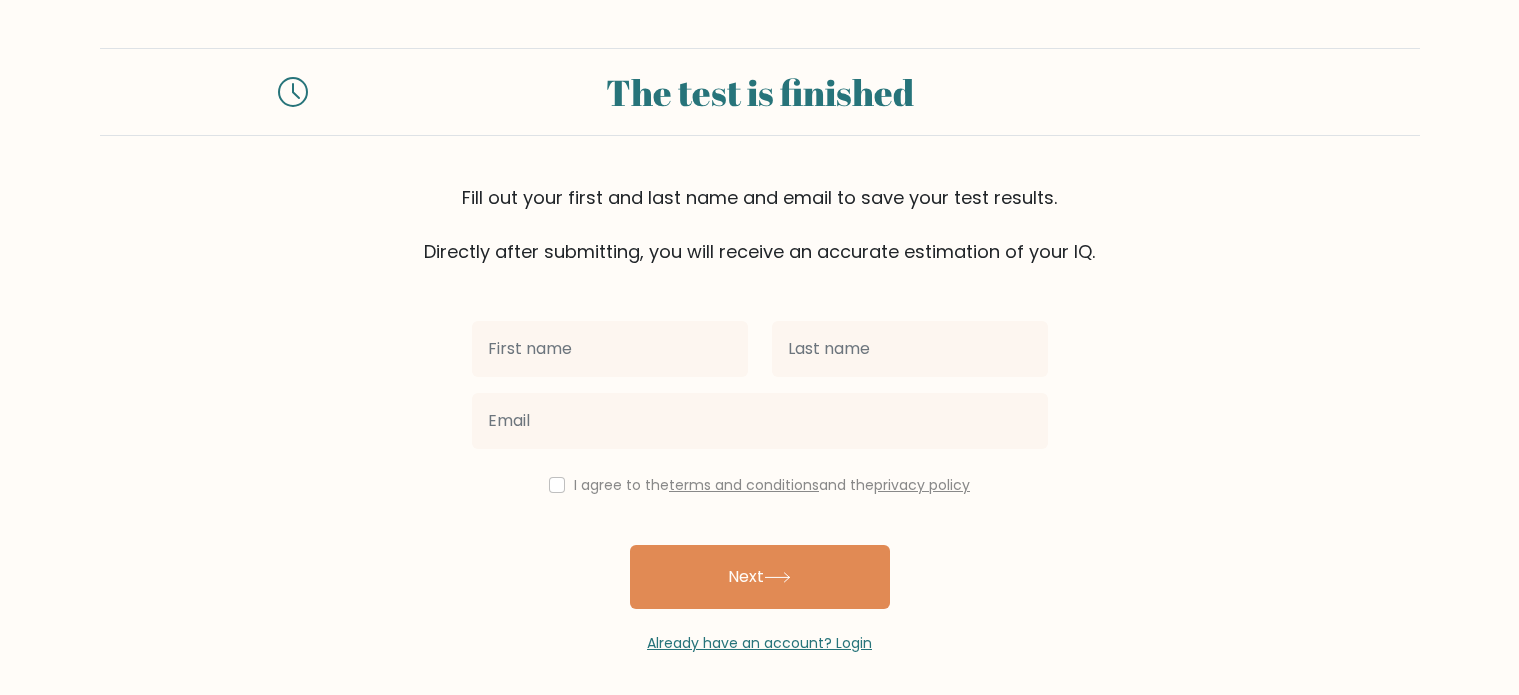 scroll, scrollTop: 0, scrollLeft: 0, axis: both 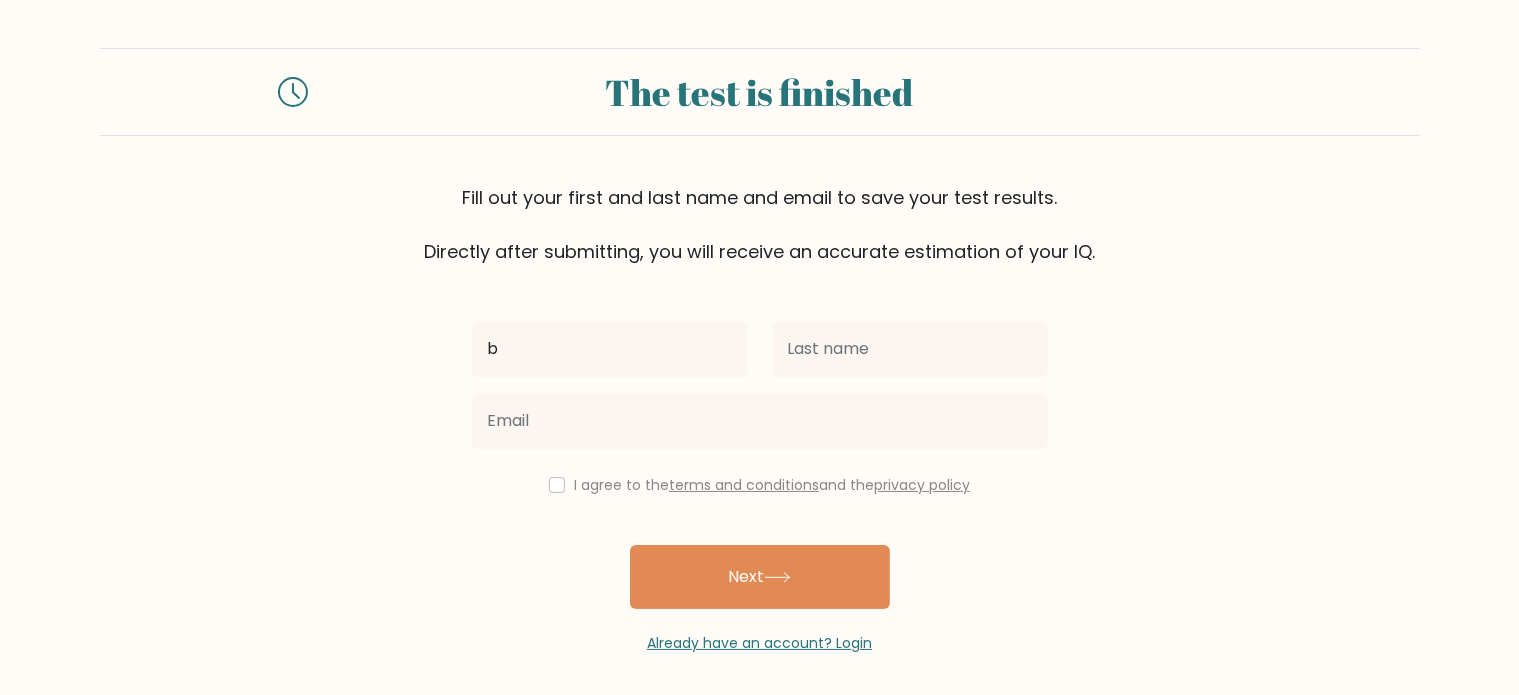 type on "b" 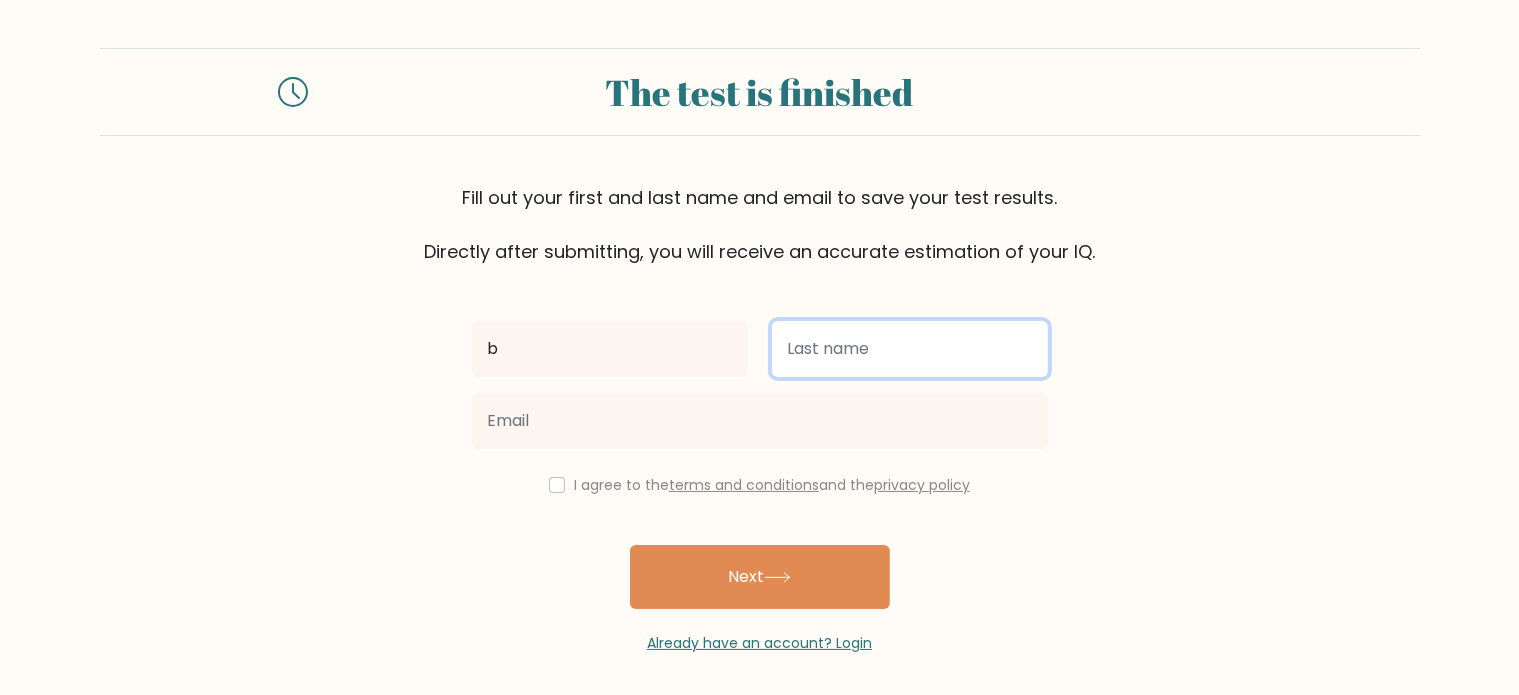 click at bounding box center (910, 349) 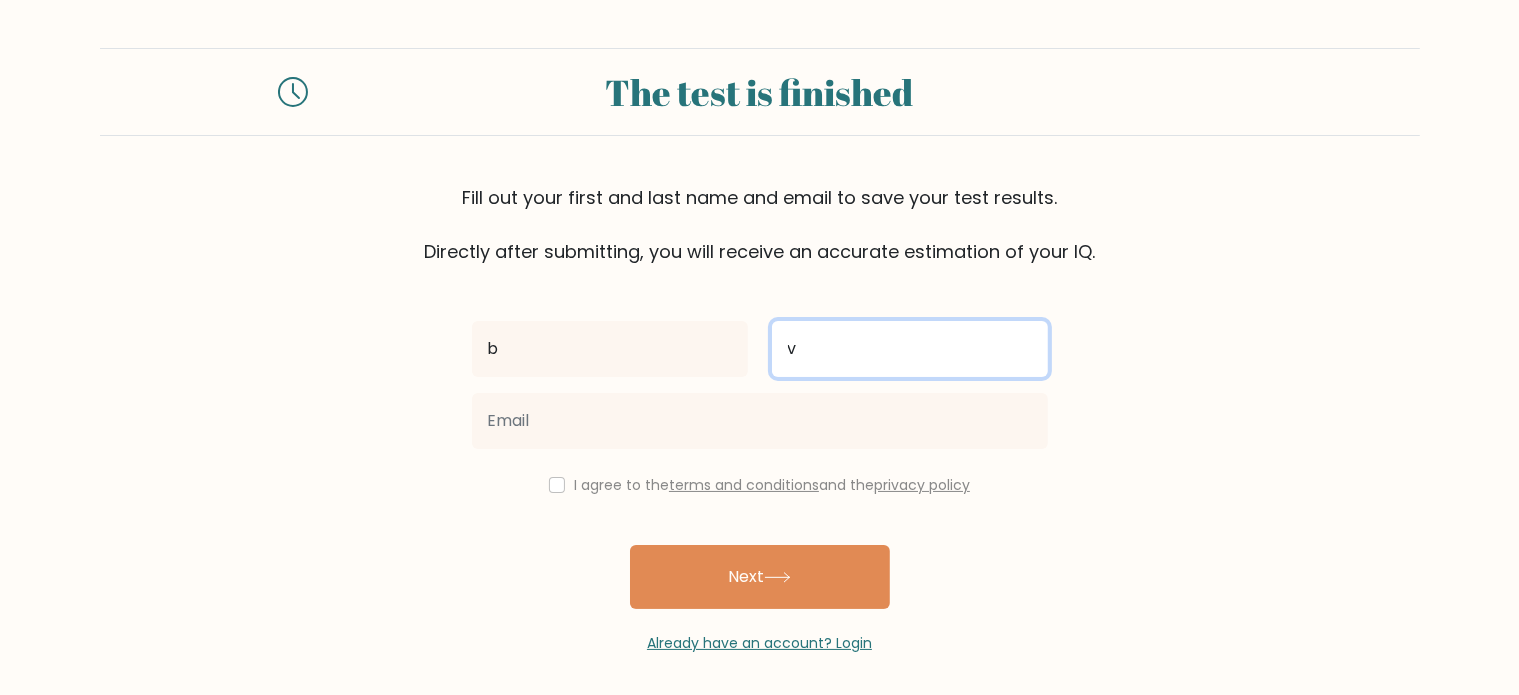 type on "v" 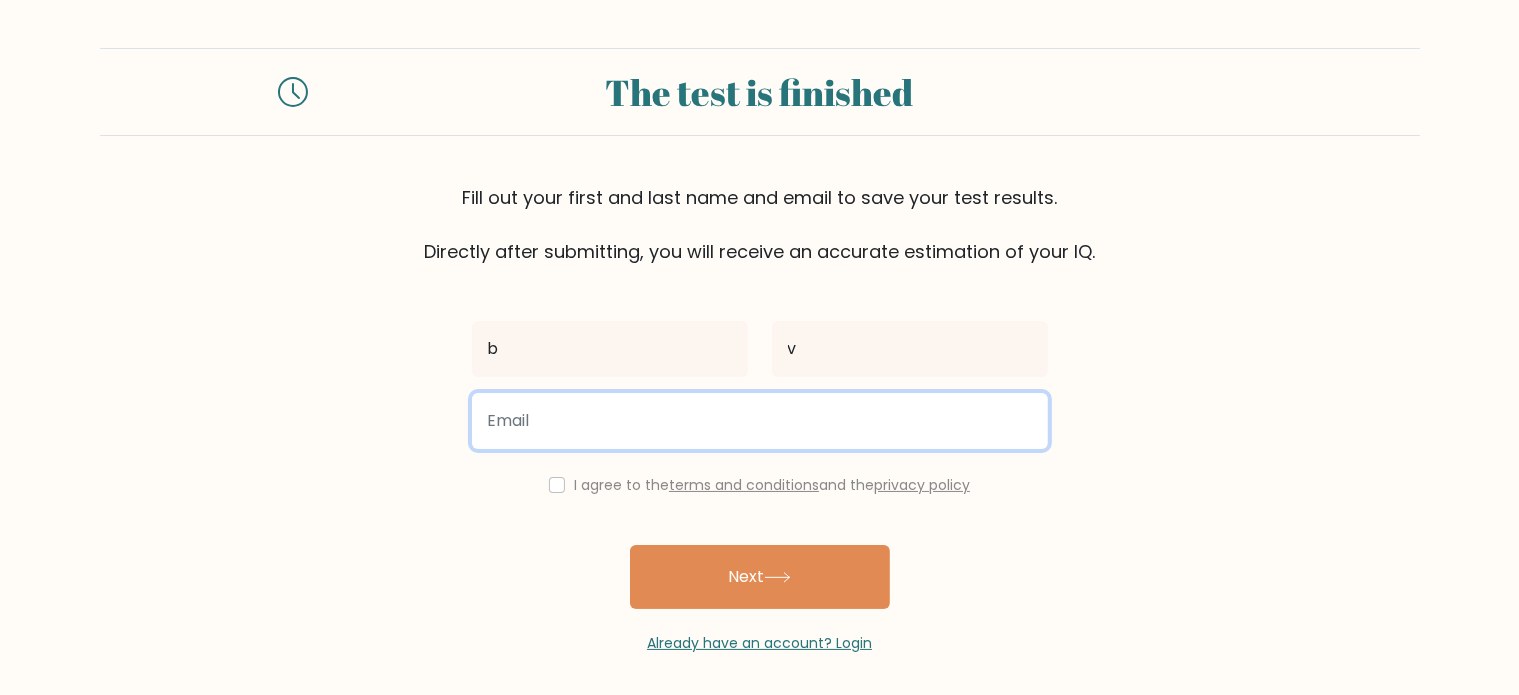 click at bounding box center (760, 421) 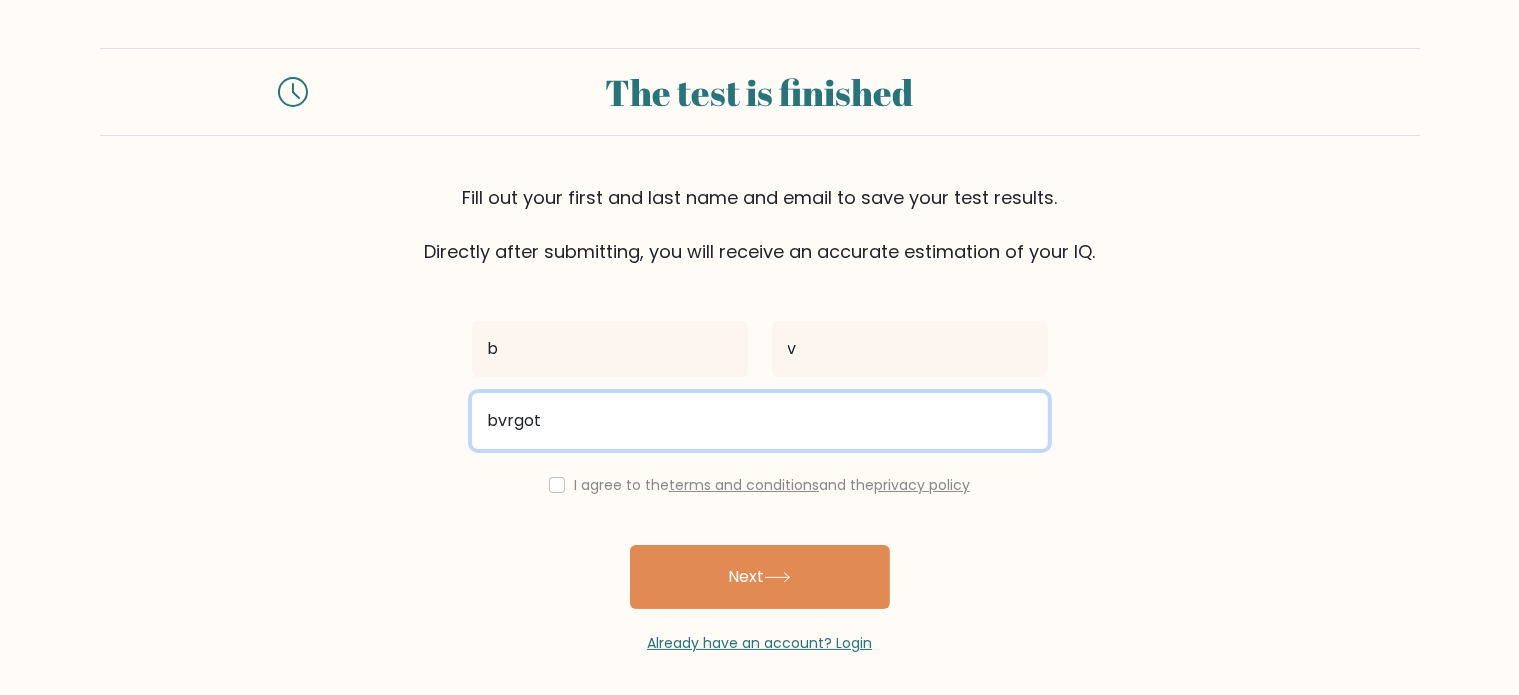 type on "bvrgot@[EMAIL]" 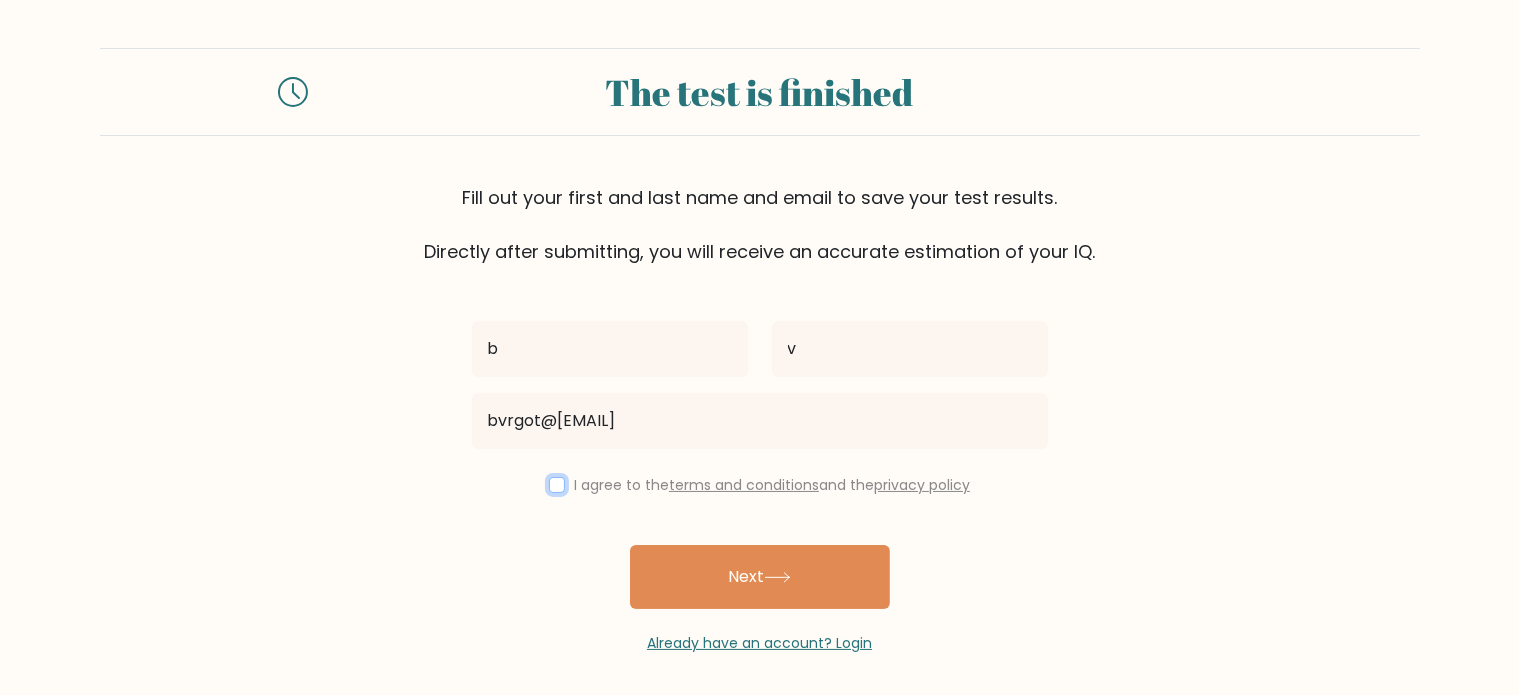 click at bounding box center [557, 485] 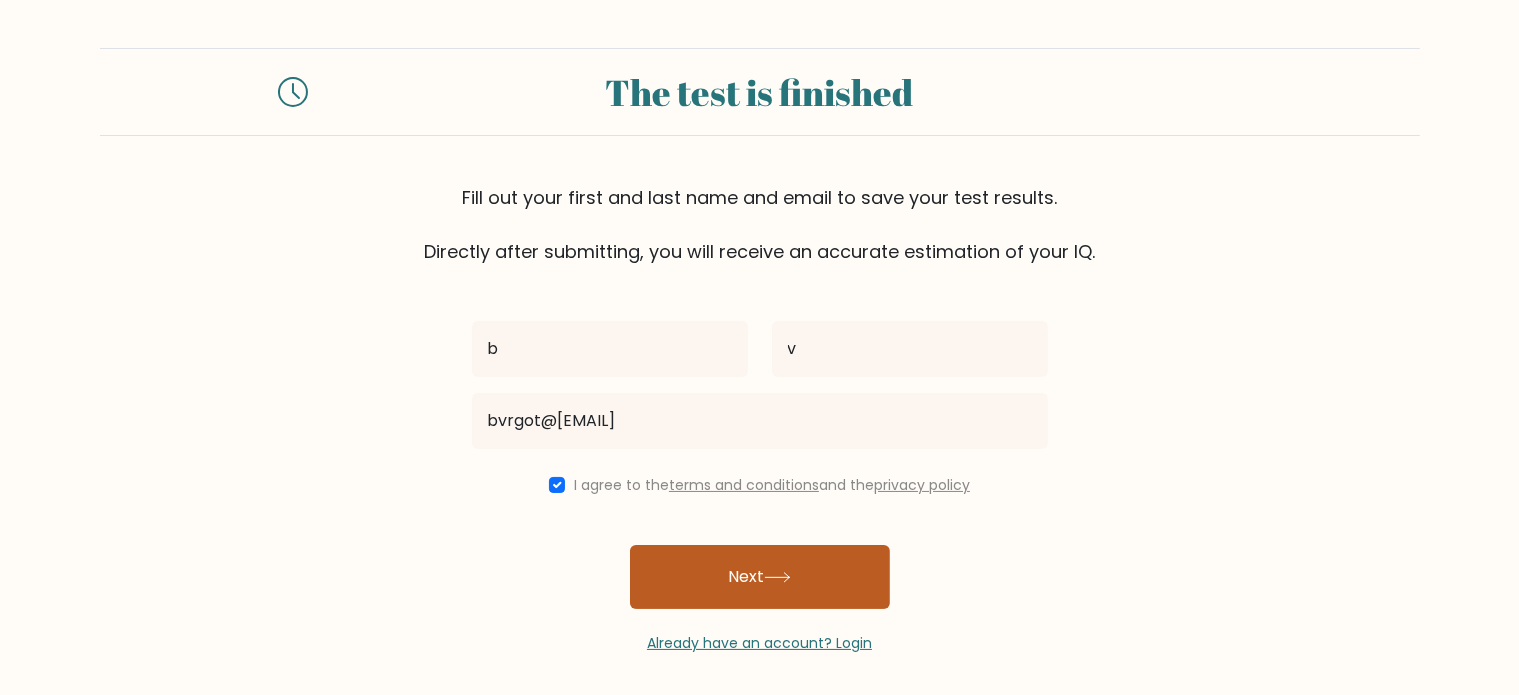 click on "Next" at bounding box center (760, 577) 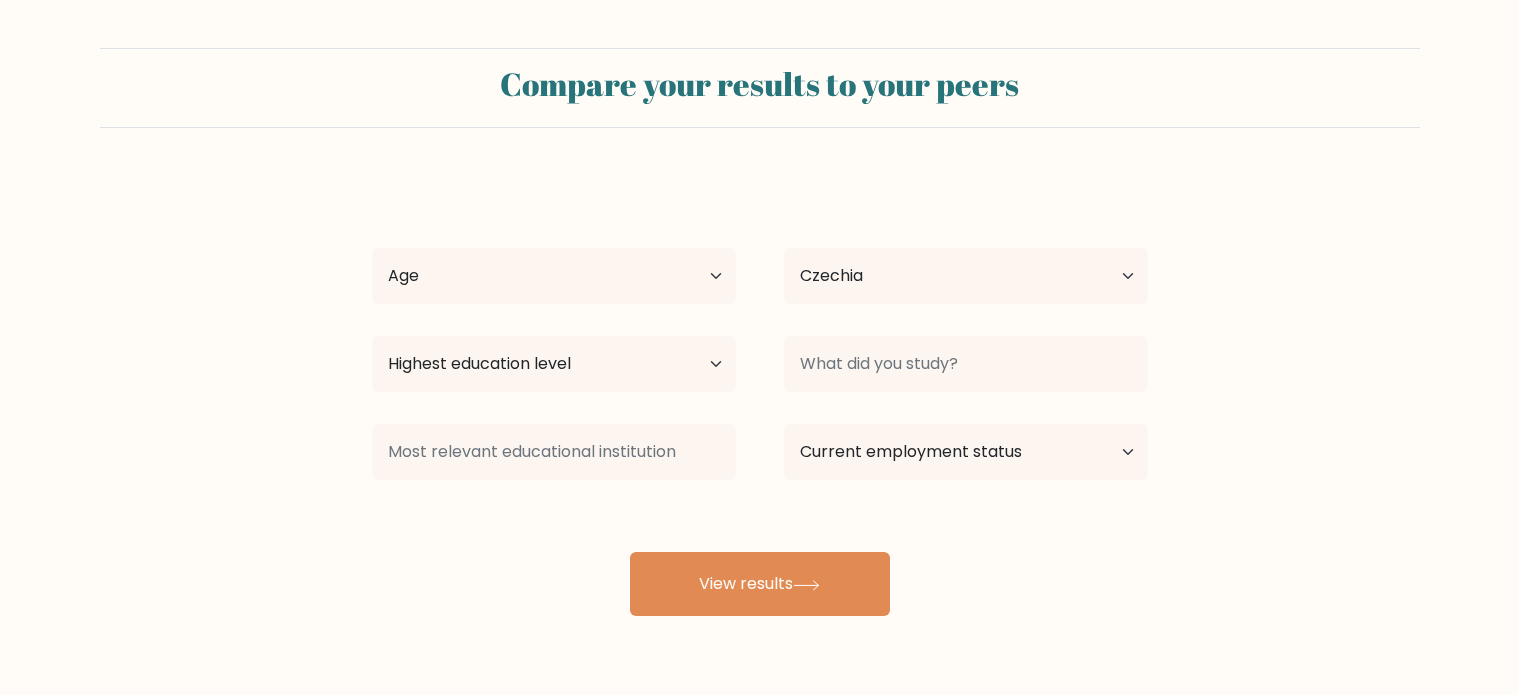 select on "CZ" 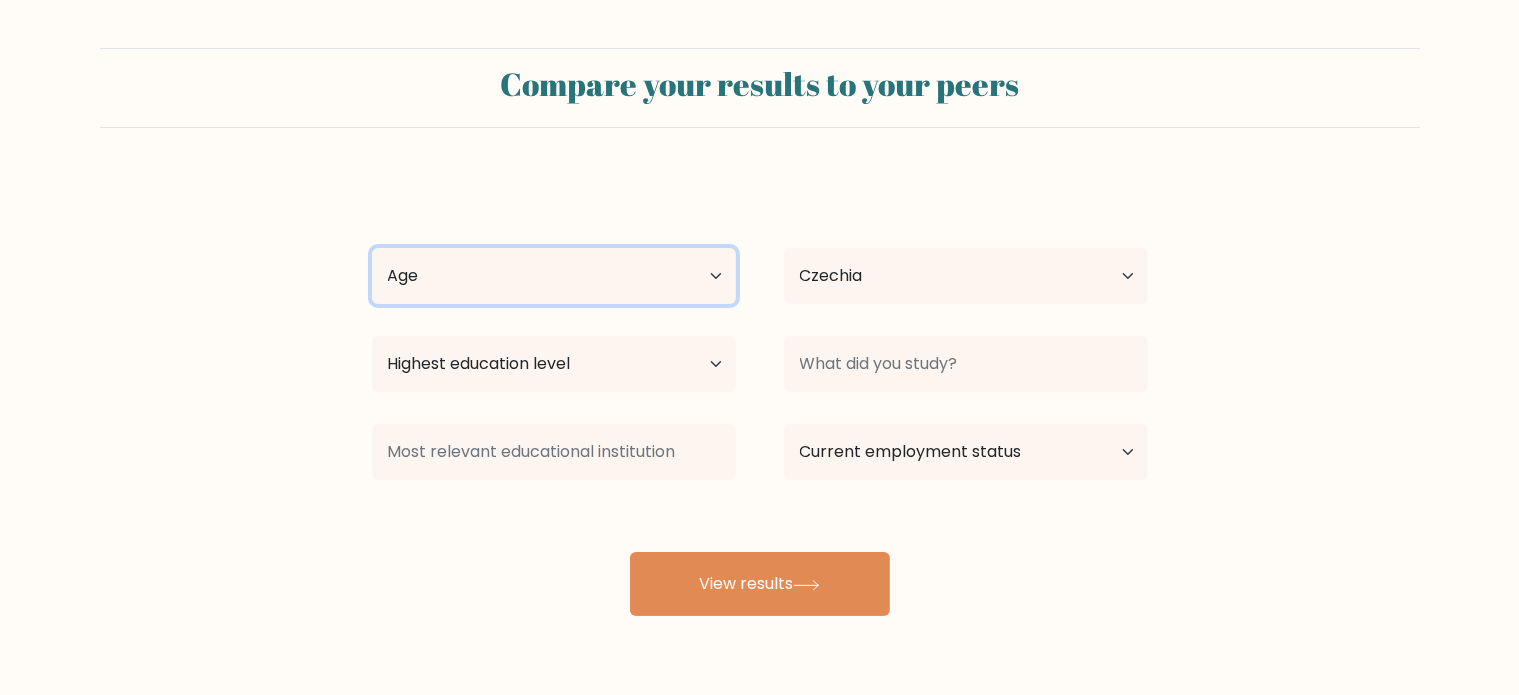 click on "Age
Under 18 years old
18-24 years old
25-34 years old
35-44 years old
45-54 years old
55-64 years old
65 years old and above" at bounding box center [554, 276] 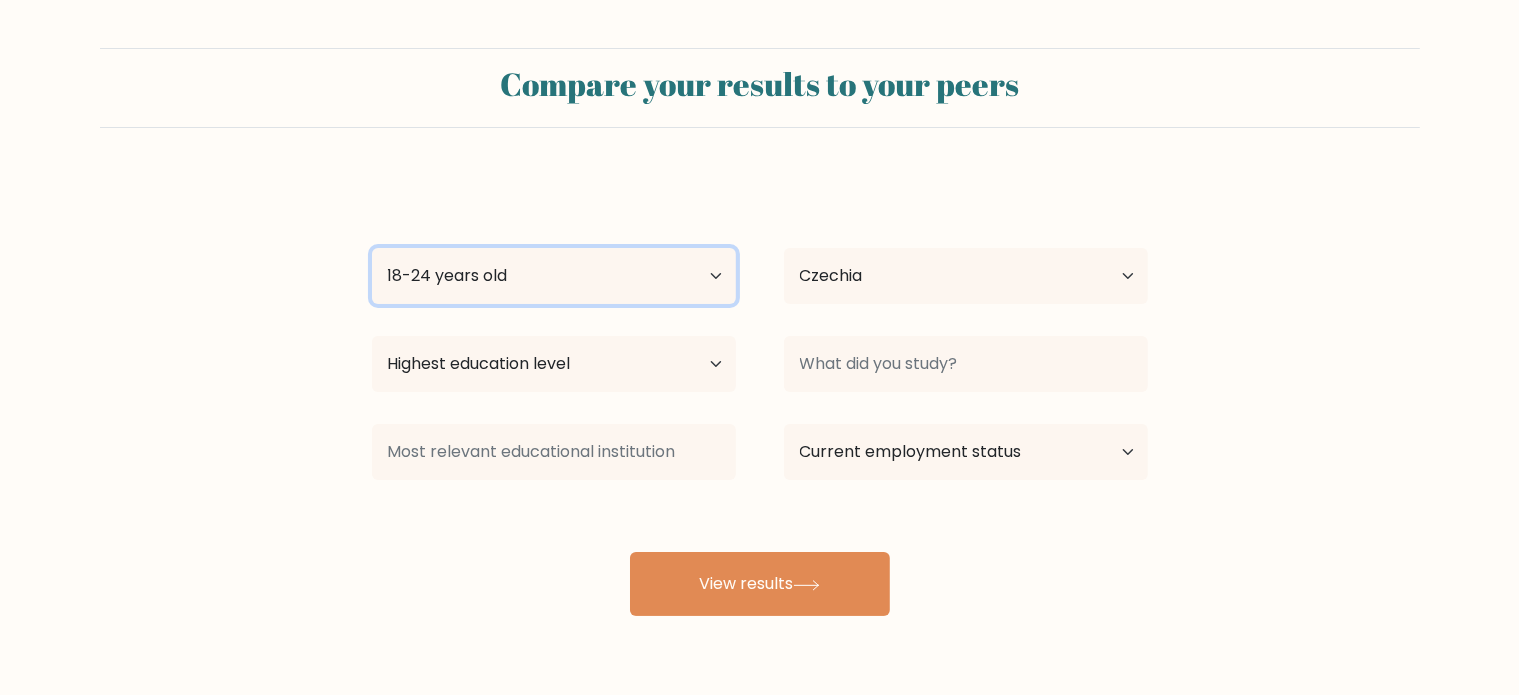 click on "Age
Under 18 years old
18-24 years old
25-34 years old
35-44 years old
45-54 years old
55-64 years old
65 years old and above" at bounding box center (554, 276) 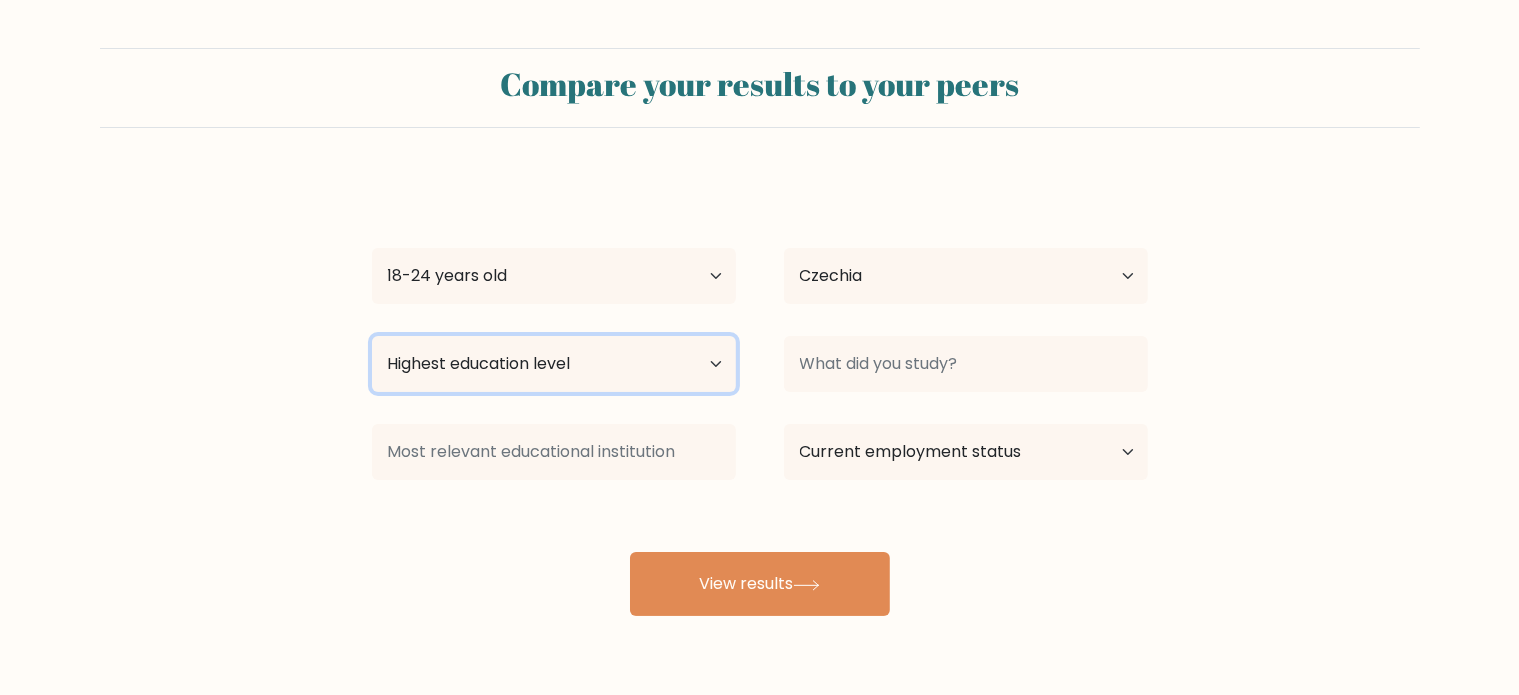 click on "Highest education level
No schooling
Primary
Lower Secondary
Upper Secondary
Occupation Specific
Bachelor's degree
Master's degree
Doctoral degree" at bounding box center (554, 364) 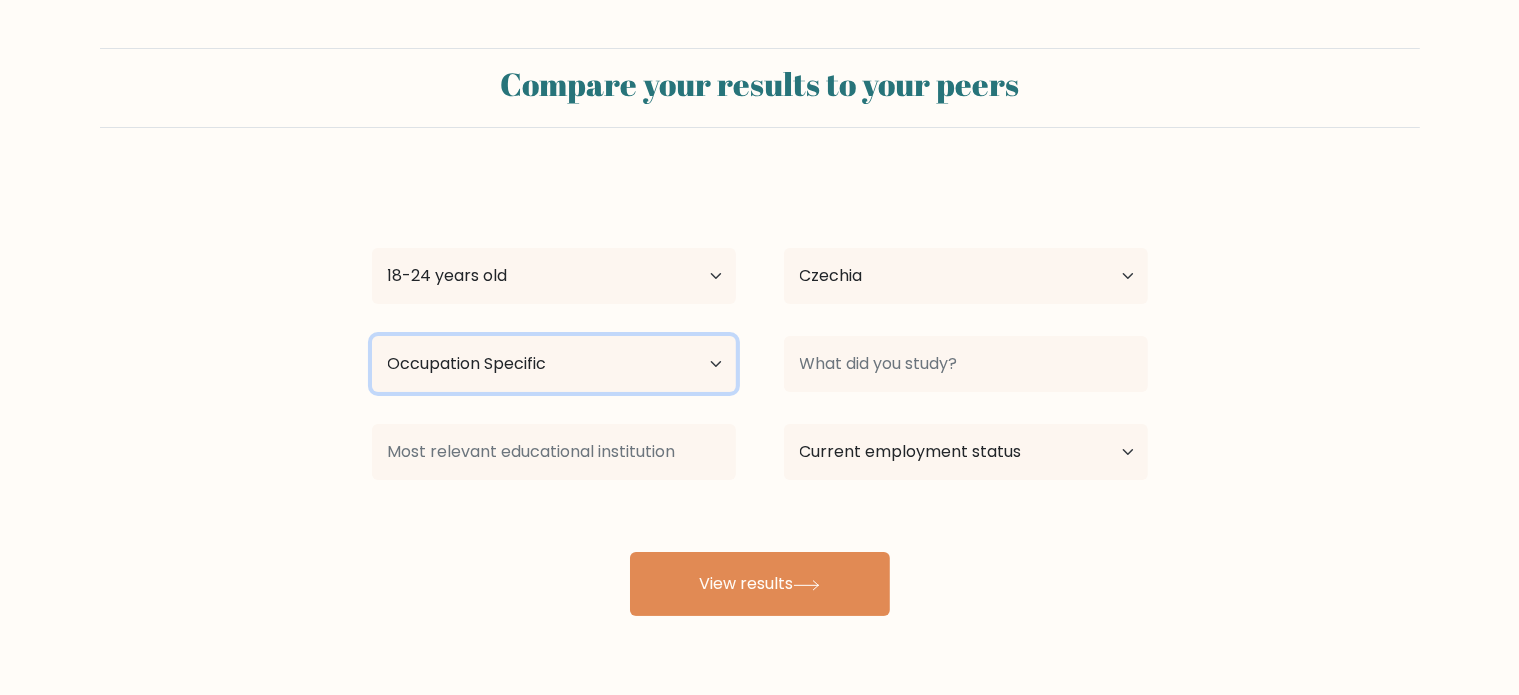 click on "Highest education level
No schooling
Primary
Lower Secondary
Upper Secondary
Occupation Specific
Bachelor's degree
Master's degree
Doctoral degree" at bounding box center [554, 364] 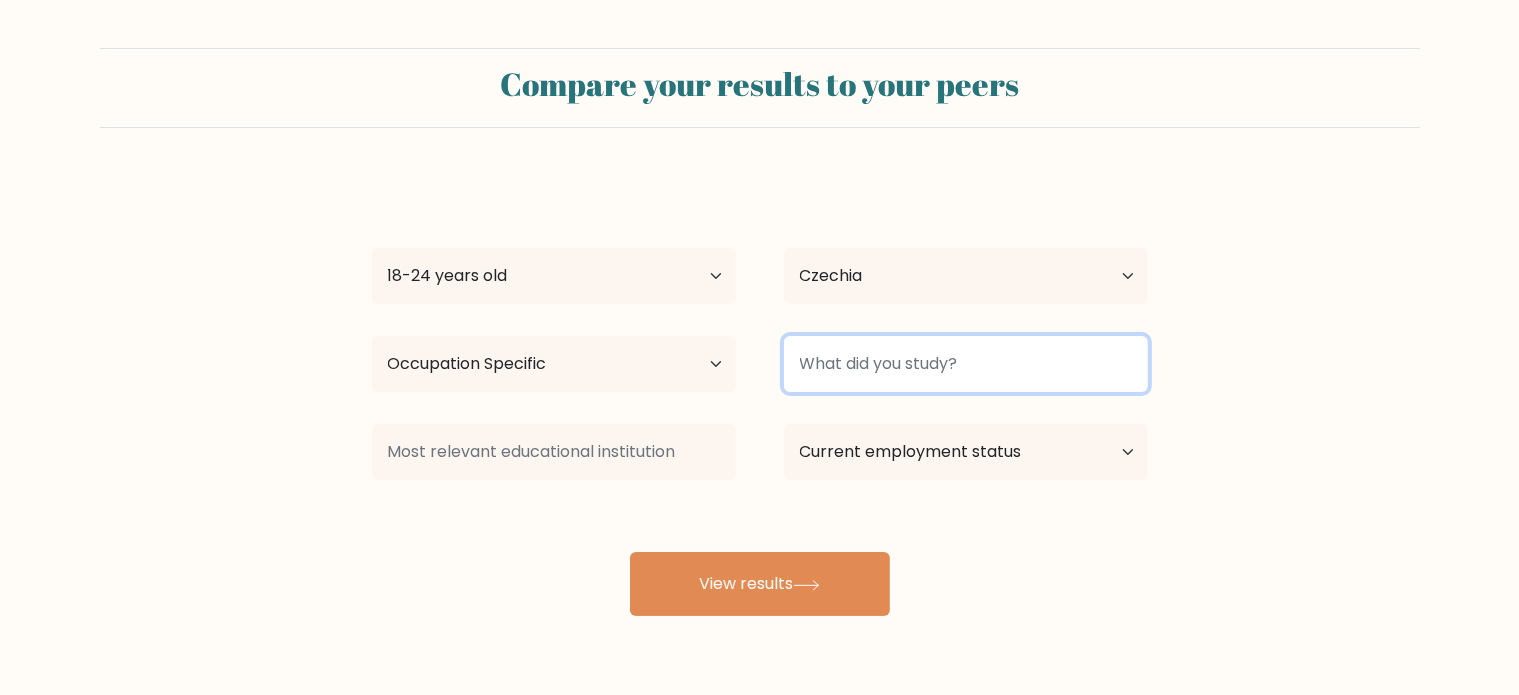 click at bounding box center [966, 364] 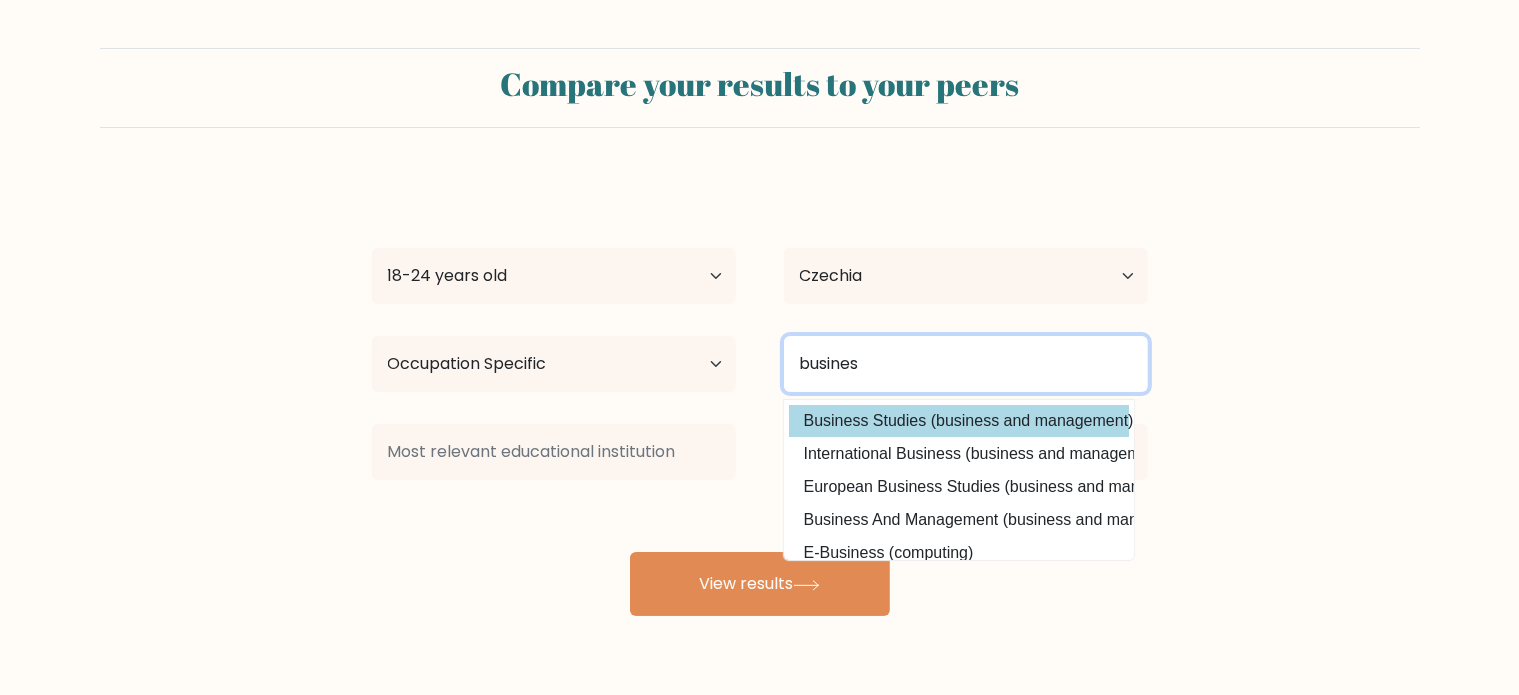 type on "busines" 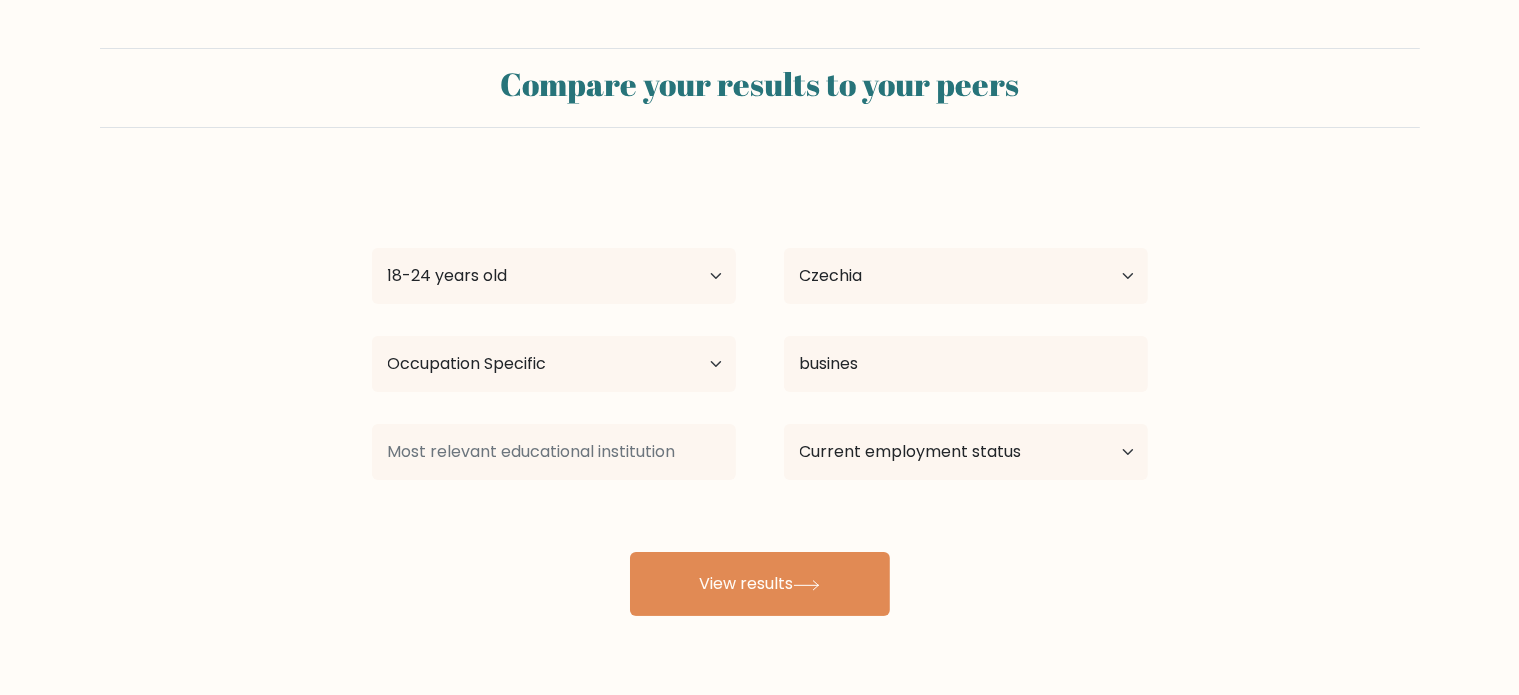 click on "b
v
Age
Under 18 years old
18-24 years old
25-34 years old
35-44 years old
45-54 years old
55-64 years old
65 years old and above
Country
Afghanistan
Albania
Algeria
American Samoa
Andorra
Angola
Anguilla
Antarctica
Antigua and Barbuda
Argentina
Armenia
Aruba
Australia
Austria
Azerbaijan
Bahamas
Bahrain
Bangladesh
Barbados
Belarus
Belgium
Belize
Benin
Bermuda
Bhutan
Bolivia
Bonaire, Sint Eustatius and Saba
Bosnia and Herzegovina
Botswana
Bouvet Island
Brazil
Brunei" at bounding box center (760, 396) 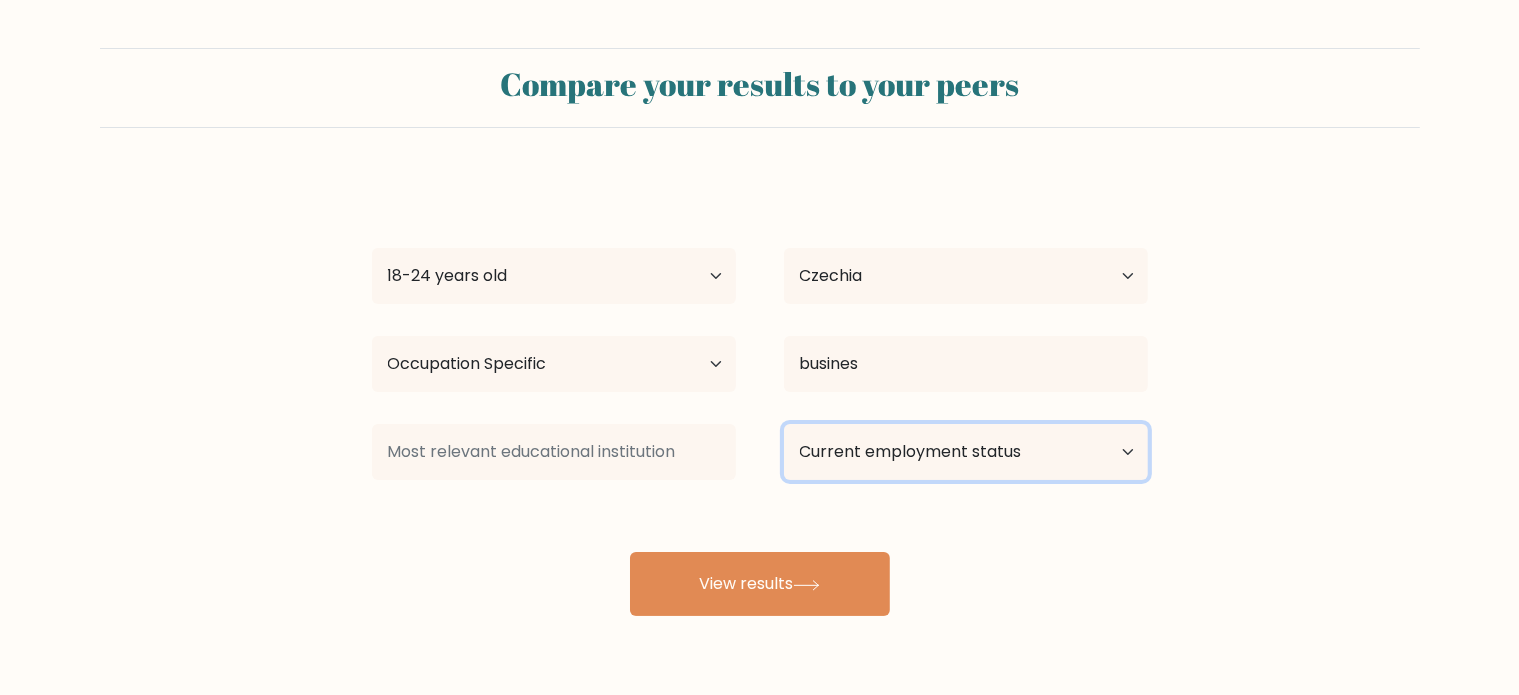 click on "Current employment status
Employed
Student
Retired
Other / prefer not to answer" at bounding box center (966, 452) 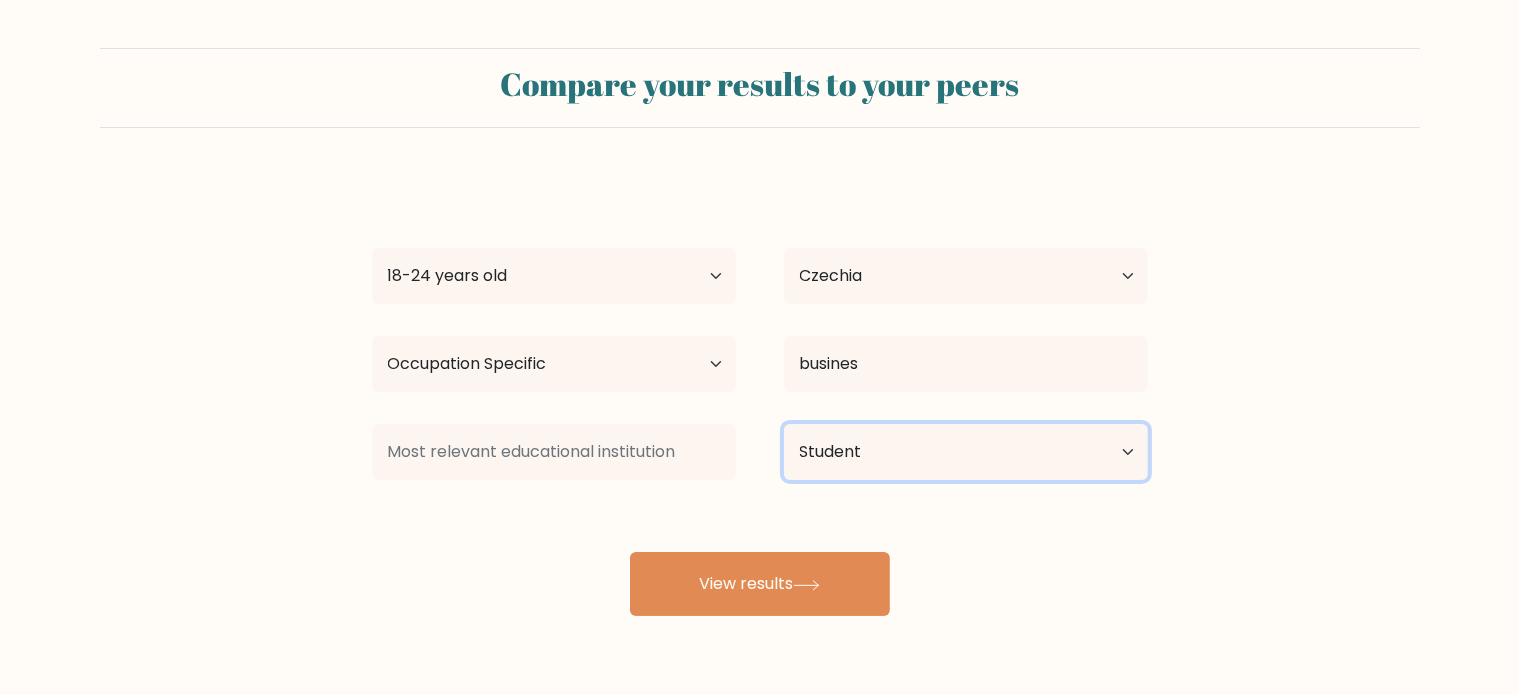 click on "Current employment status
Employed
Student
Retired
Other / prefer not to answer" at bounding box center (966, 452) 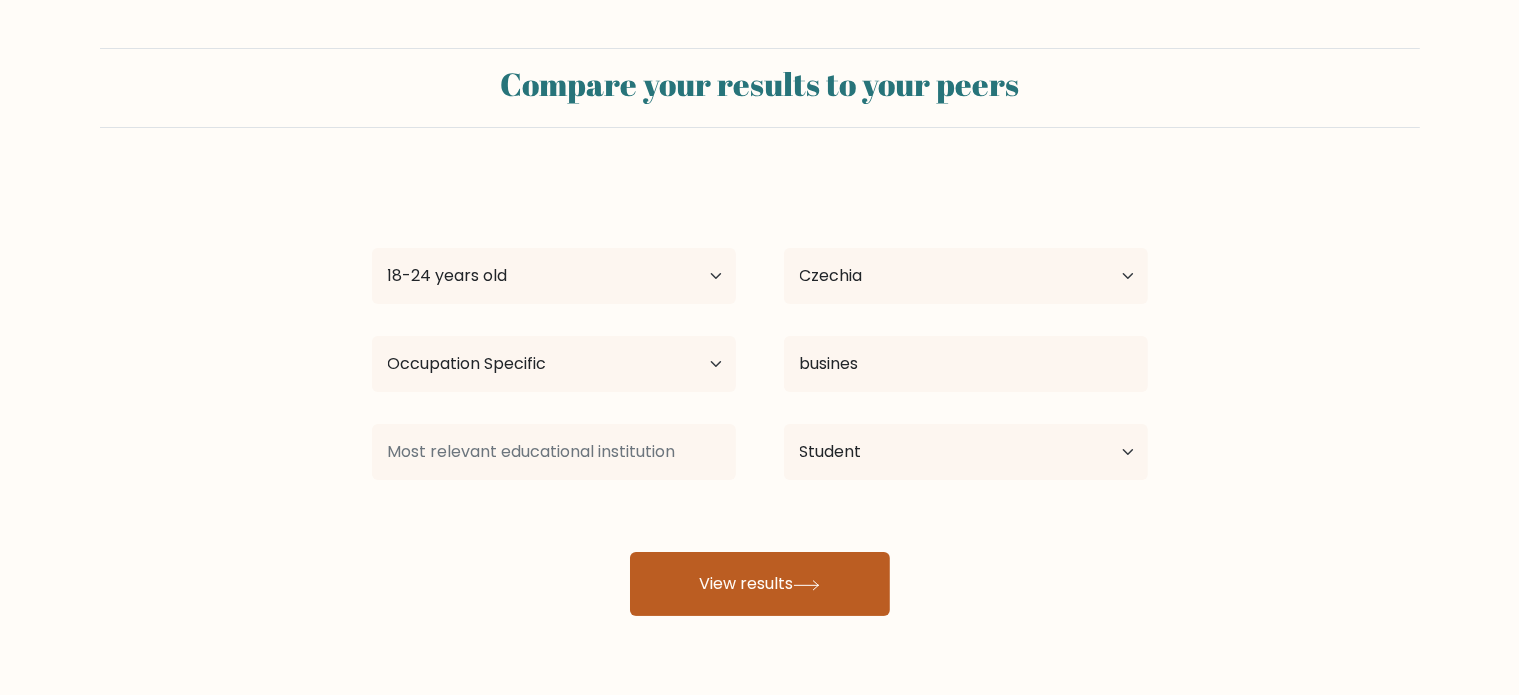 click 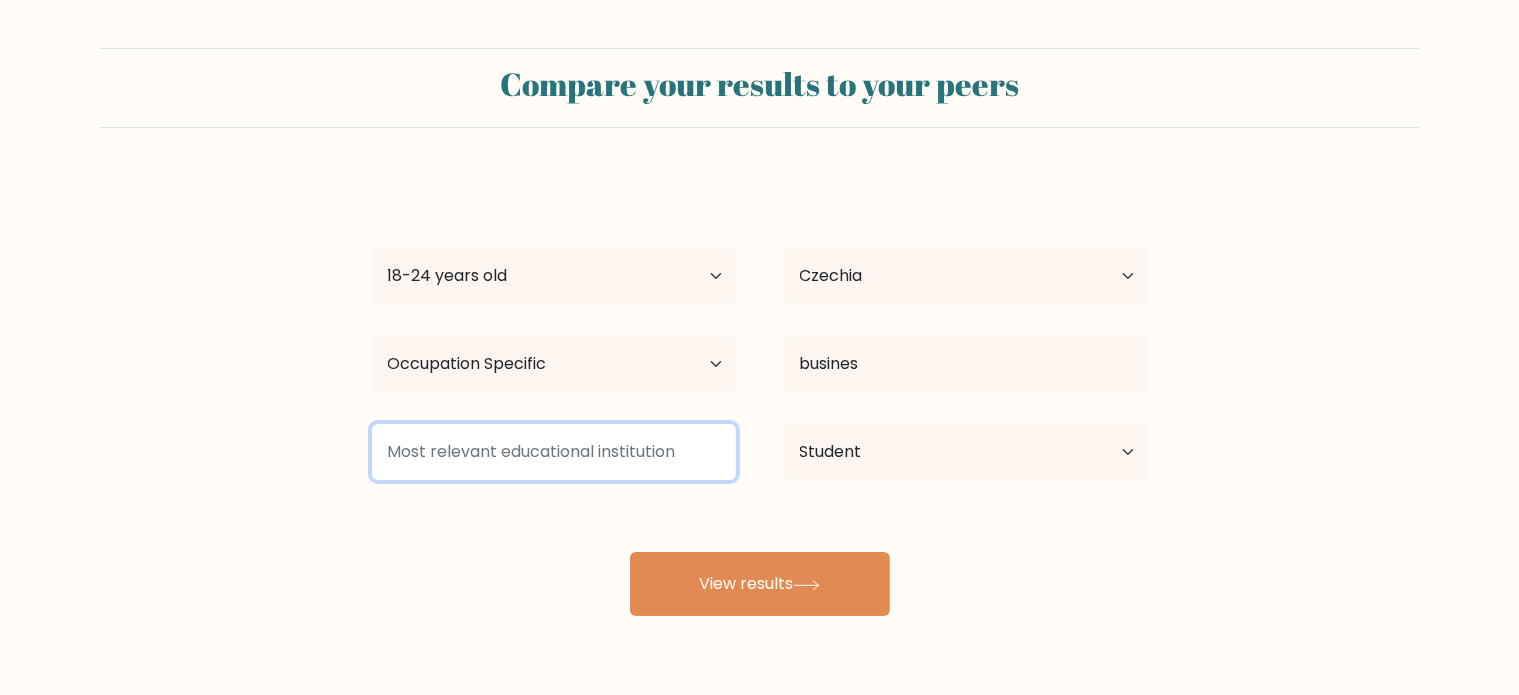 click at bounding box center (554, 452) 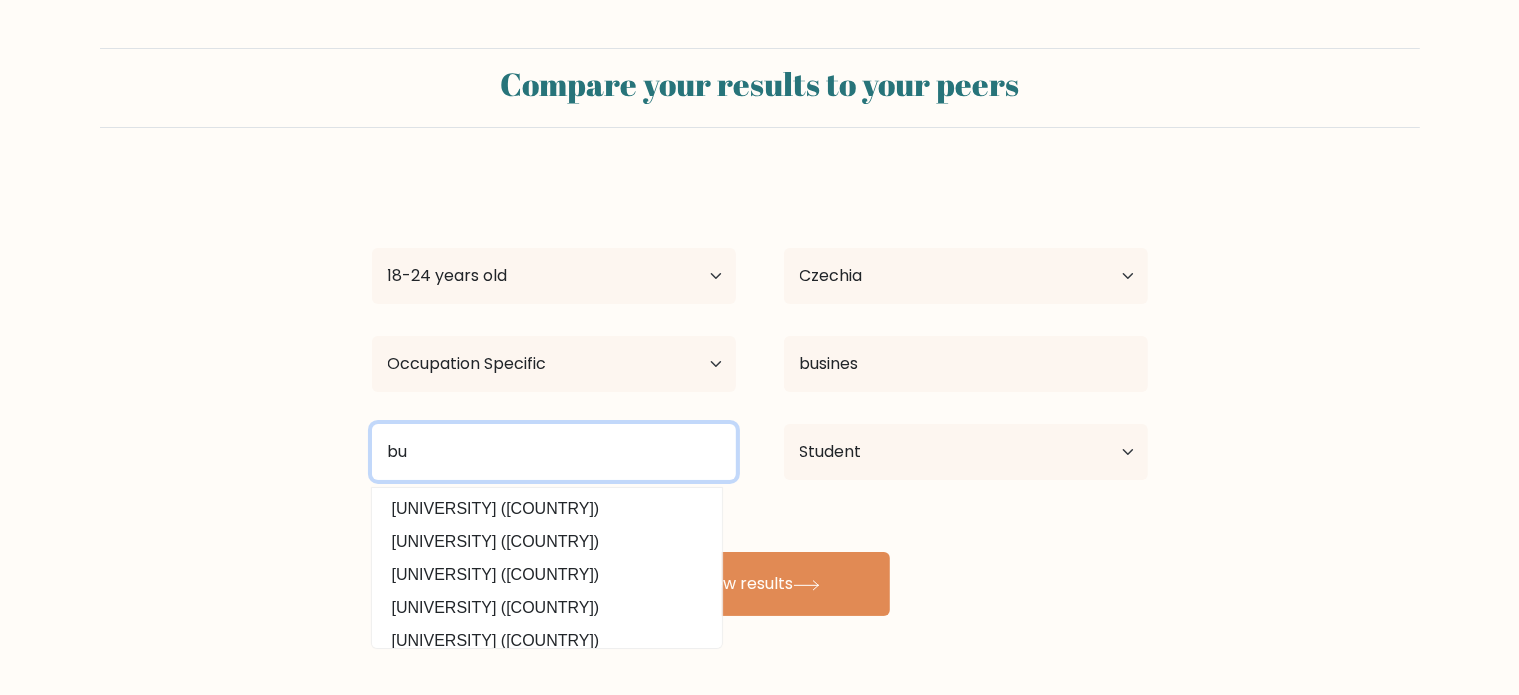 type on "b" 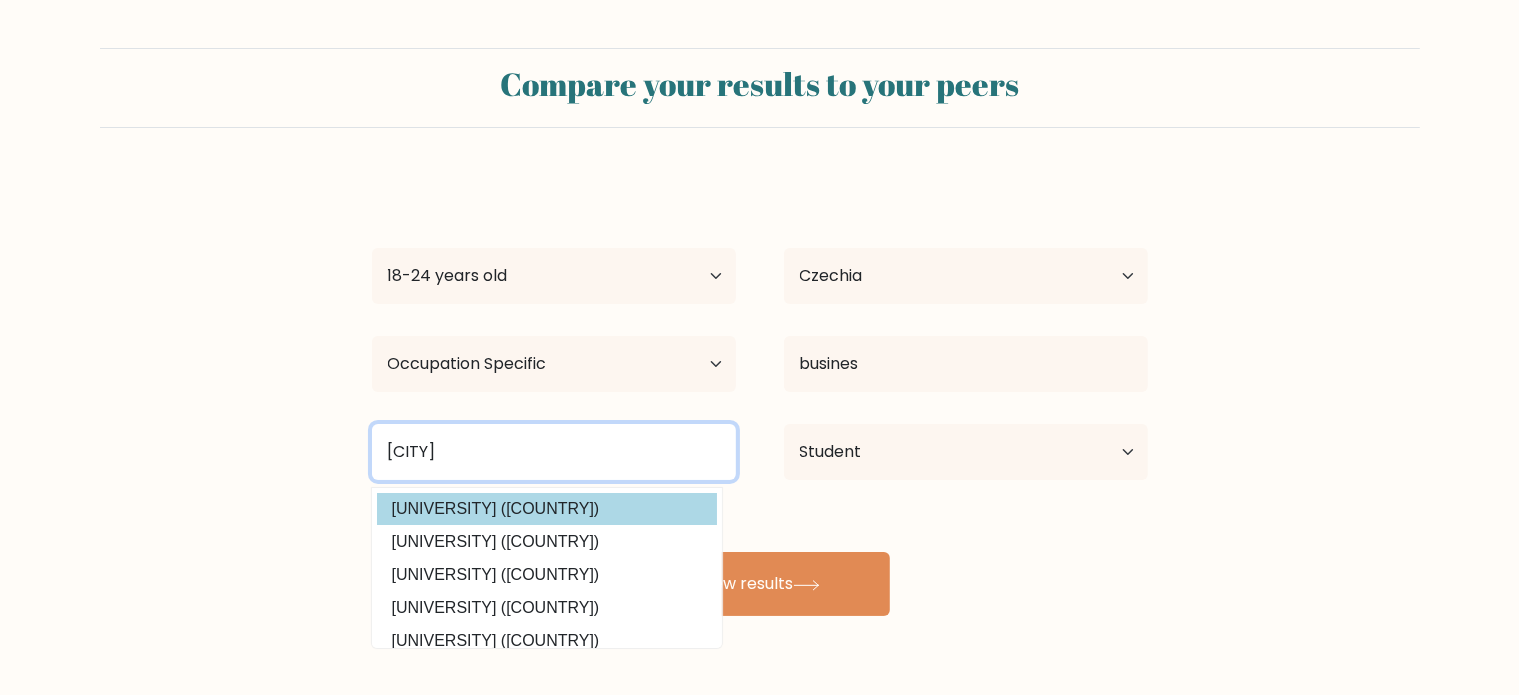 type on "bratisla" 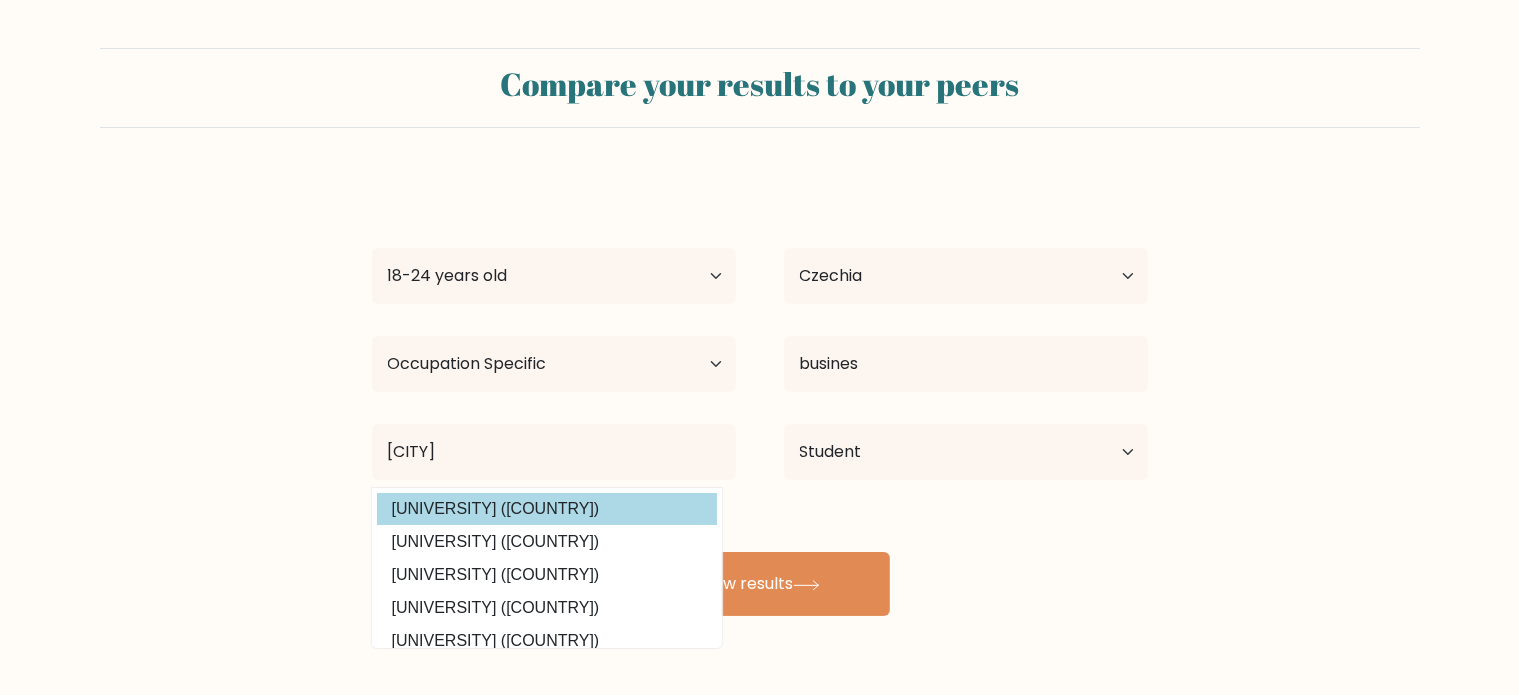 click on "b
v
Age
Under 18 years old
18-24 years old
25-34 years old
35-44 years old
45-54 years old
55-64 years old
65 years old and above
Country
Afghanistan
Albania
Algeria
American Samoa
Andorra
Angola
Anguilla
Antarctica
Antigua and Barbuda
Argentina
Armenia
Aruba
Australia
Austria
Azerbaijan
Bahamas
Bahrain
Bangladesh
Barbados
Belarus
Belgium
Belize
Benin
Bermuda
Bhutan
Bolivia
Bonaire, Sint Eustatius and Saba
Bosnia and Herzegovina
Botswana
Bouvet Island
Brazil
Brunei" at bounding box center [760, 396] 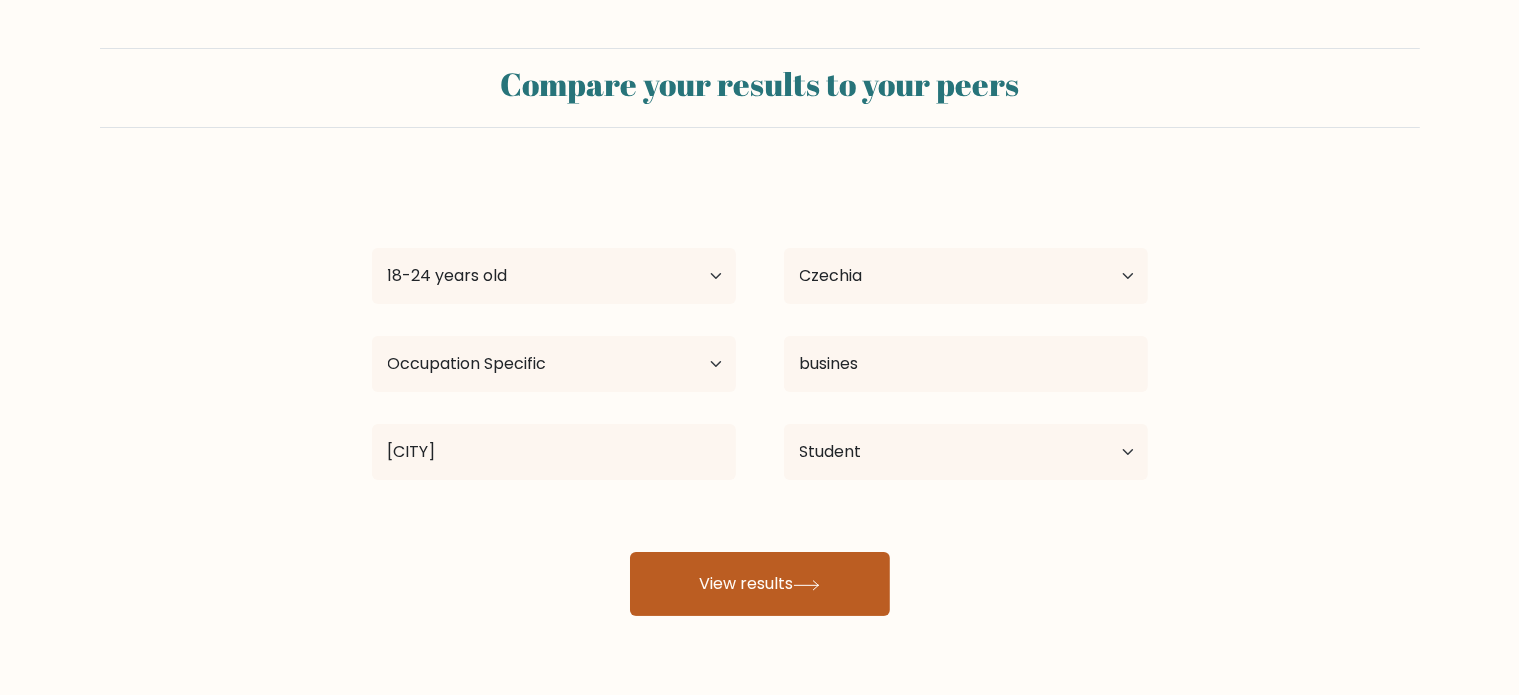 click on "View results" at bounding box center [760, 584] 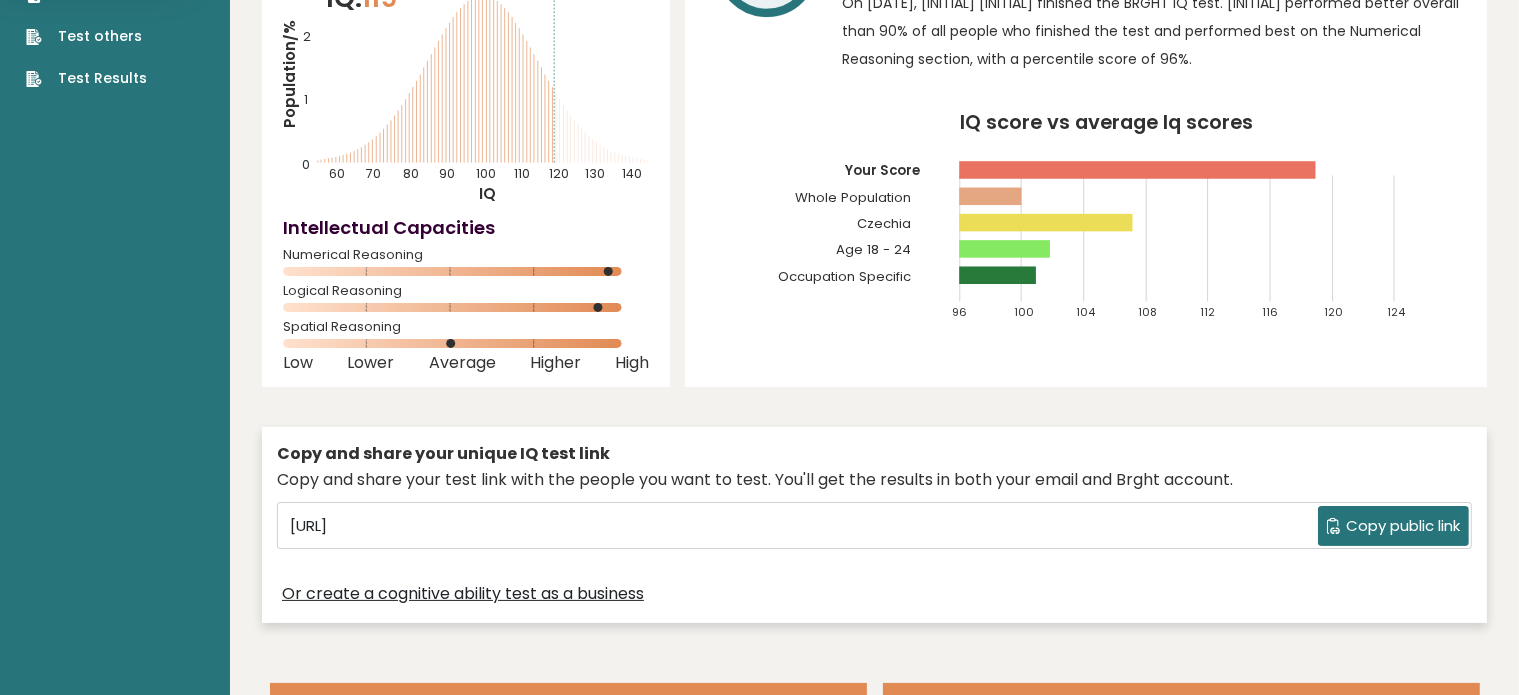 scroll, scrollTop: 0, scrollLeft: 0, axis: both 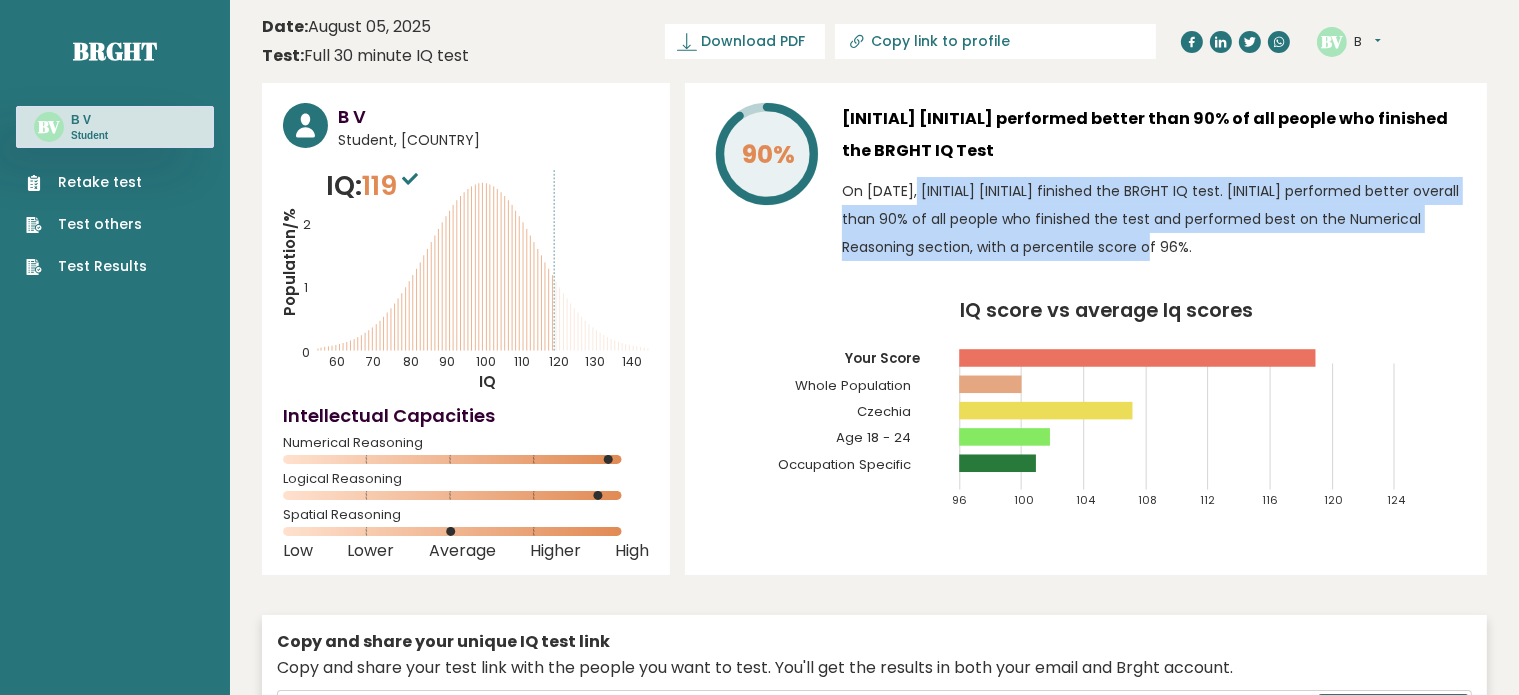 drag, startPoint x: 850, startPoint y: 166, endPoint x: 1060, endPoint y: 217, distance: 216.10414 